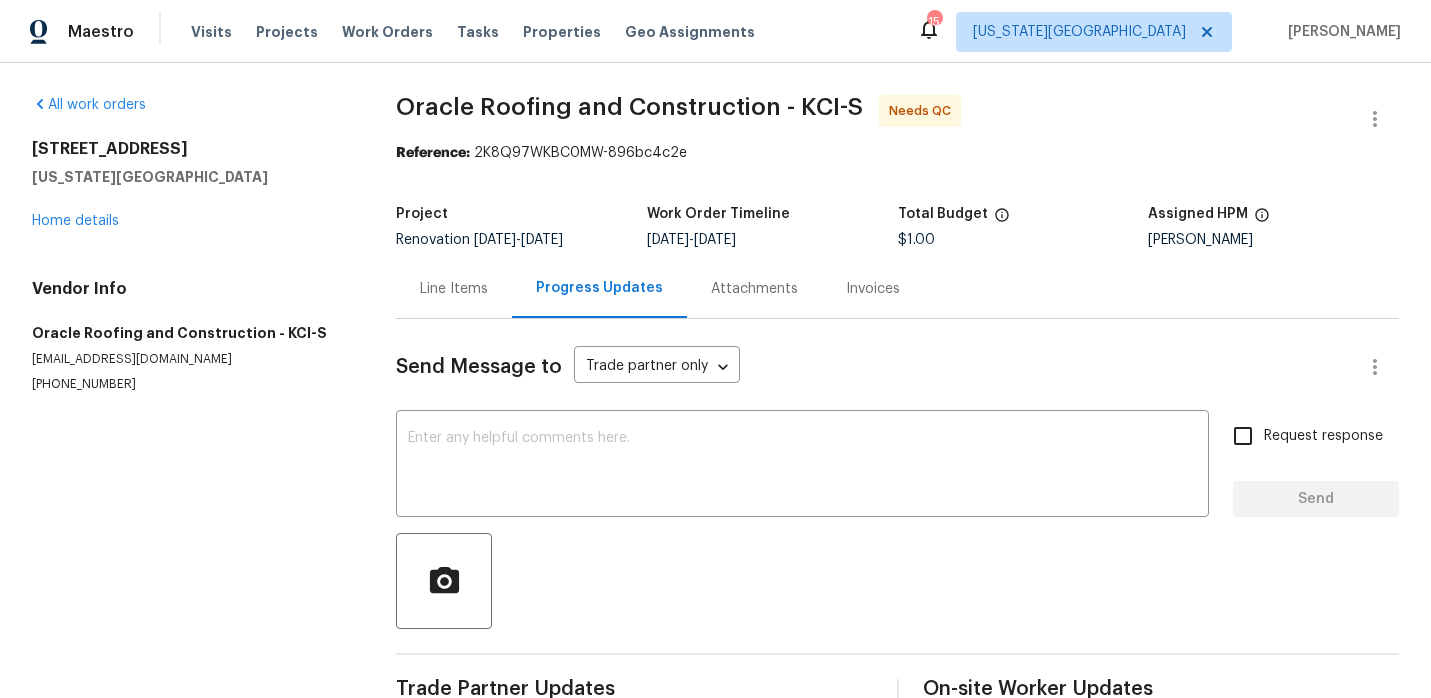 scroll, scrollTop: 0, scrollLeft: 0, axis: both 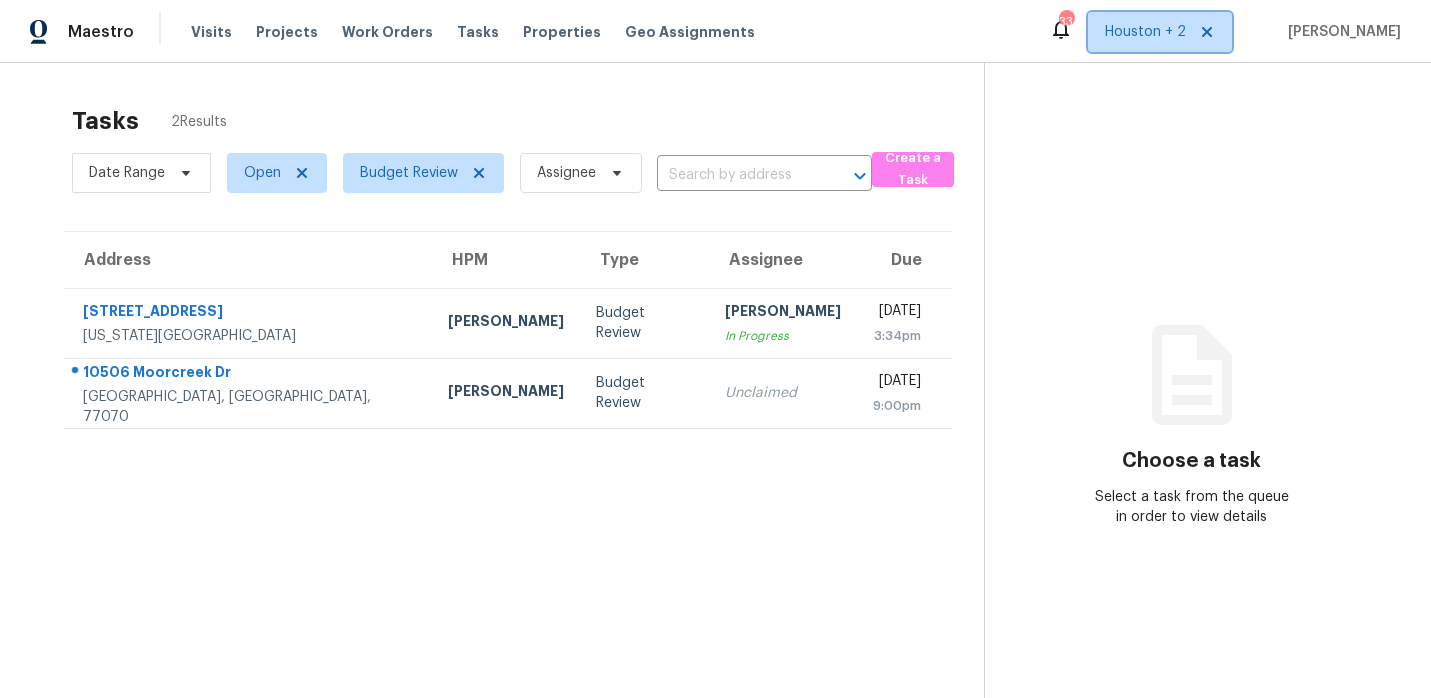 click on "Houston + 2" at bounding box center [1145, 32] 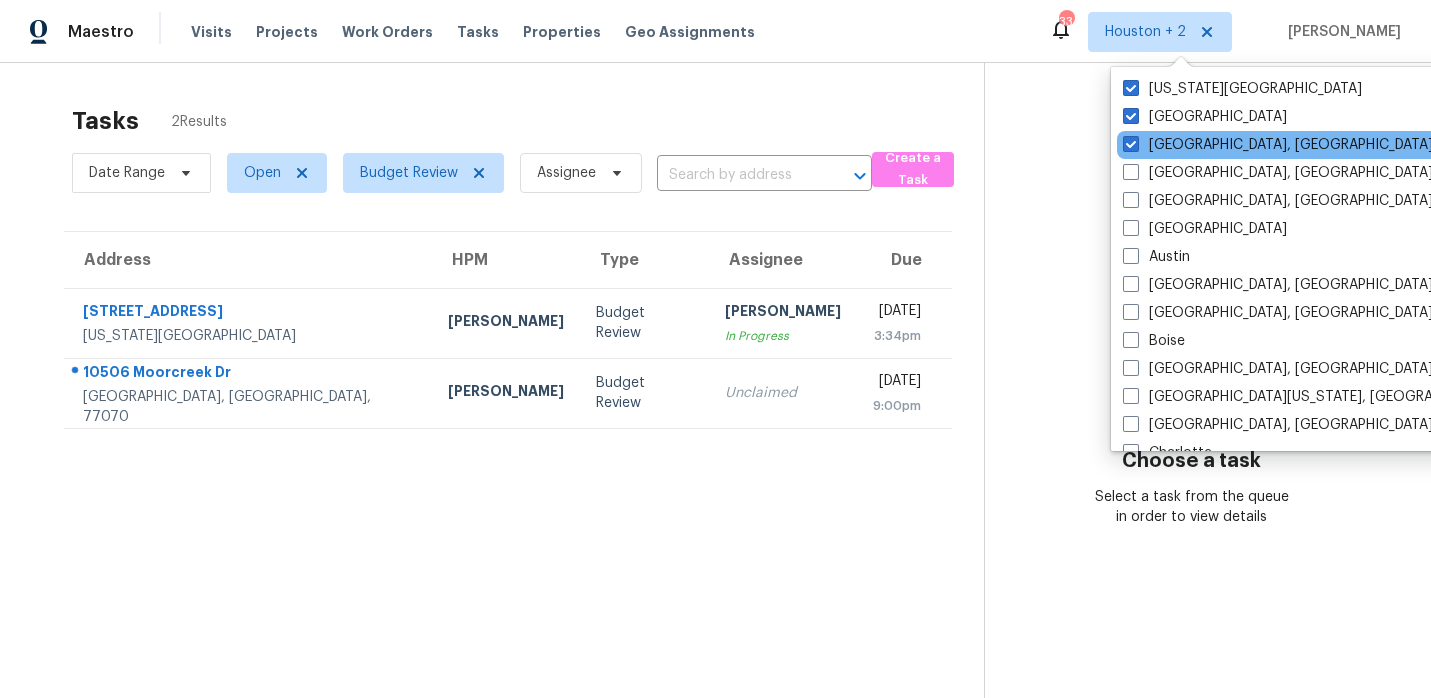 click on "Corpus Christi, TX" at bounding box center [1318, 145] 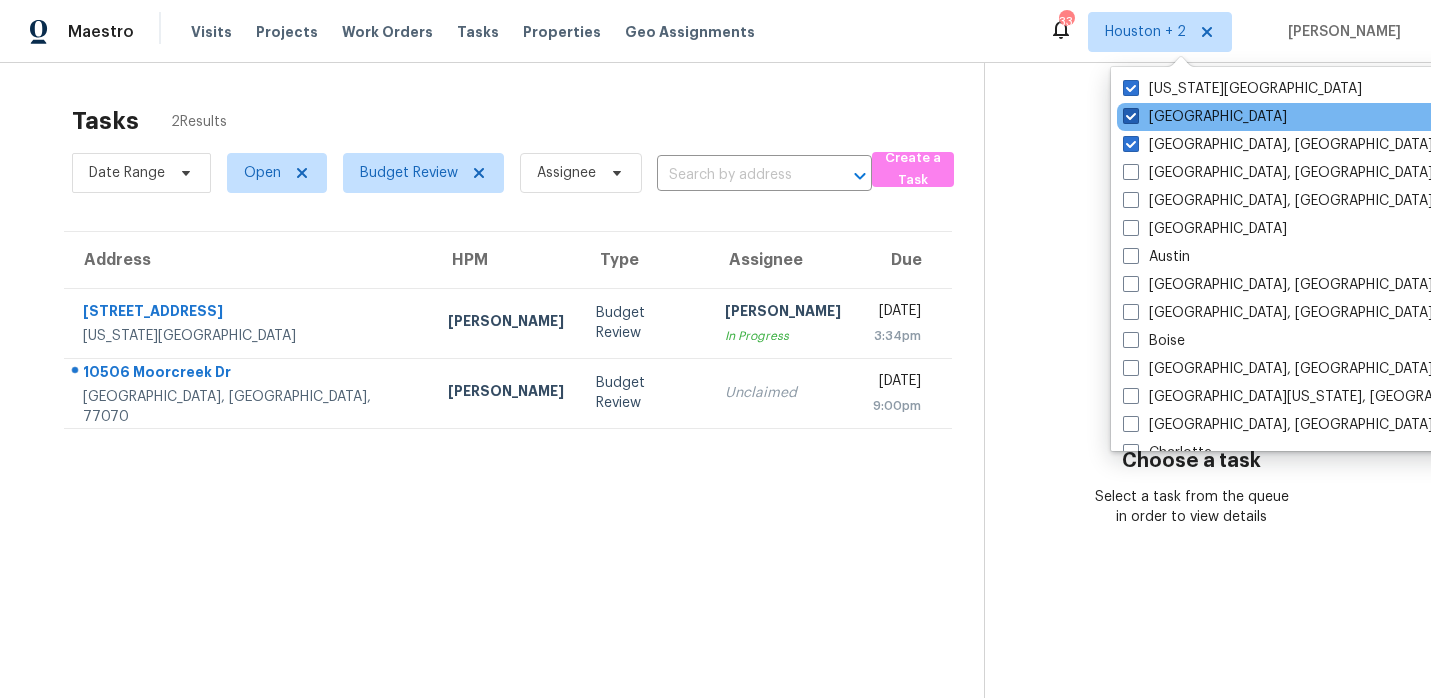 click at bounding box center (1131, 116) 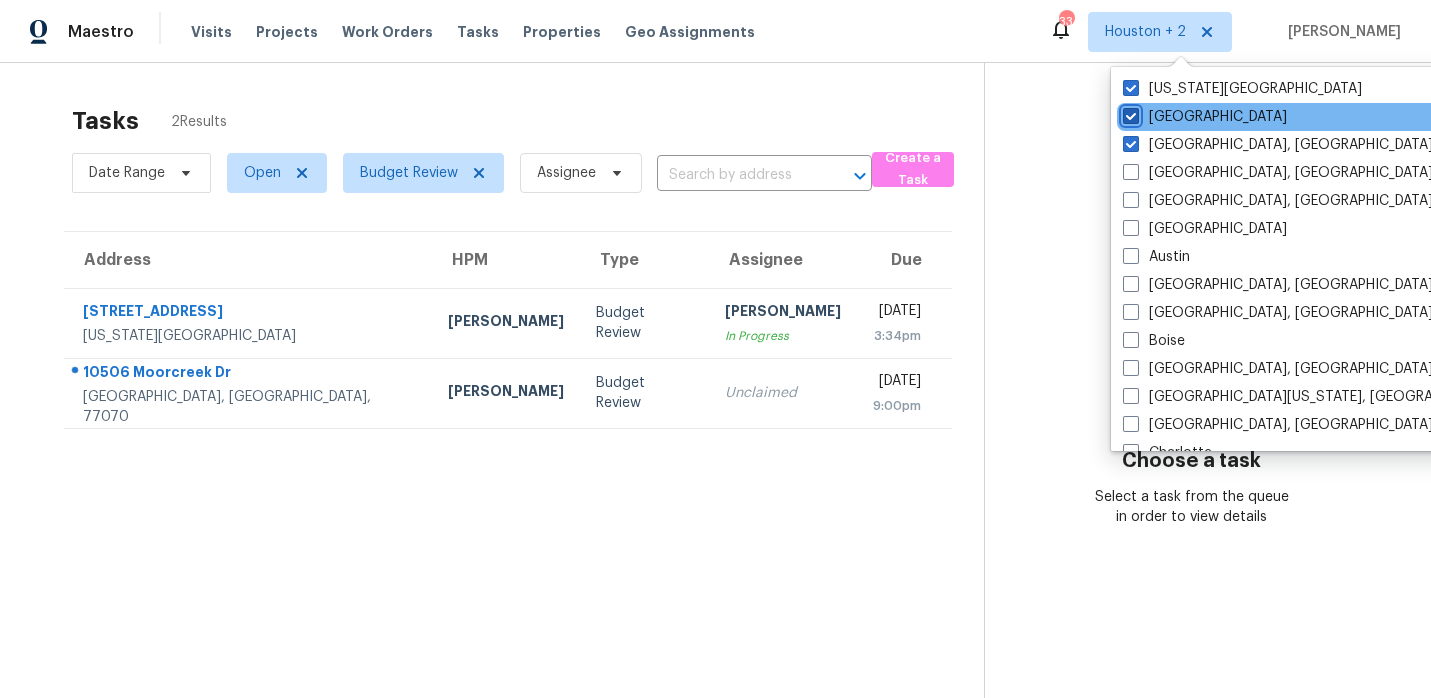 click on "Houston" at bounding box center (1129, 113) 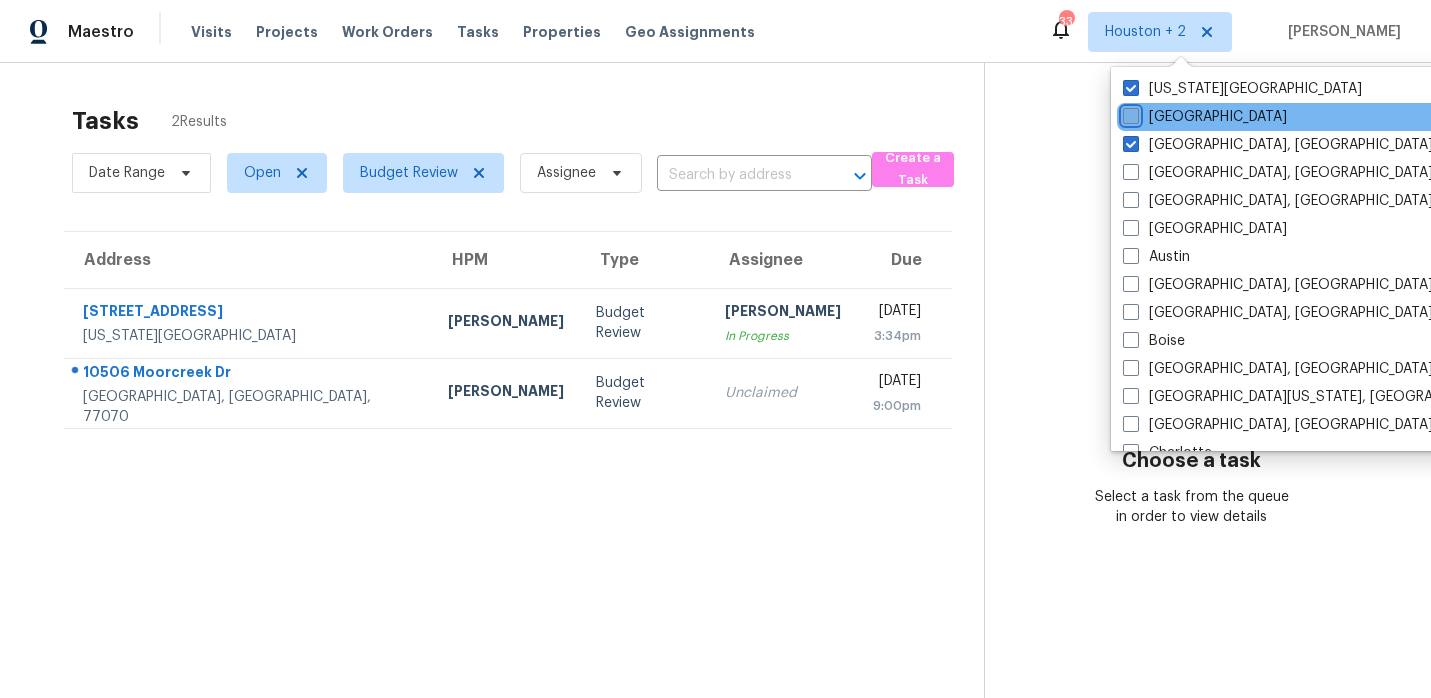 checkbox on "false" 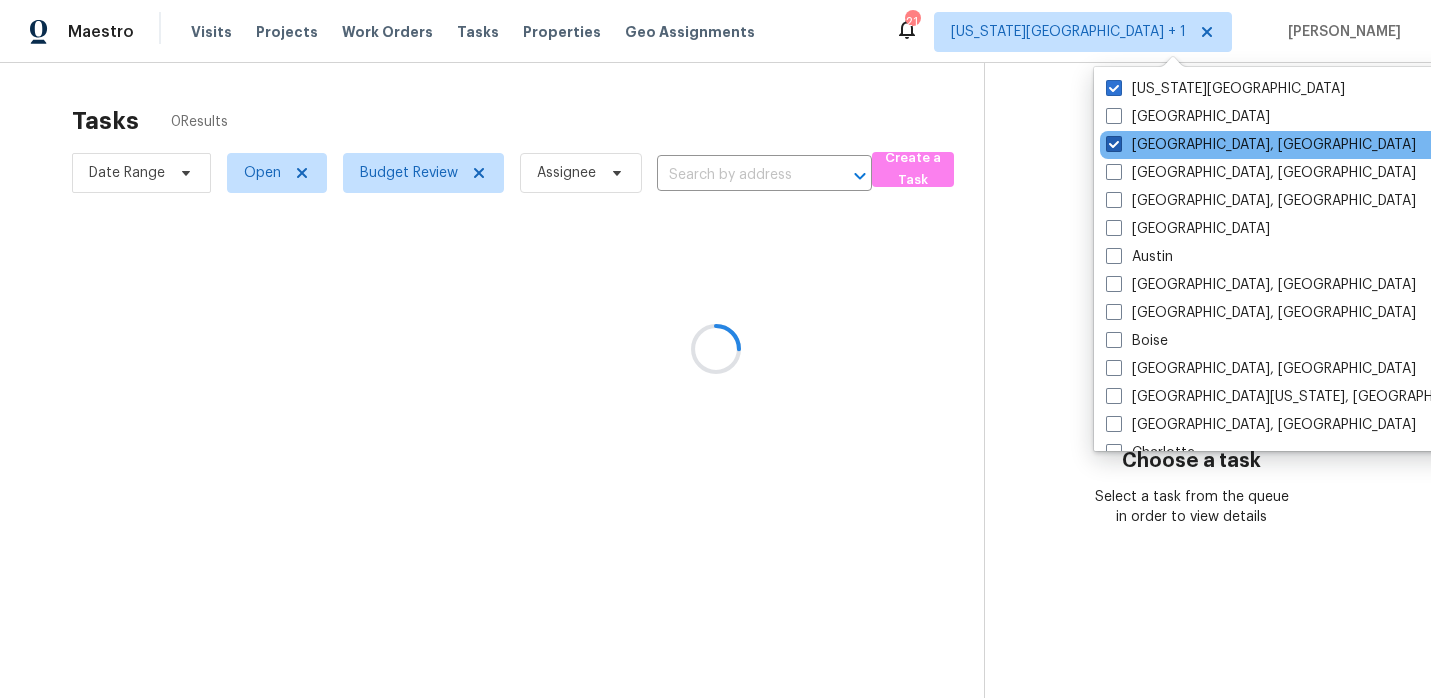click at bounding box center (1114, 144) 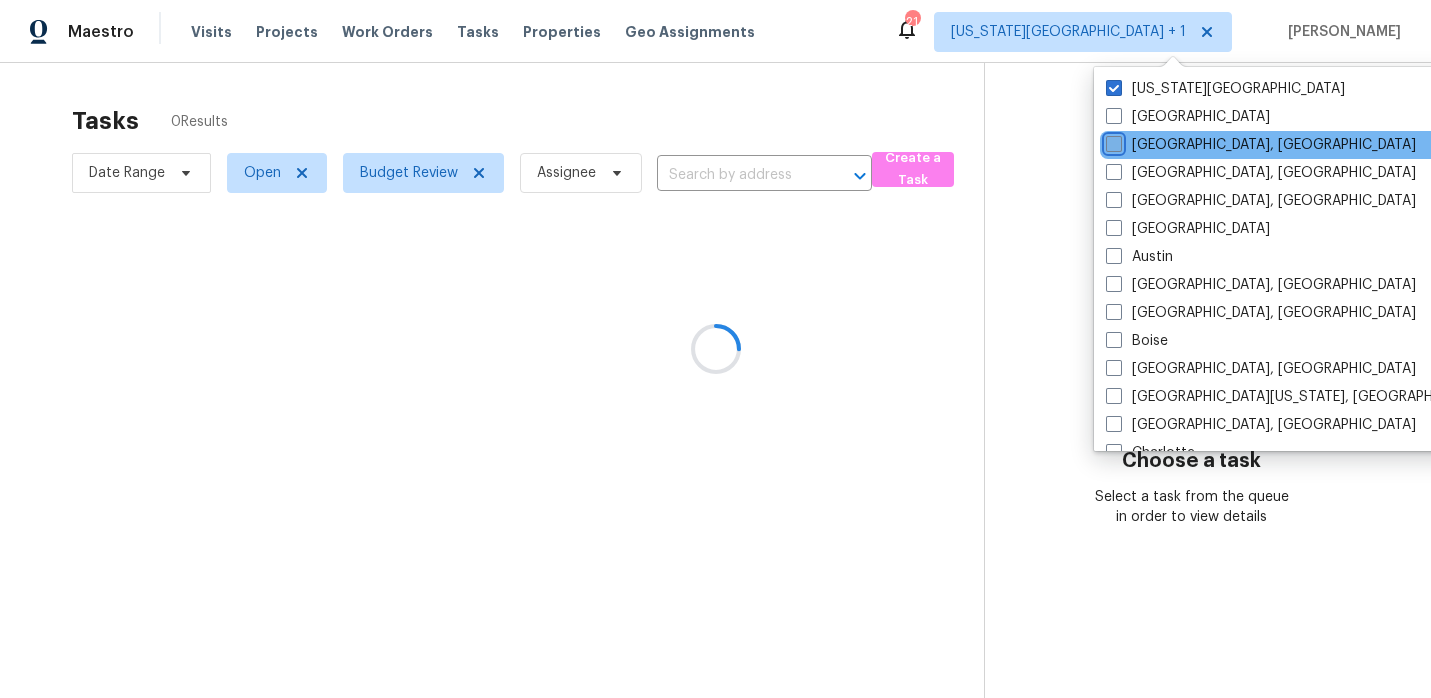 checkbox on "false" 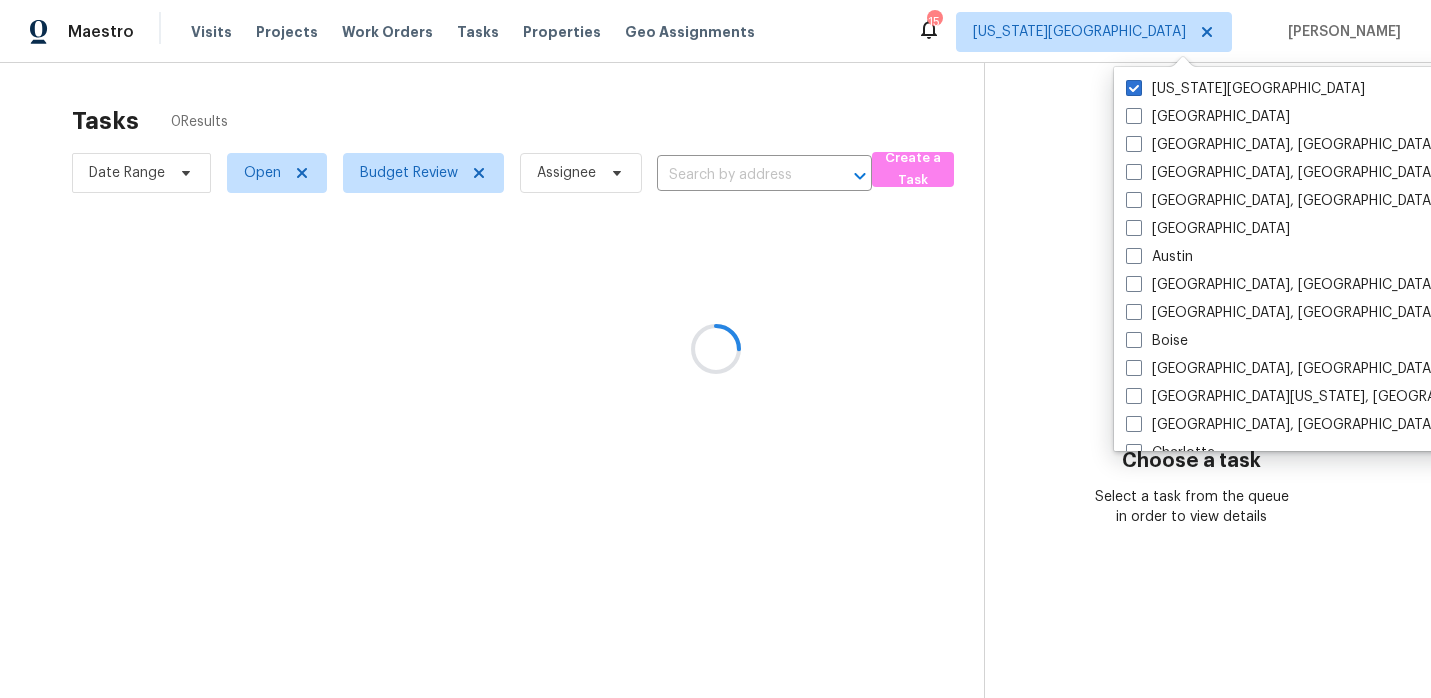 click at bounding box center (715, 349) 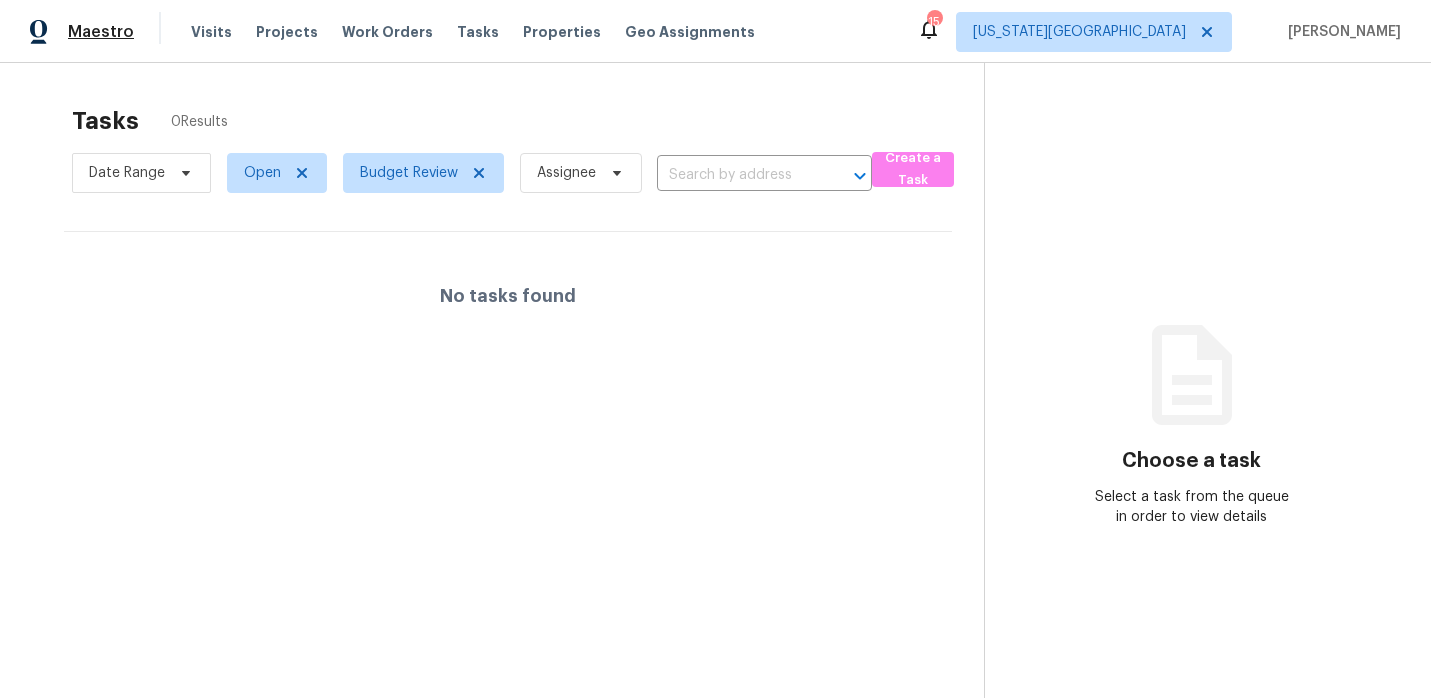 click on "Maestro" at bounding box center (101, 32) 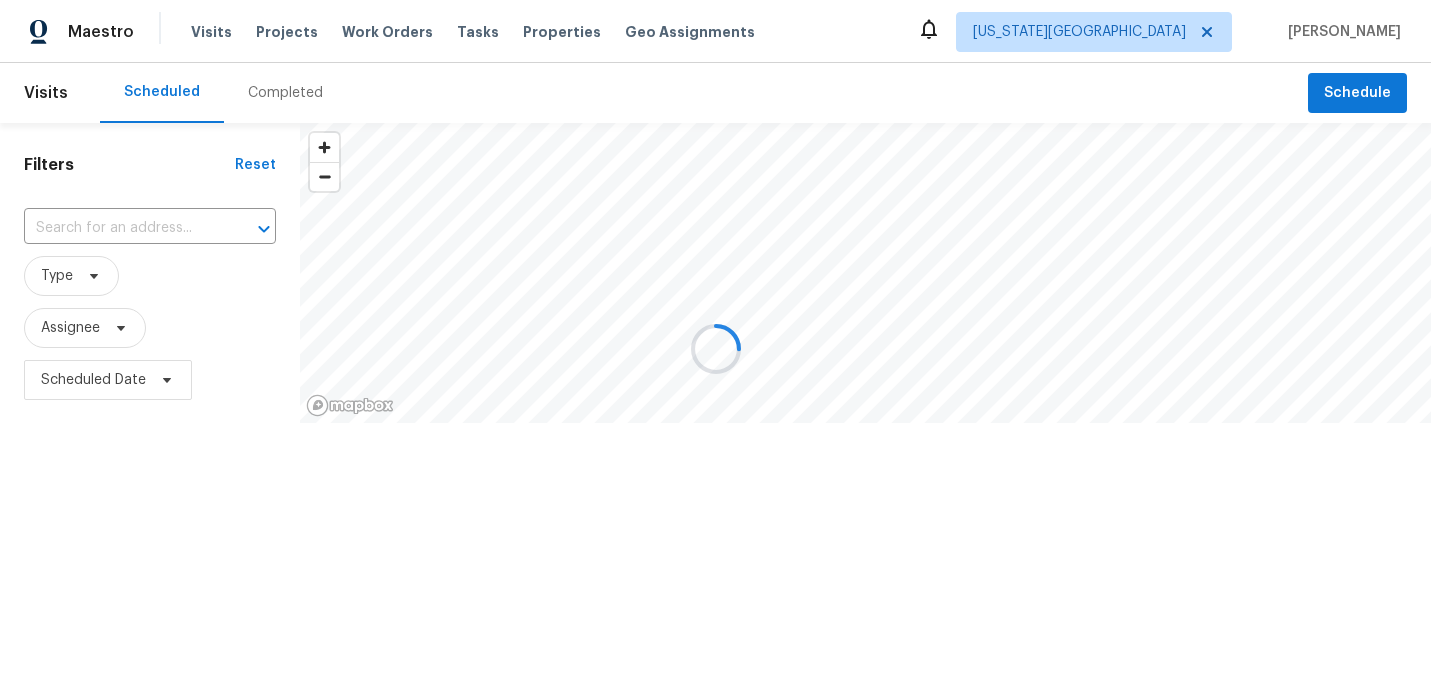 scroll, scrollTop: 0, scrollLeft: 0, axis: both 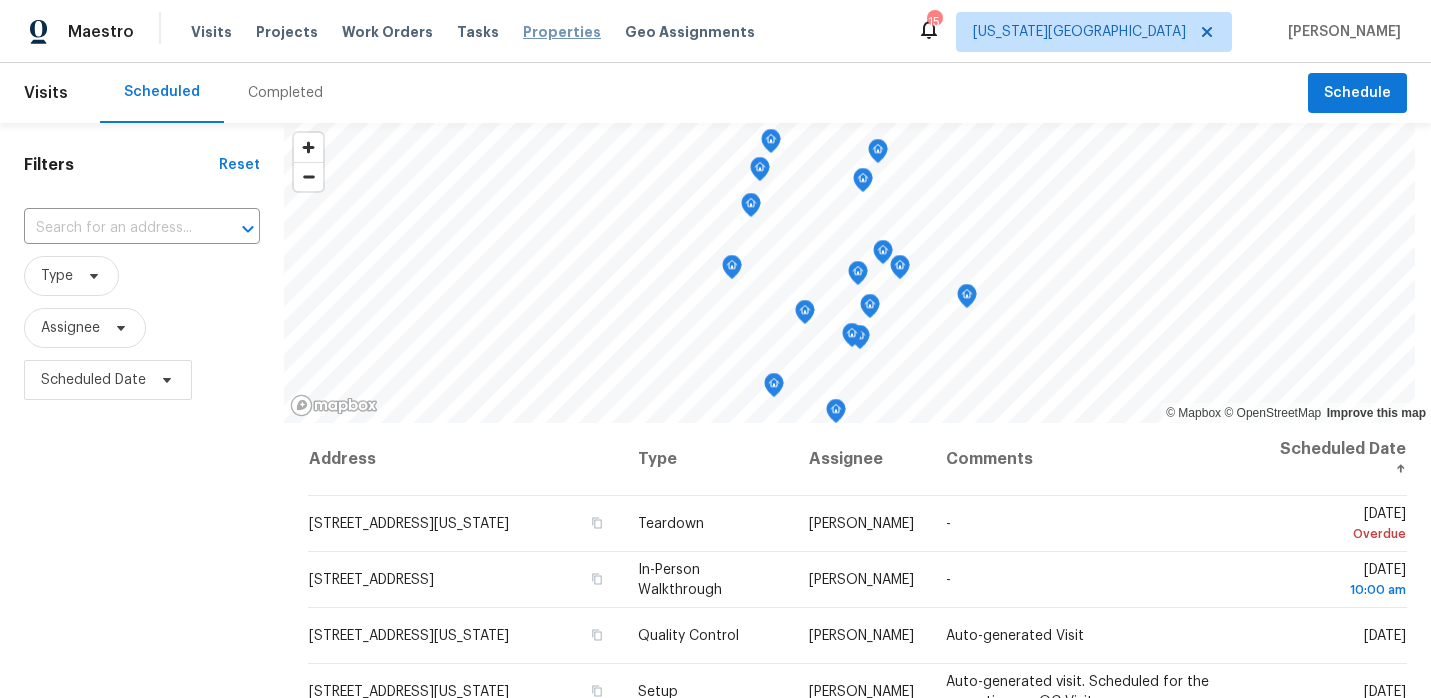 click on "Properties" at bounding box center (562, 32) 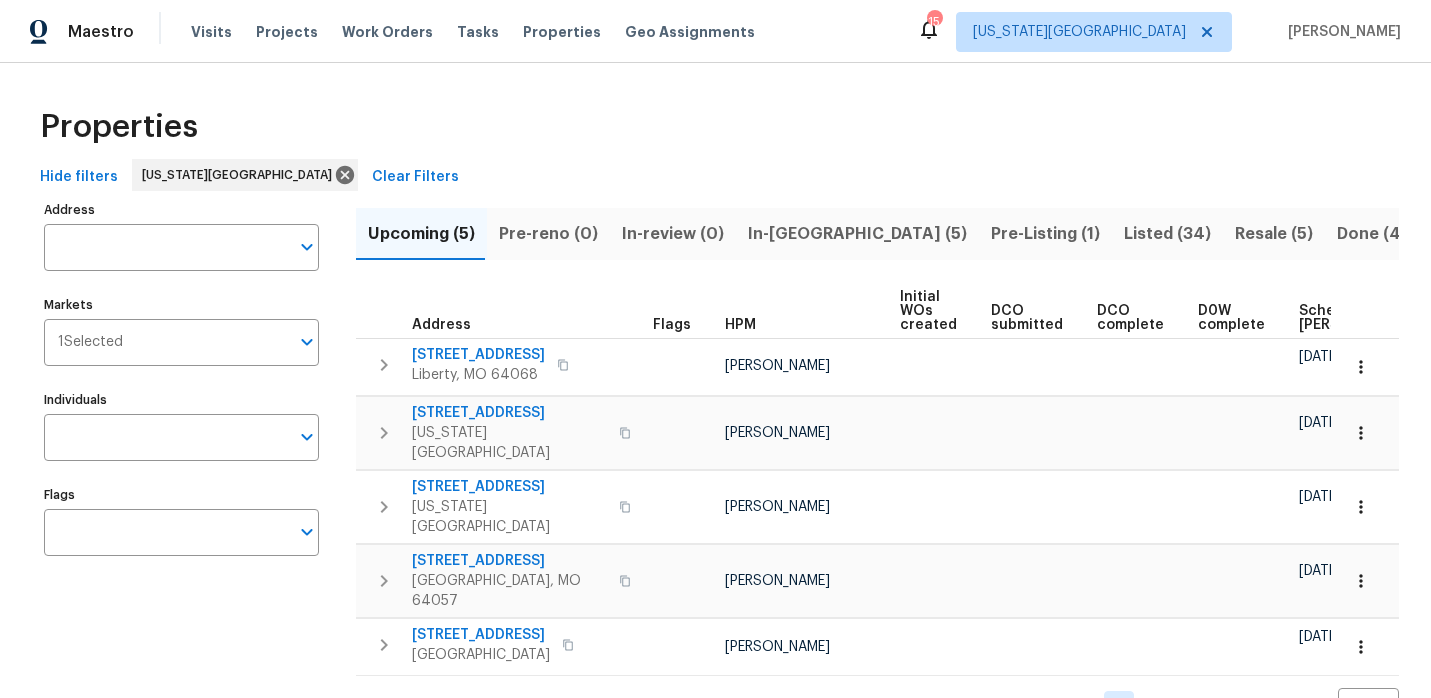 click on "In-reno (5)" at bounding box center (857, 234) 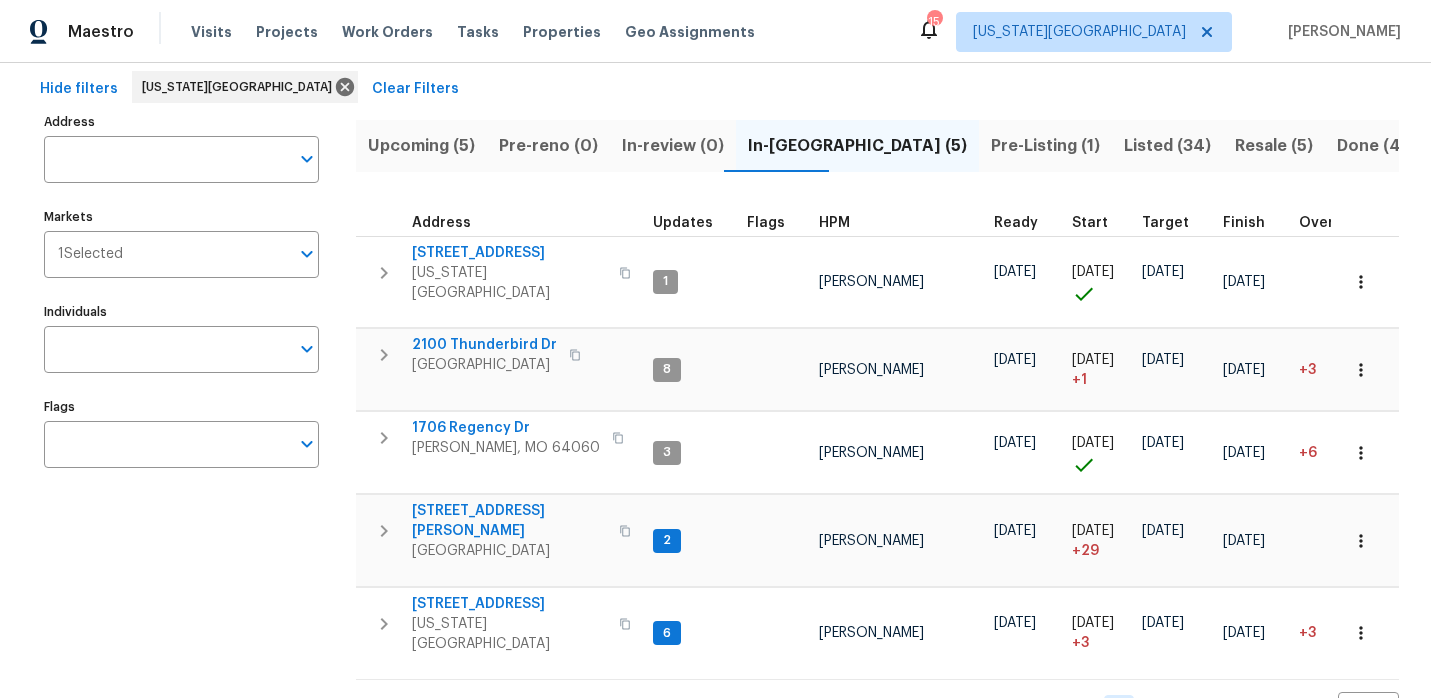 scroll, scrollTop: 96, scrollLeft: 0, axis: vertical 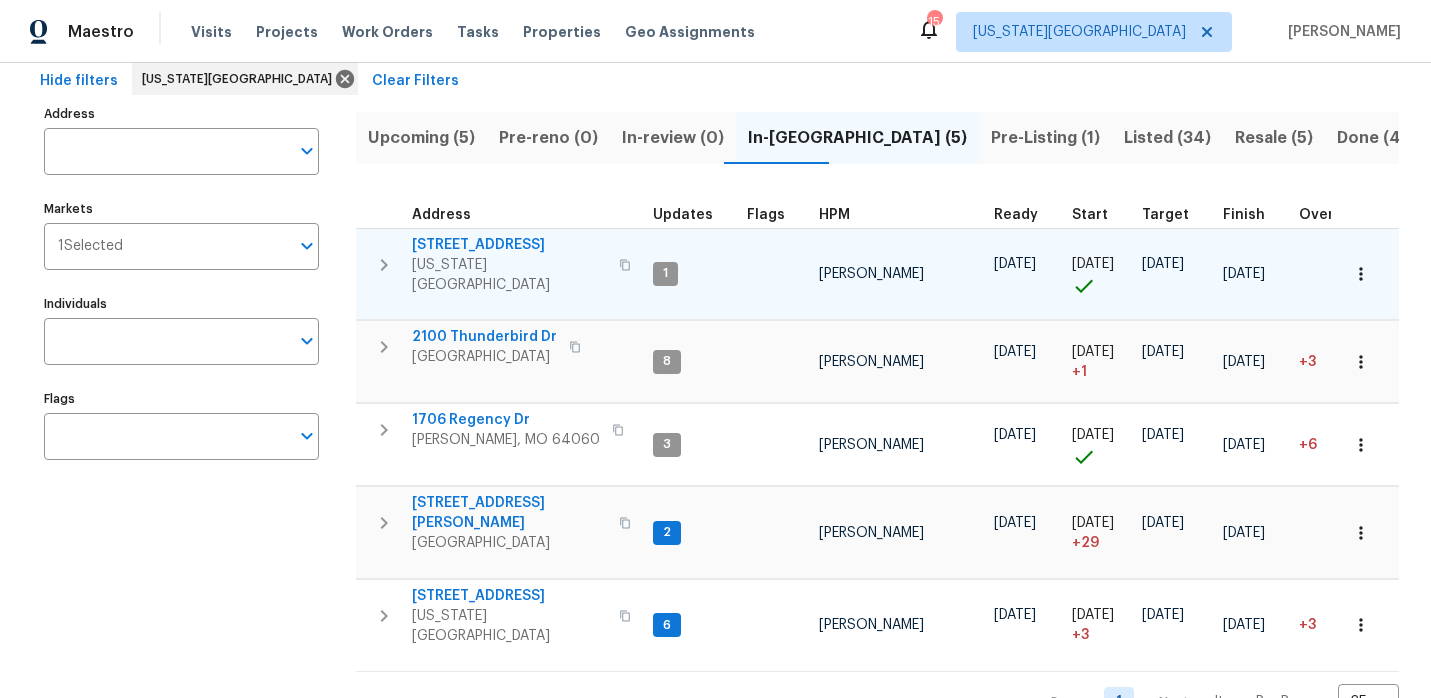 click on "[STREET_ADDRESS]" at bounding box center (509, 245) 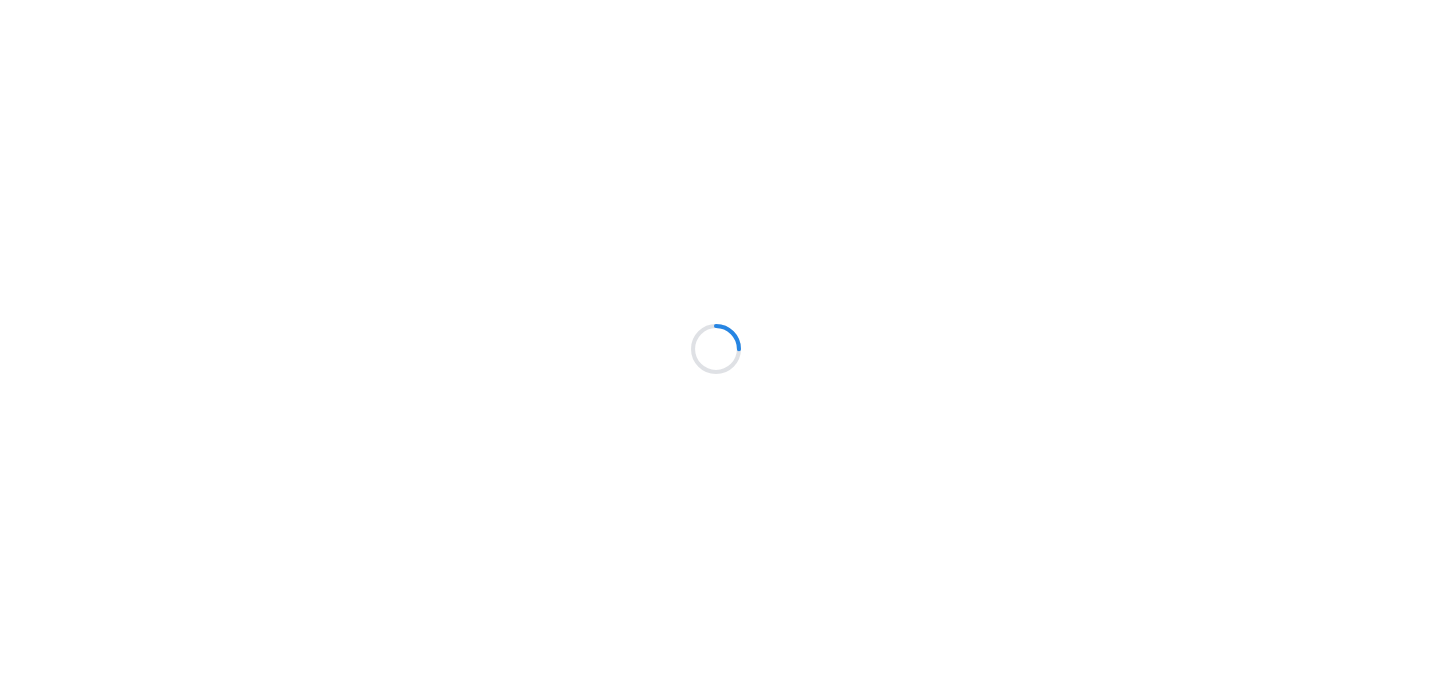 scroll, scrollTop: 0, scrollLeft: 0, axis: both 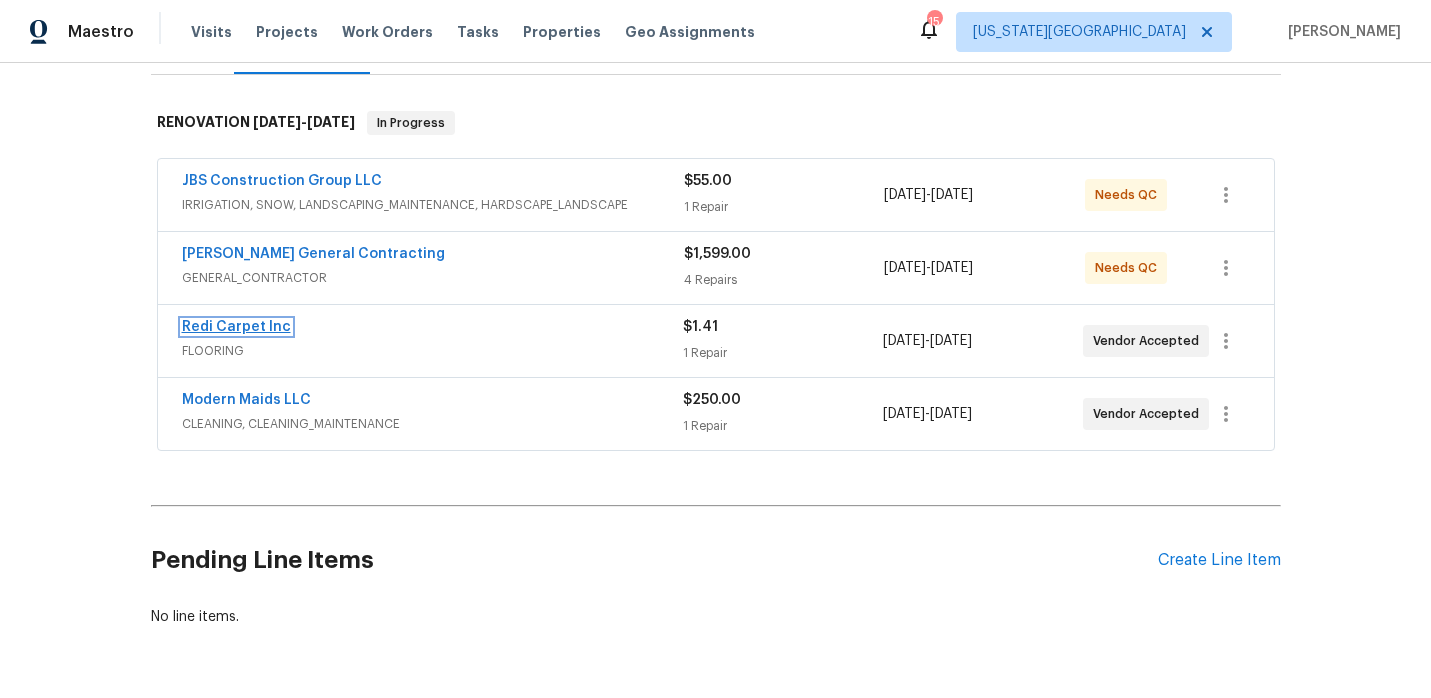 click on "Redi Carpet Inc" at bounding box center (236, 327) 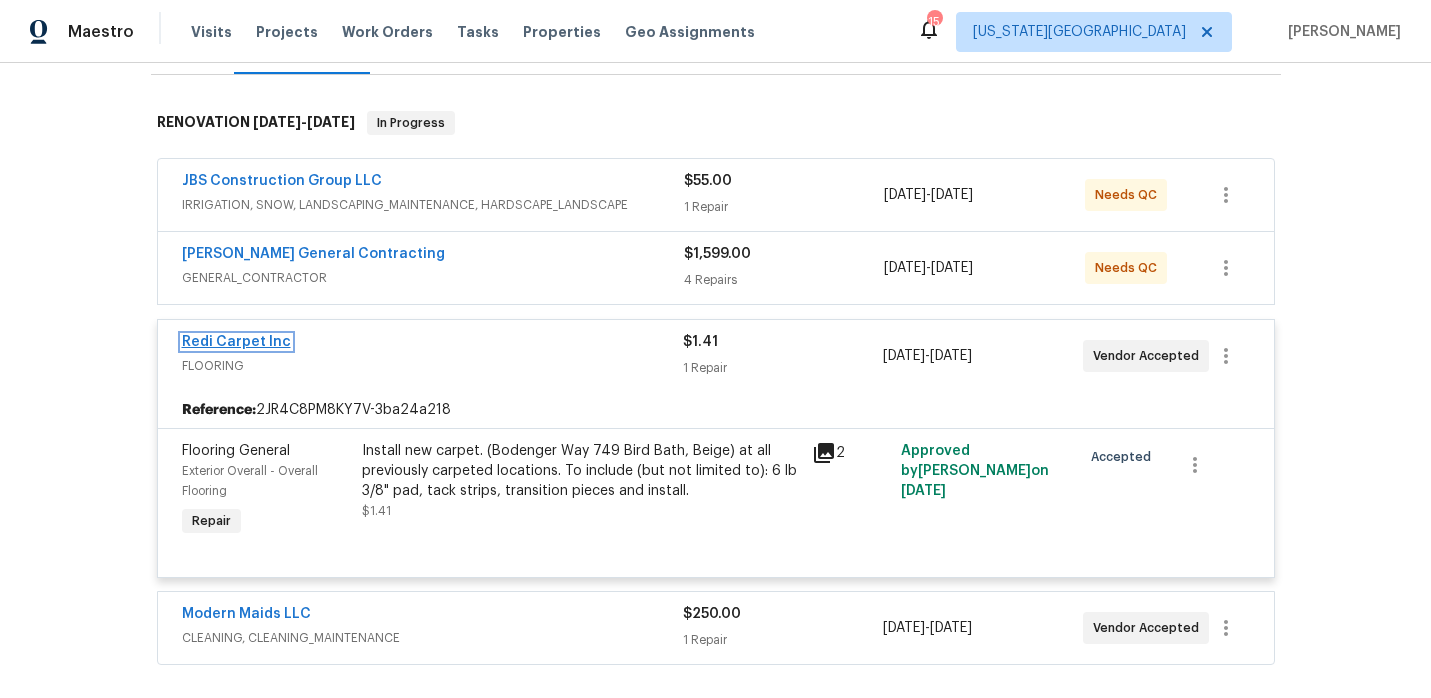 click on "Redi Carpet Inc" at bounding box center (236, 342) 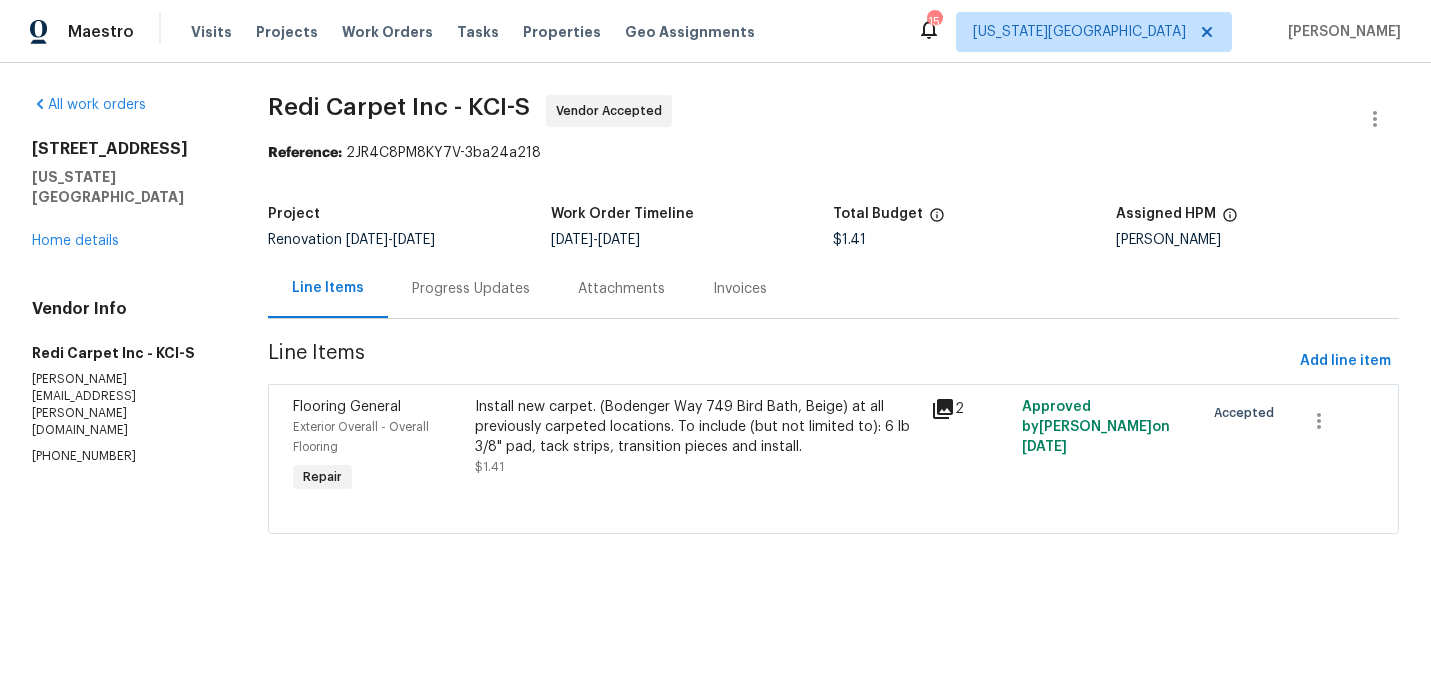 click on "Install new carpet. (Bodenger Way 749 Bird Bath, Beige) at all previously carpeted locations. To include (but not limited to): 6 lb 3/8" pad, tack strips, transition pieces and install." at bounding box center (696, 427) 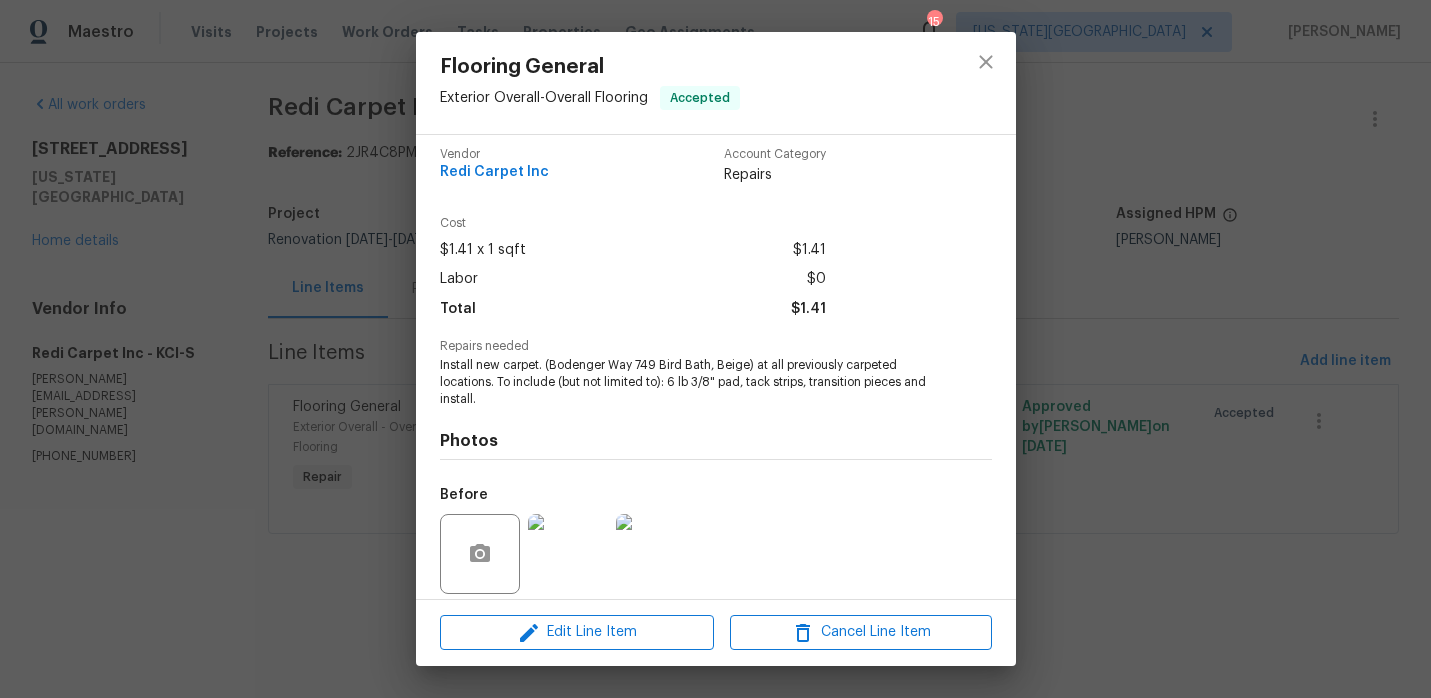 scroll, scrollTop: 16, scrollLeft: 0, axis: vertical 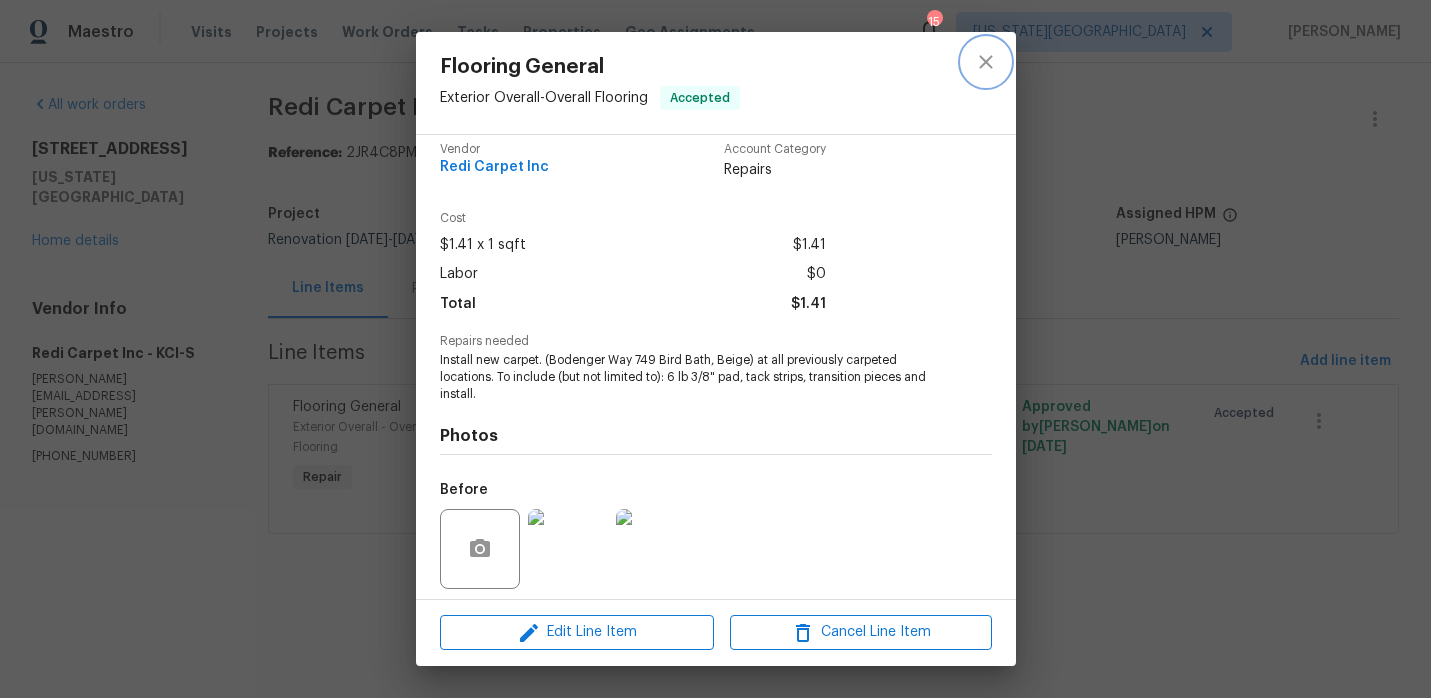 click 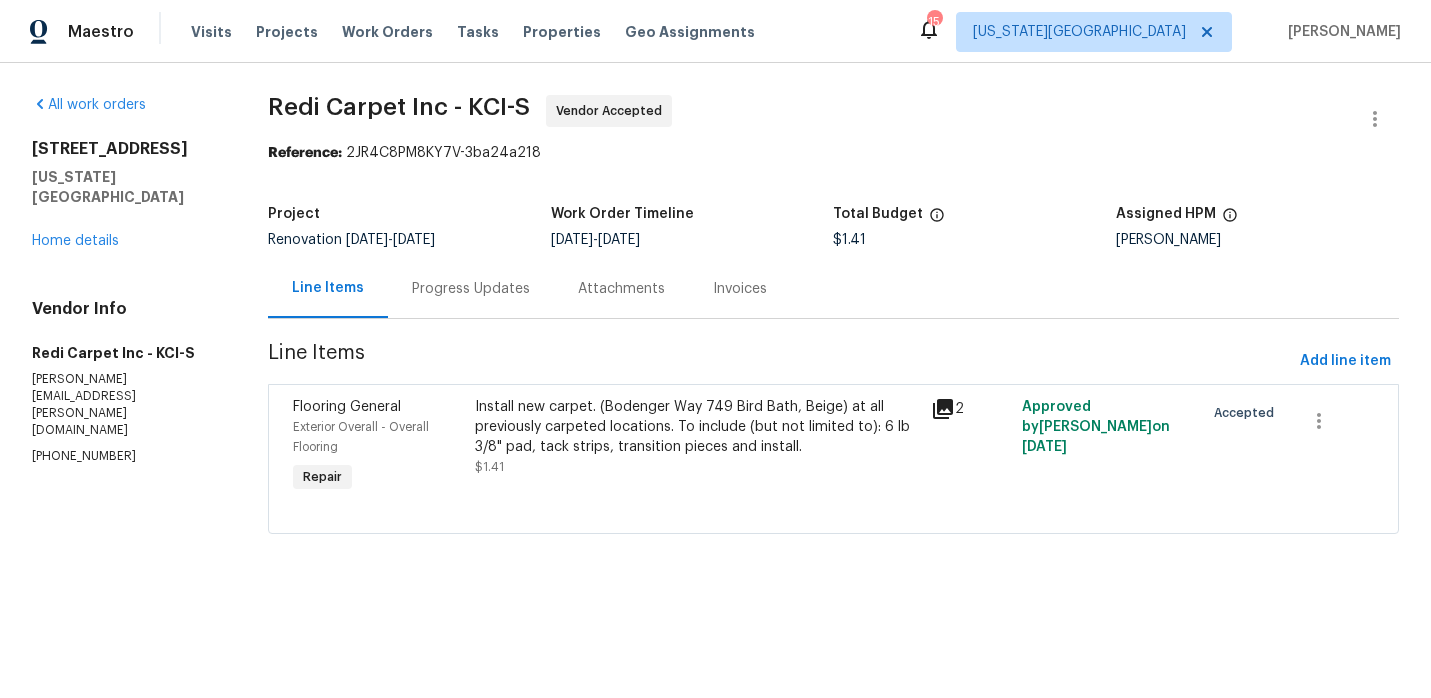 click on "Progress Updates" at bounding box center [471, 288] 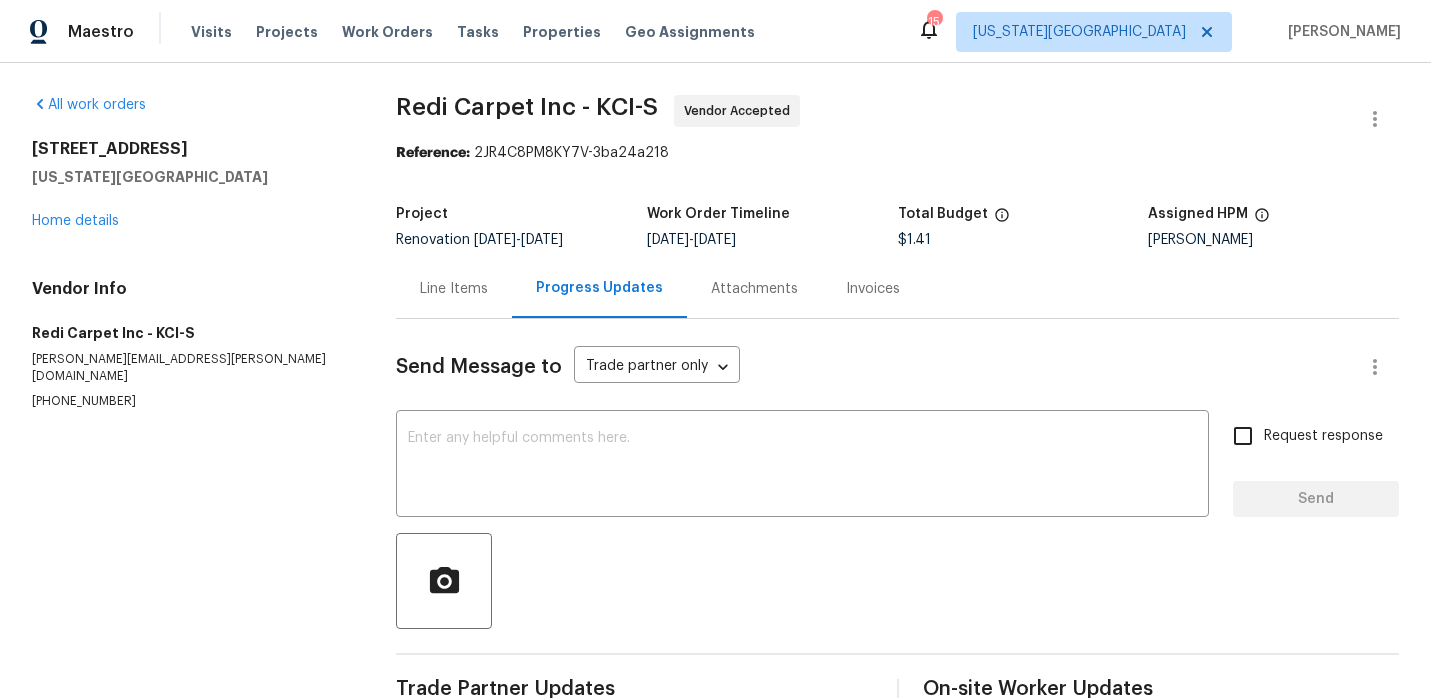 scroll, scrollTop: 201, scrollLeft: 0, axis: vertical 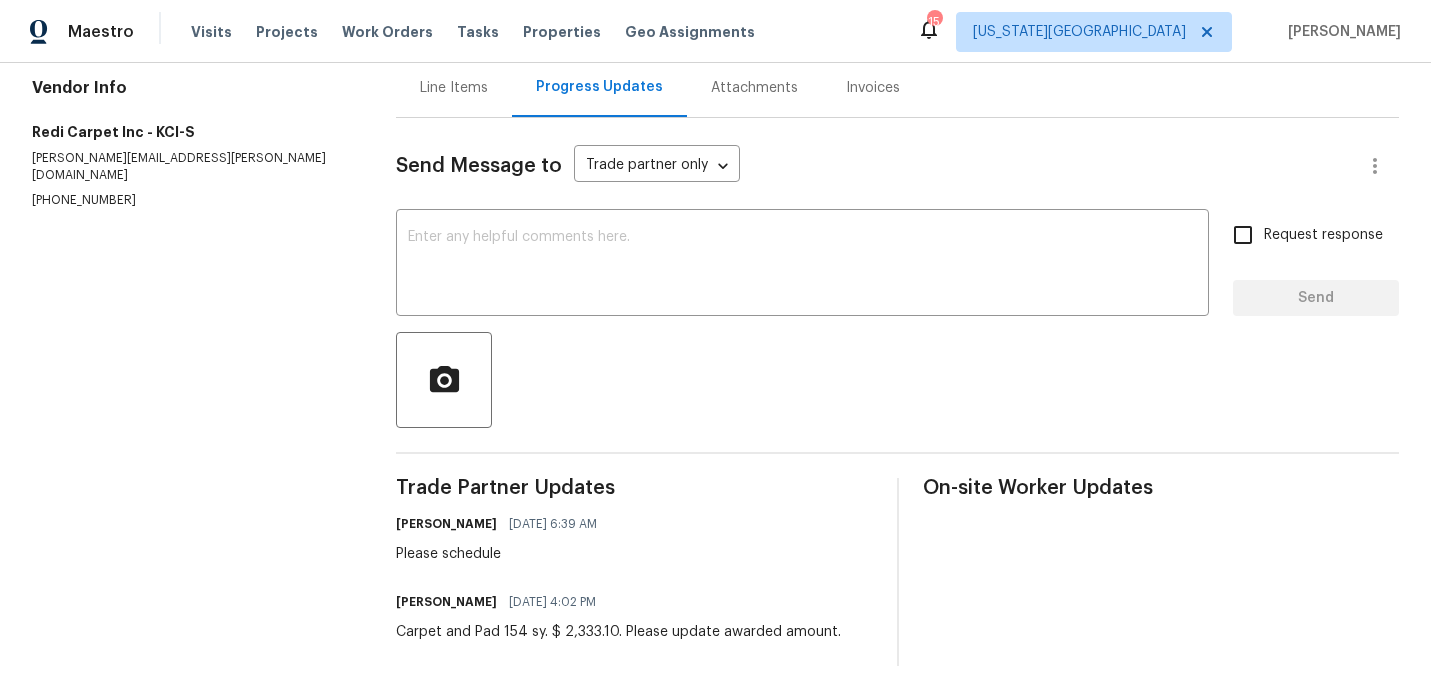 click on "Line Items" at bounding box center (454, 88) 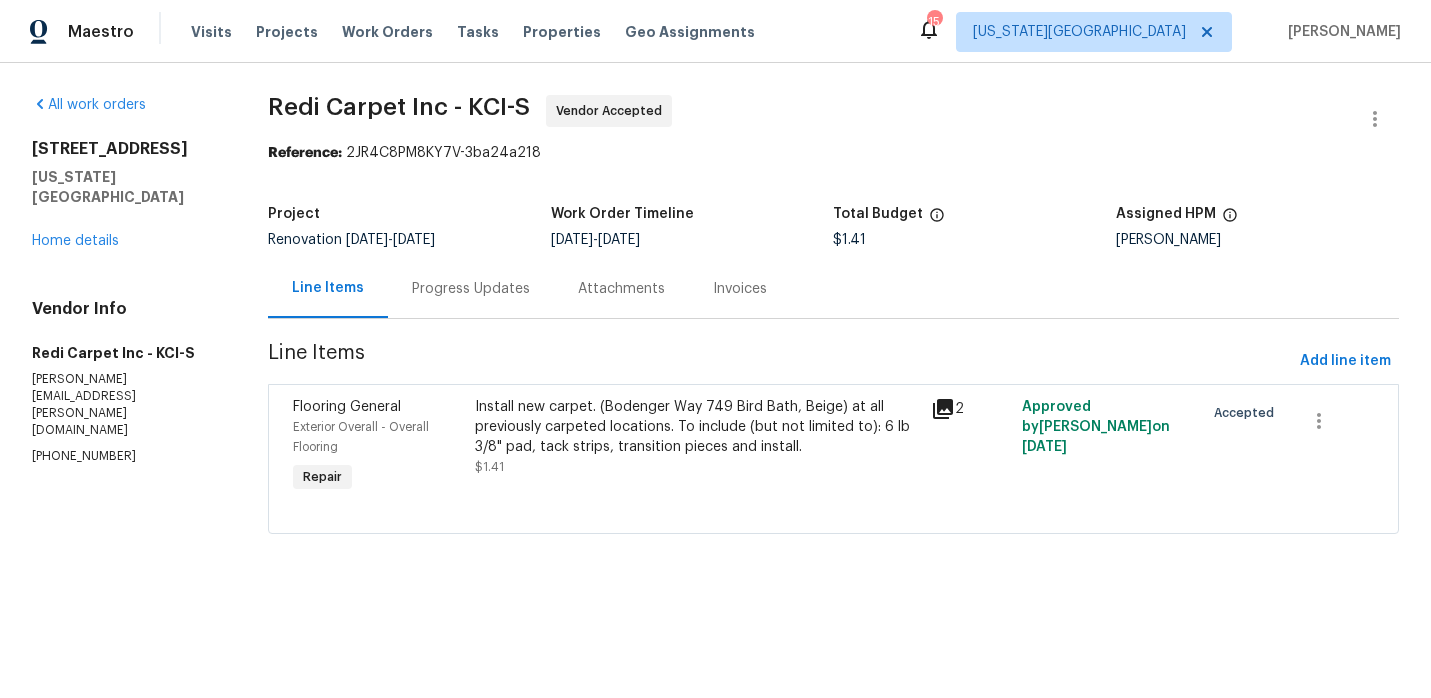 click on "Install new carpet. (Bodenger Way 749 Bird Bath, Beige) at all previously carpeted locations. To include (but not limited to): 6 lb 3/8" pad, tack strips, transition pieces and install." at bounding box center (696, 427) 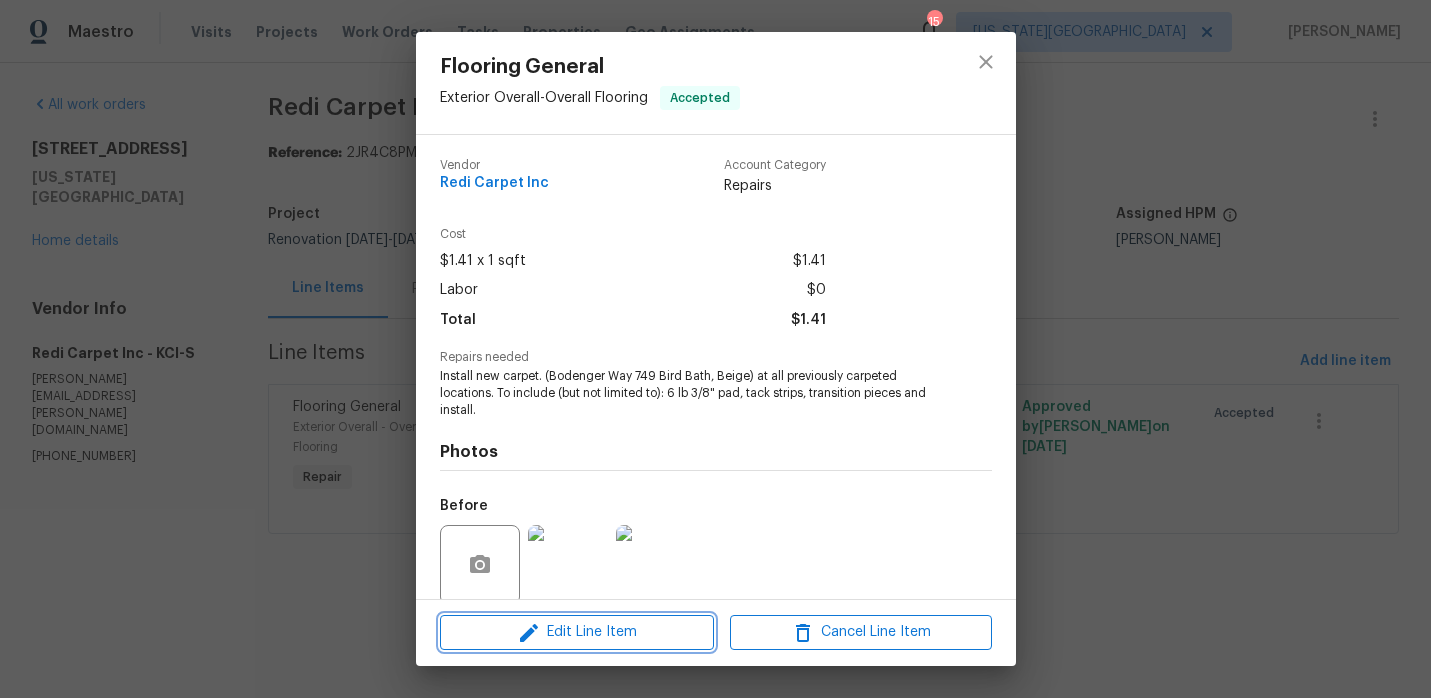 click on "Edit Line Item" at bounding box center [577, 632] 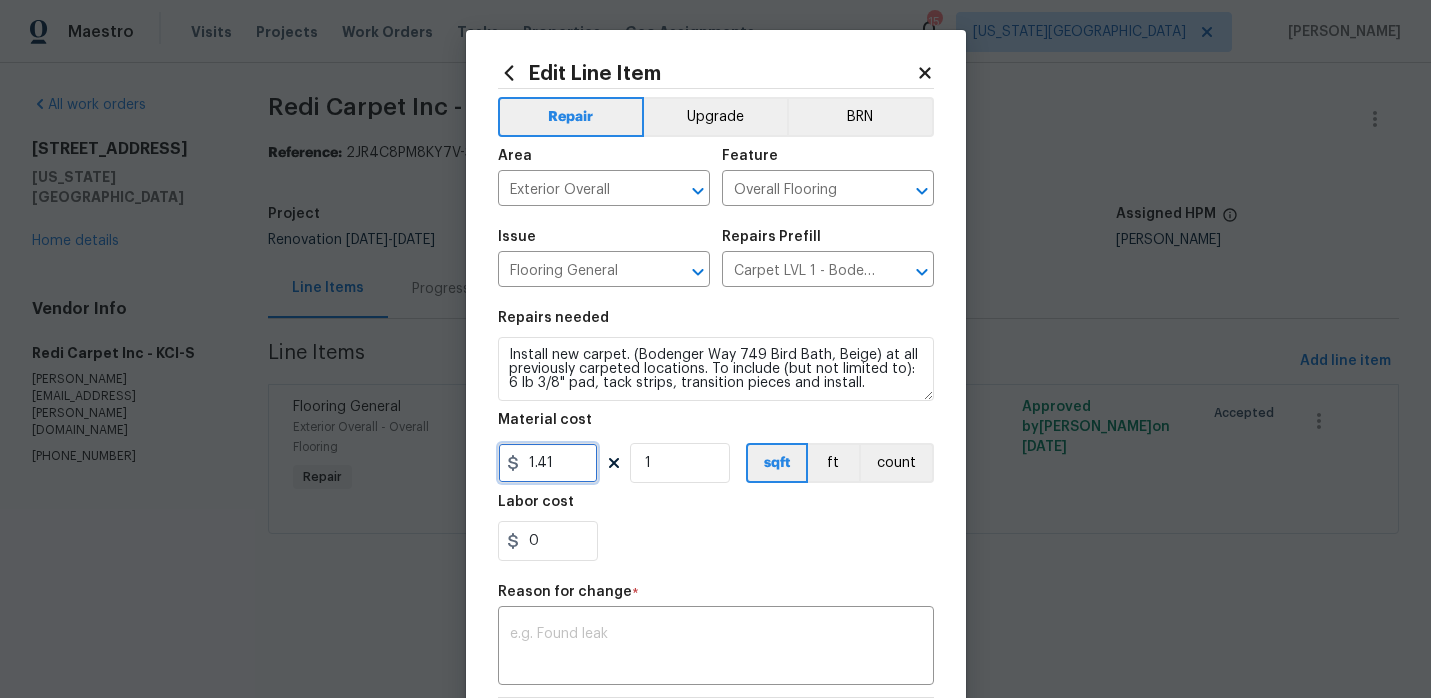 click on "1.41" at bounding box center (548, 463) 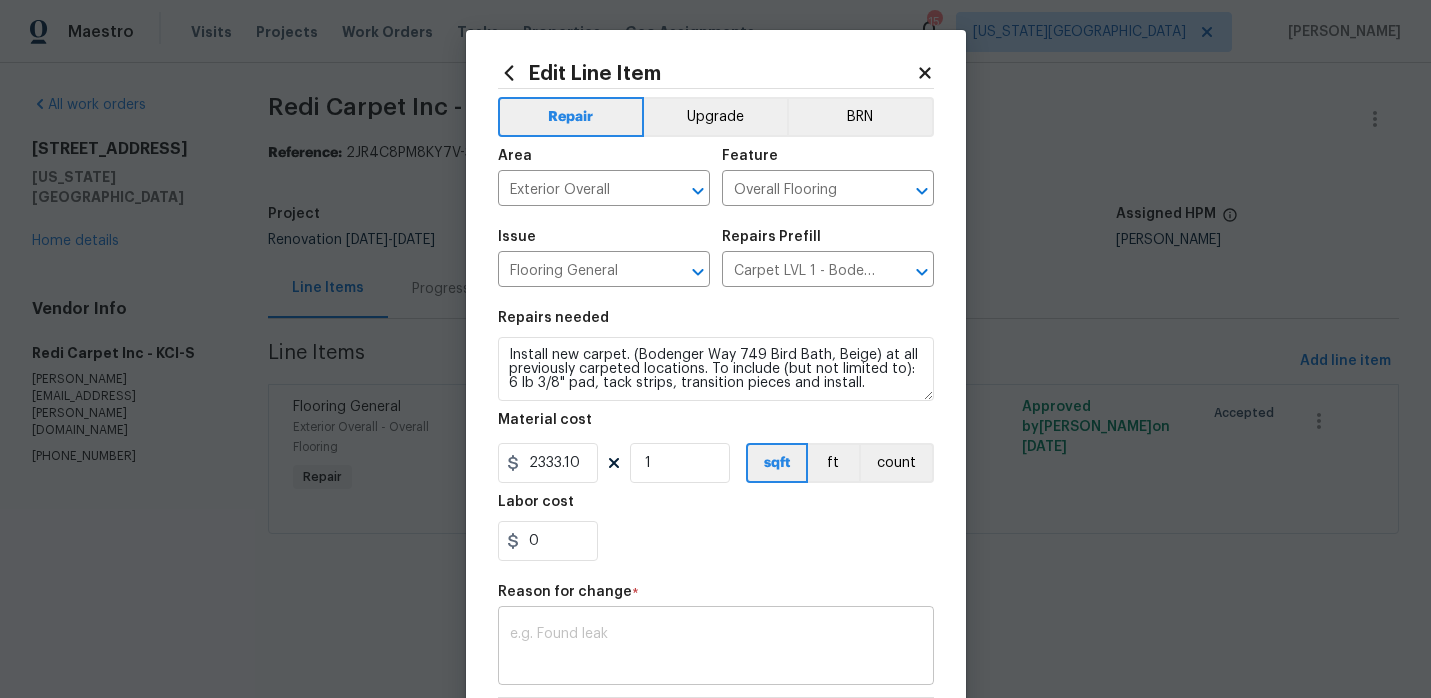 type on "2333.1" 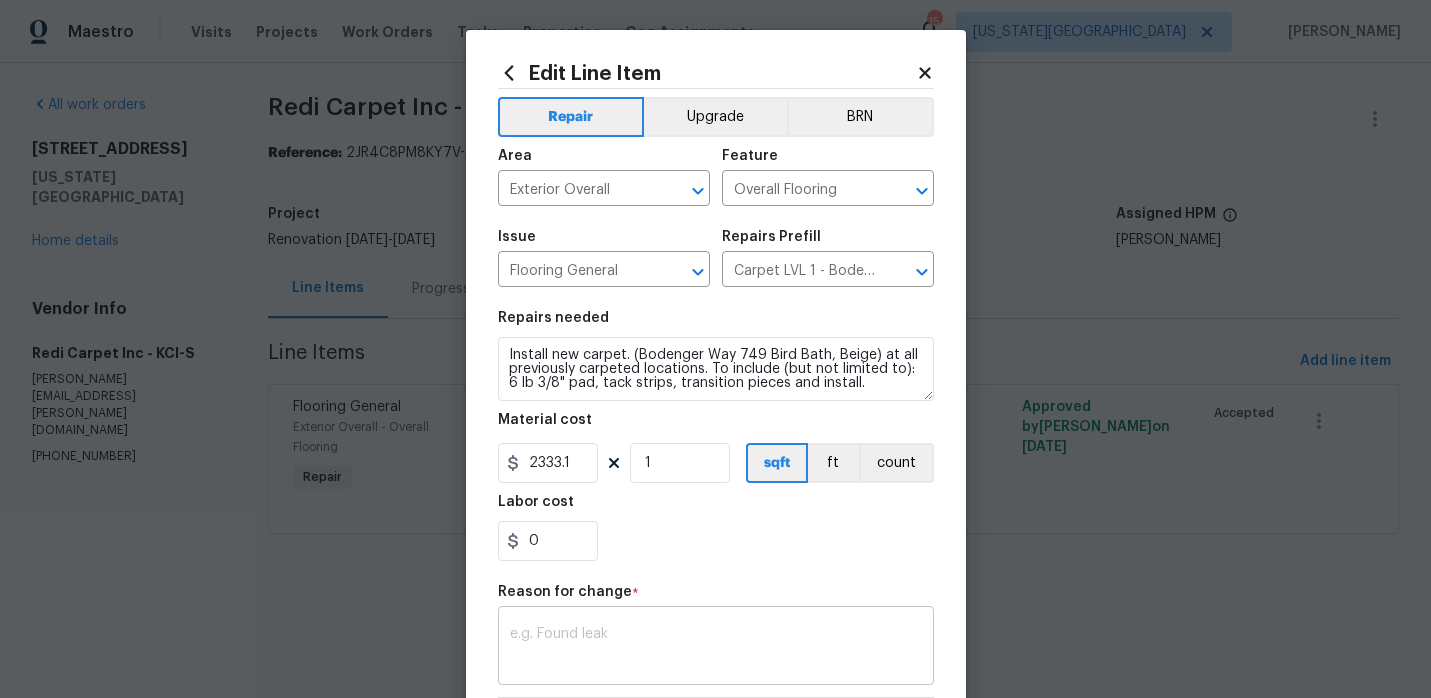 click at bounding box center (716, 648) 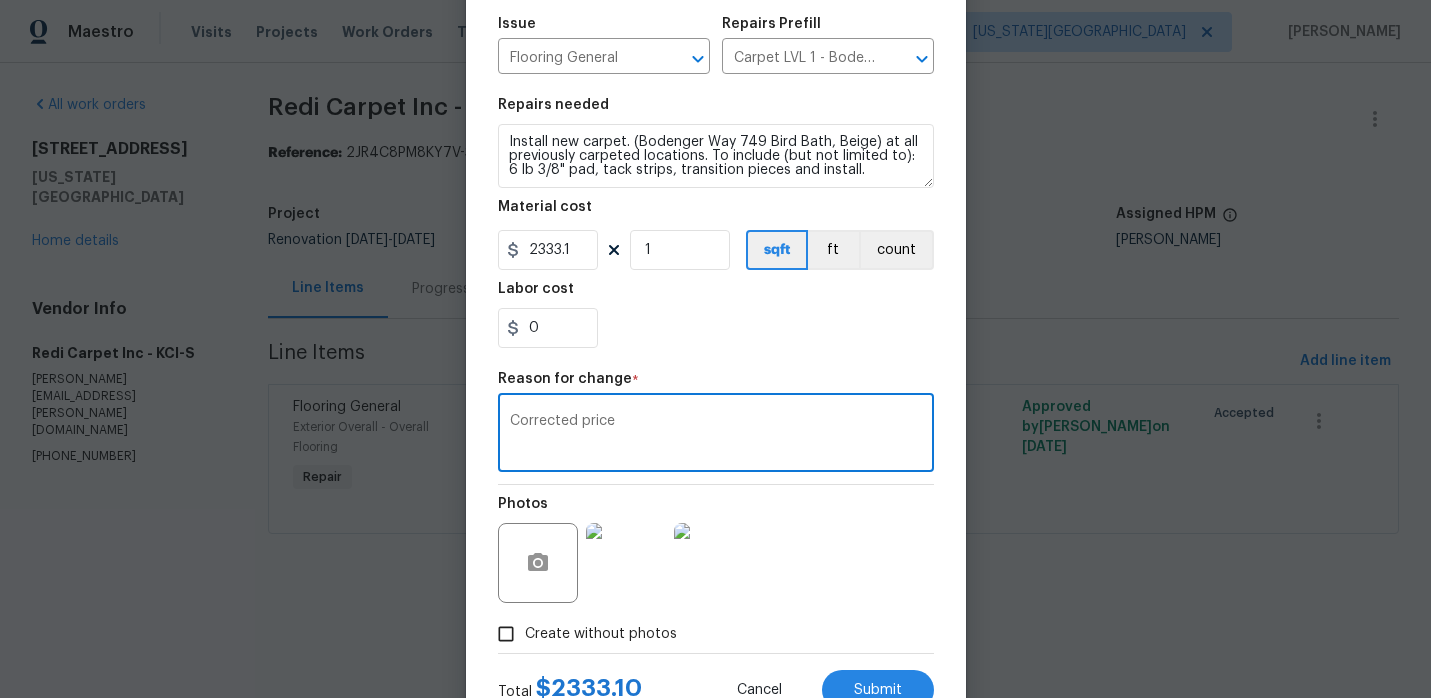 scroll, scrollTop: 288, scrollLeft: 0, axis: vertical 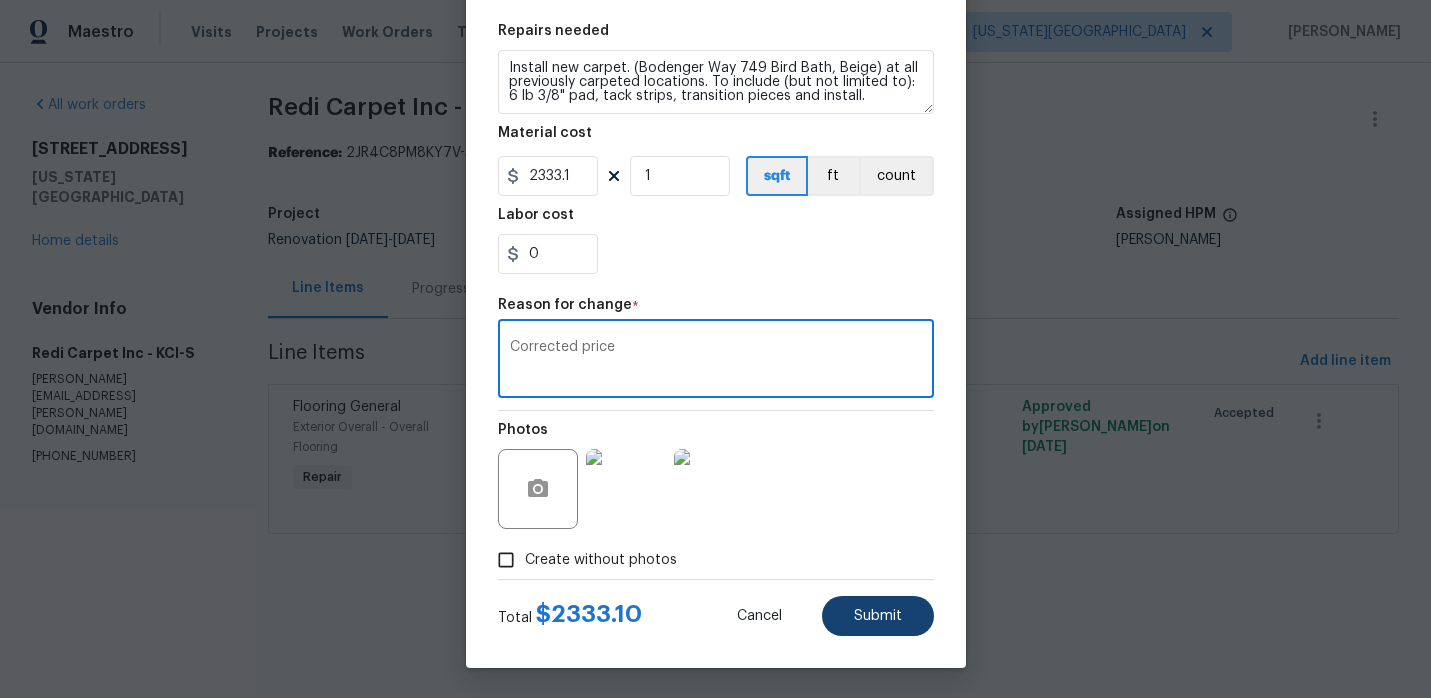 type on "Corrected price" 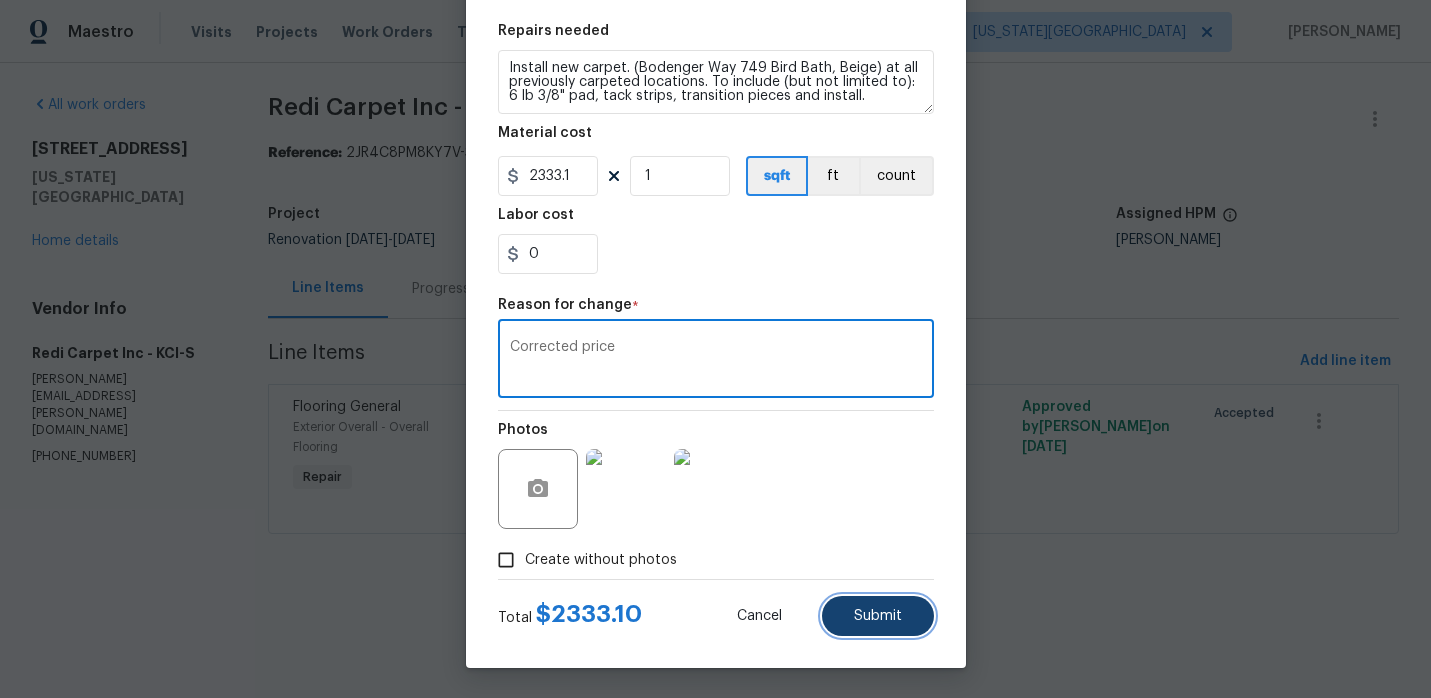 click on "Submit" at bounding box center (878, 616) 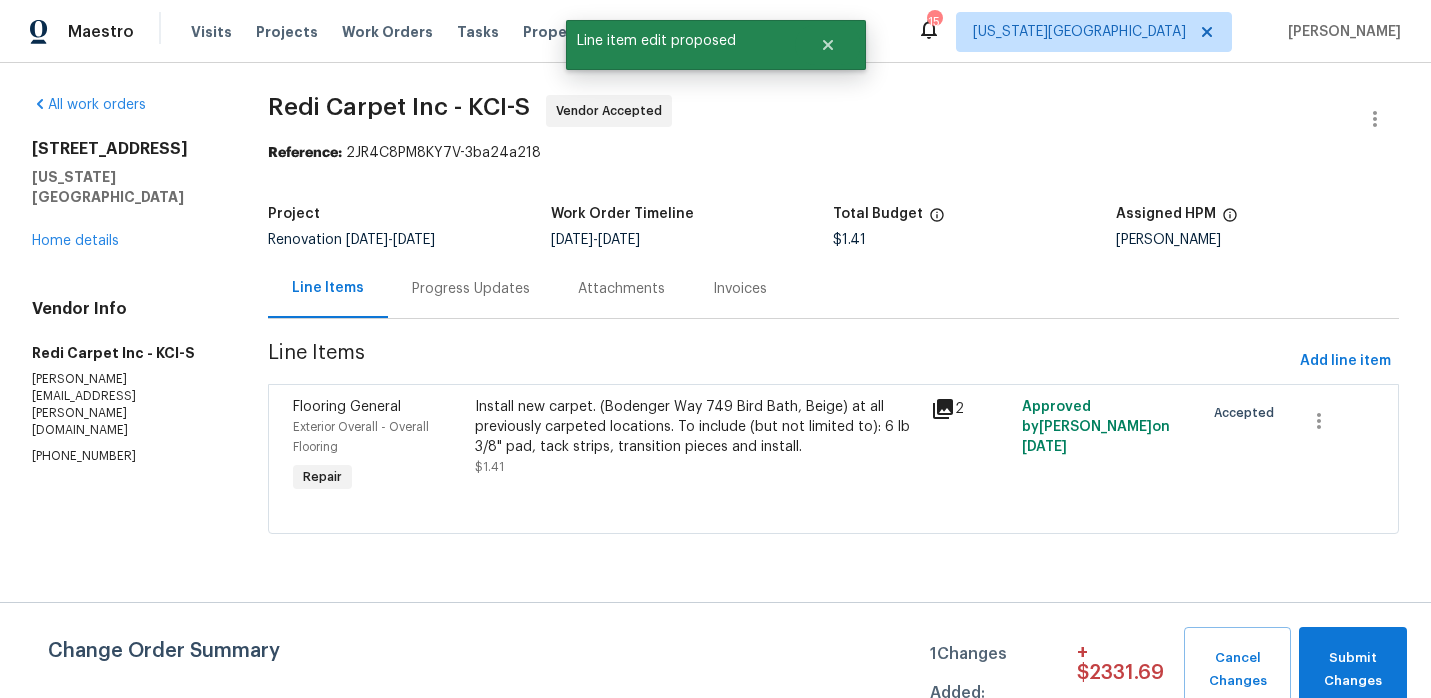 scroll, scrollTop: 0, scrollLeft: 0, axis: both 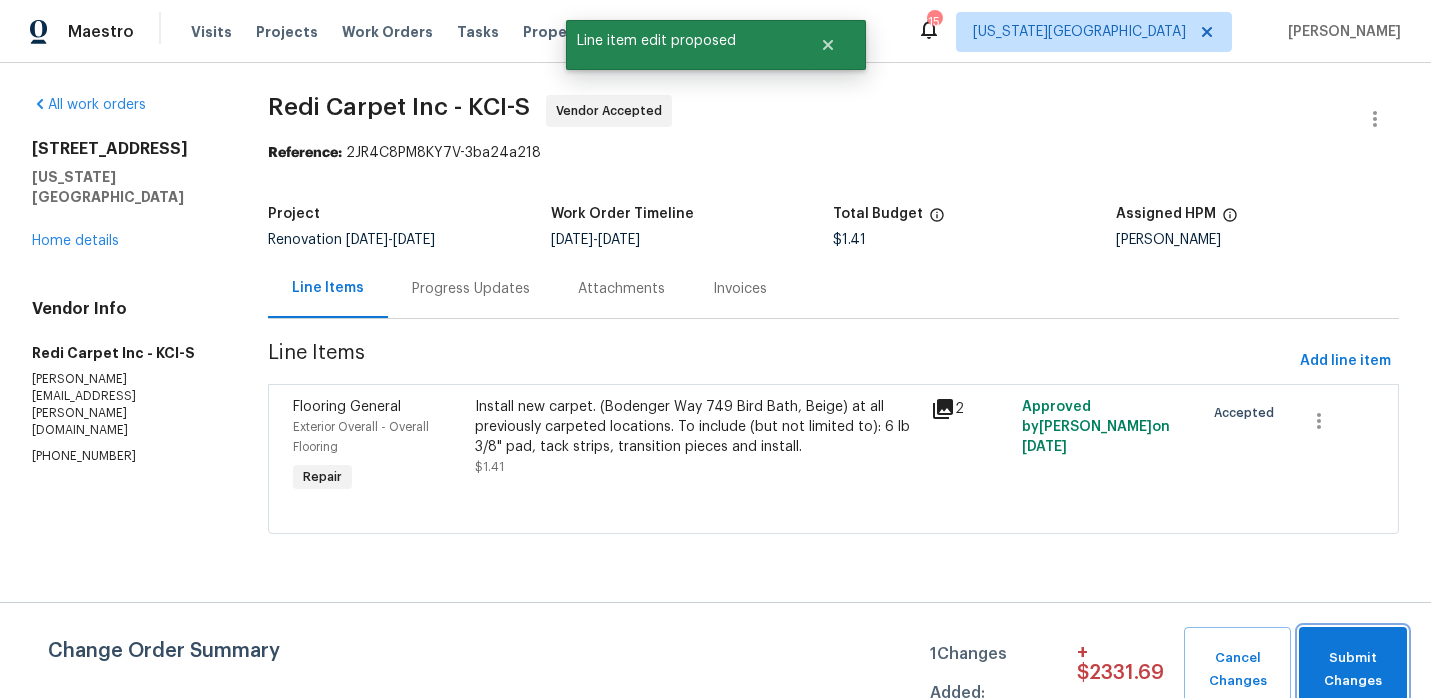 click on "Submit Changes" at bounding box center [1353, 670] 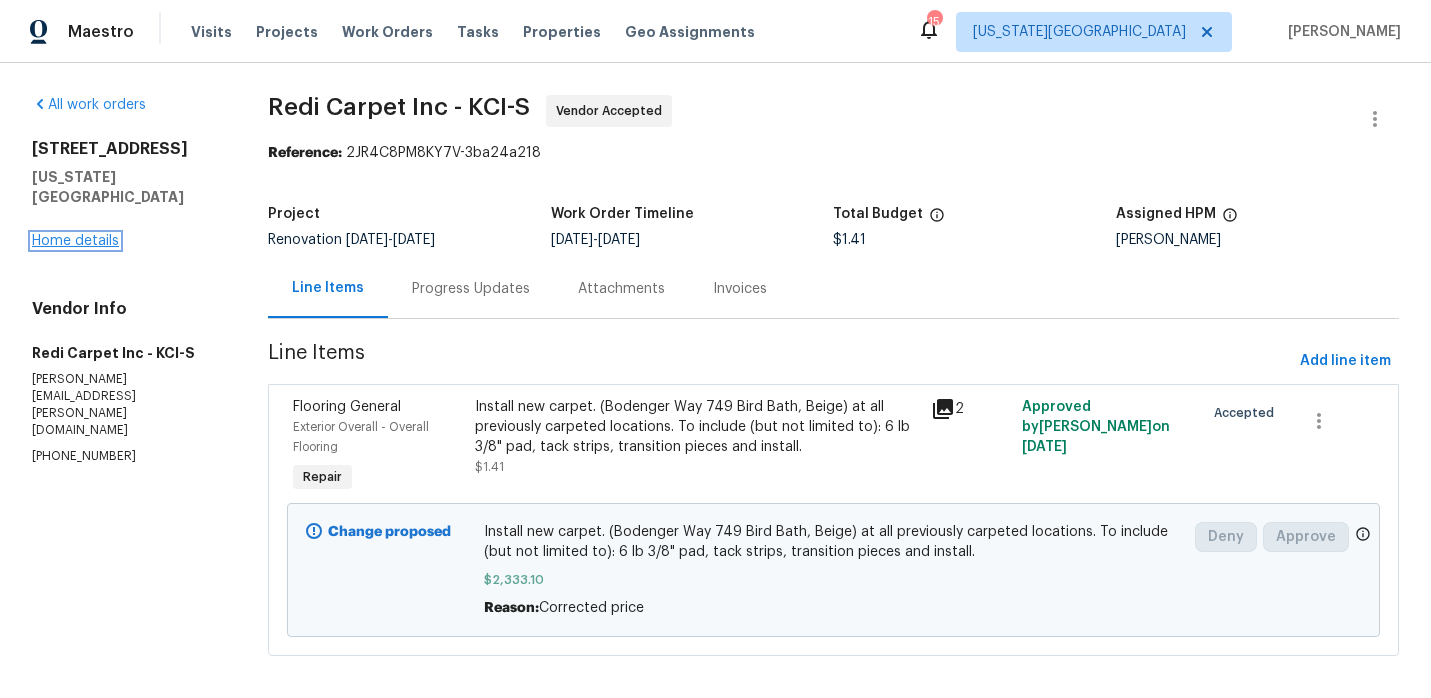 click on "Home details" at bounding box center (75, 241) 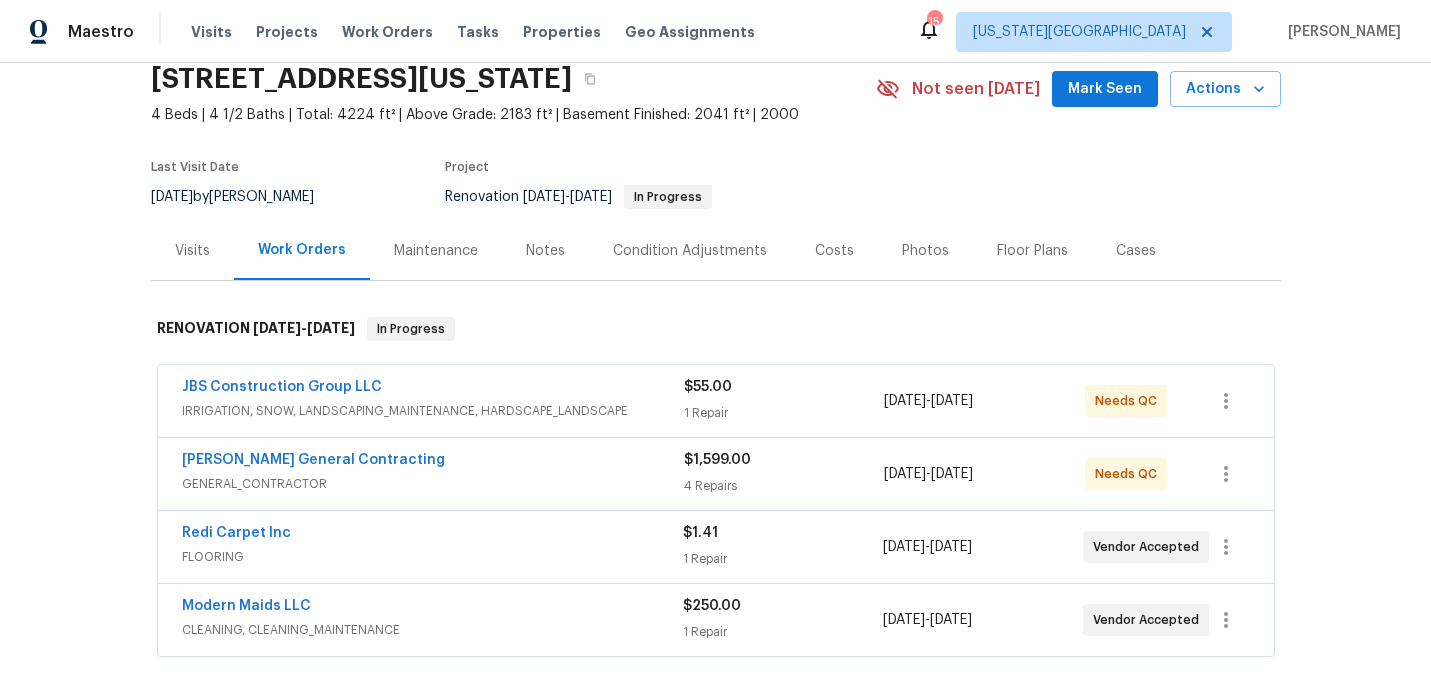 scroll, scrollTop: 86, scrollLeft: 0, axis: vertical 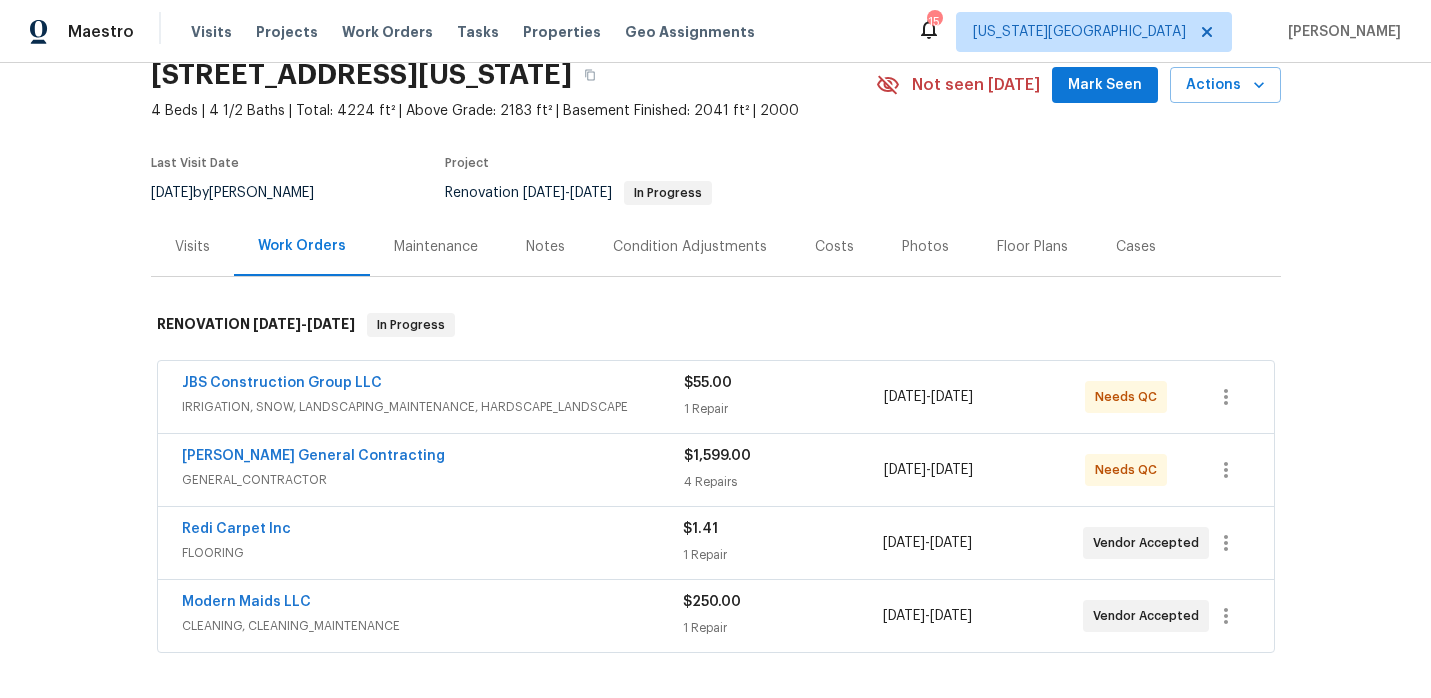 click on "Nicholson General Contracting" at bounding box center (313, 456) 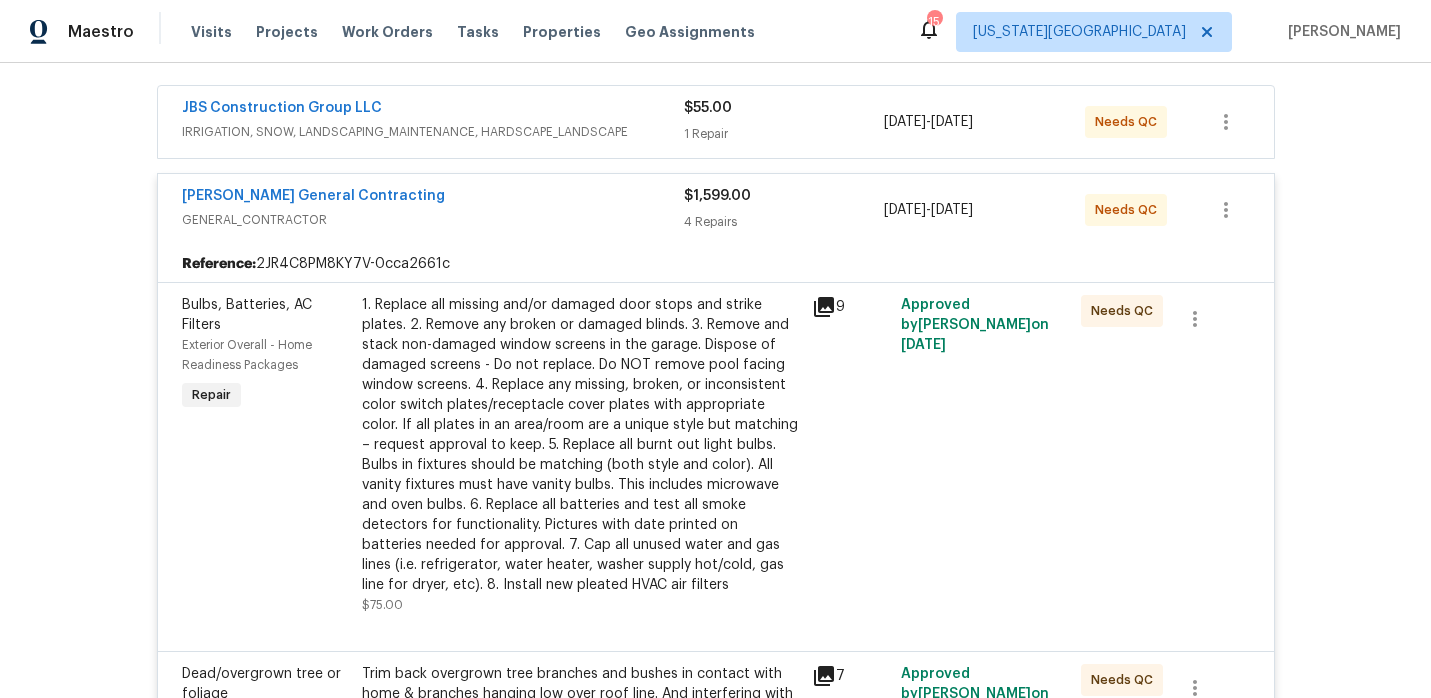 scroll, scrollTop: 526, scrollLeft: 0, axis: vertical 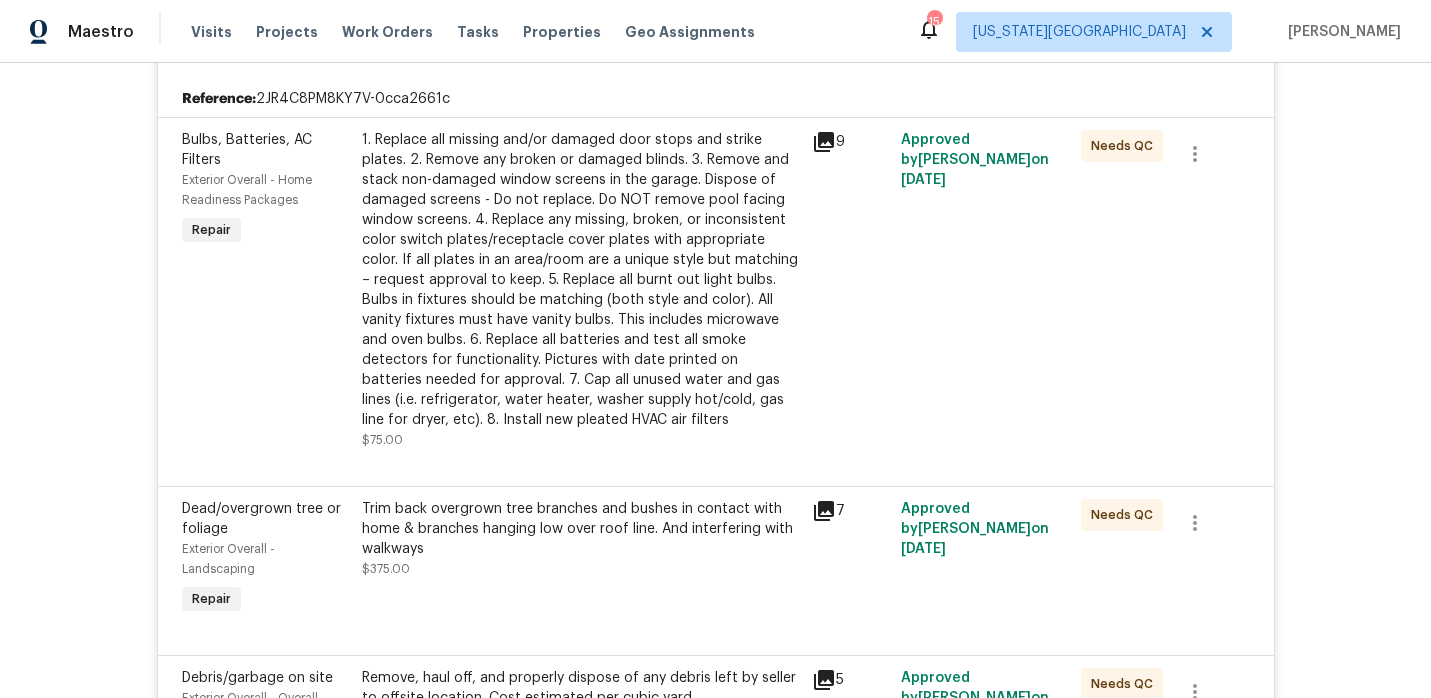 click on "1. Replace all missing and/or damaged door stops and strike plates.  2. Remove any broken or damaged blinds.  3. Remove and stack non-damaged window screens in the garage. Dispose of damaged screens - Do not replace. Do NOT remove pool facing window screens.  4. Replace any missing, broken, or inconsistent color switch plates/receptacle cover plates with appropriate color. If all plates in an area/room are a unique style but matching – request approval to keep.  5. Replace all burnt out light bulbs. Bulbs in fixtures should be matching (both style and color). All vanity fixtures must have vanity bulbs. This includes microwave and oven bulbs.  6. Replace all batteries and test all smoke detectors for functionality. Pictures with date printed on batteries needed for approval.  7. Cap all unused water and gas lines (i.e. refrigerator, water heater, washer supply hot/cold, gas line for dryer, etc).  8. Install new pleated HVAC air filters" at bounding box center (581, 280) 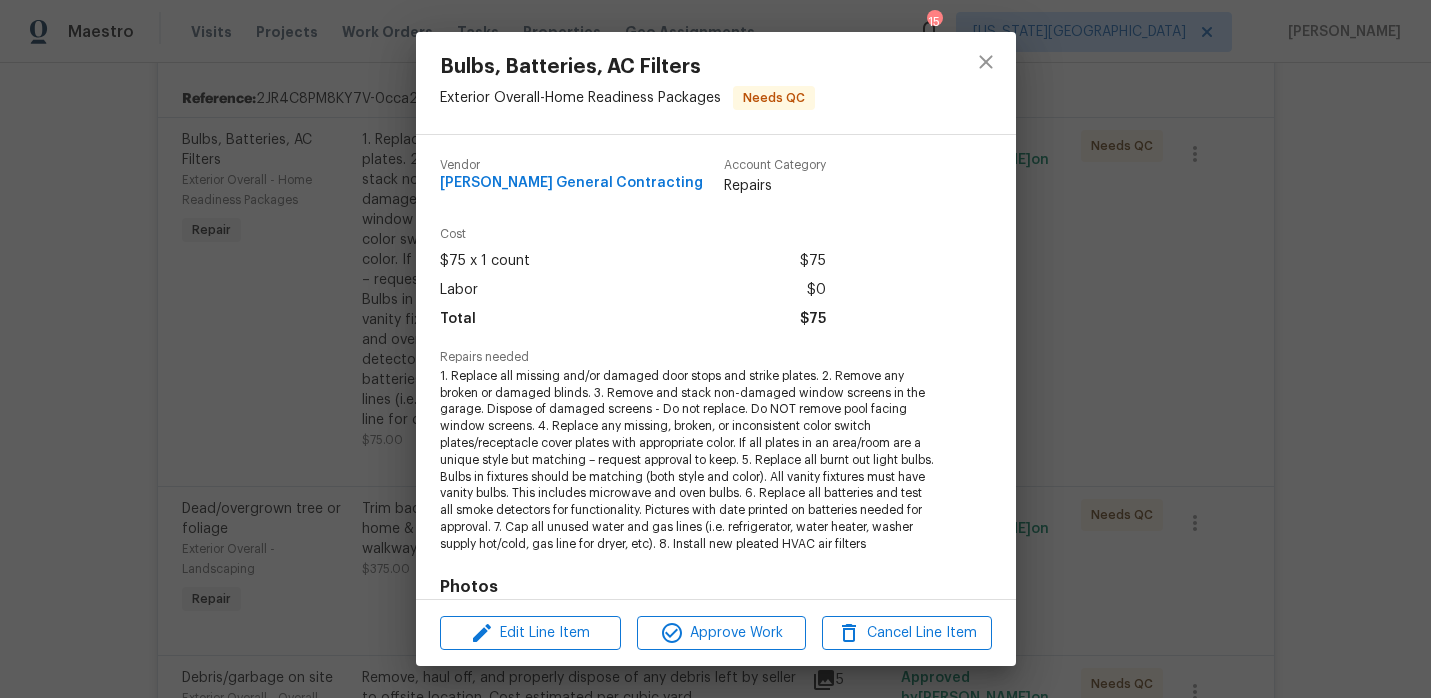 scroll, scrollTop: 290, scrollLeft: 0, axis: vertical 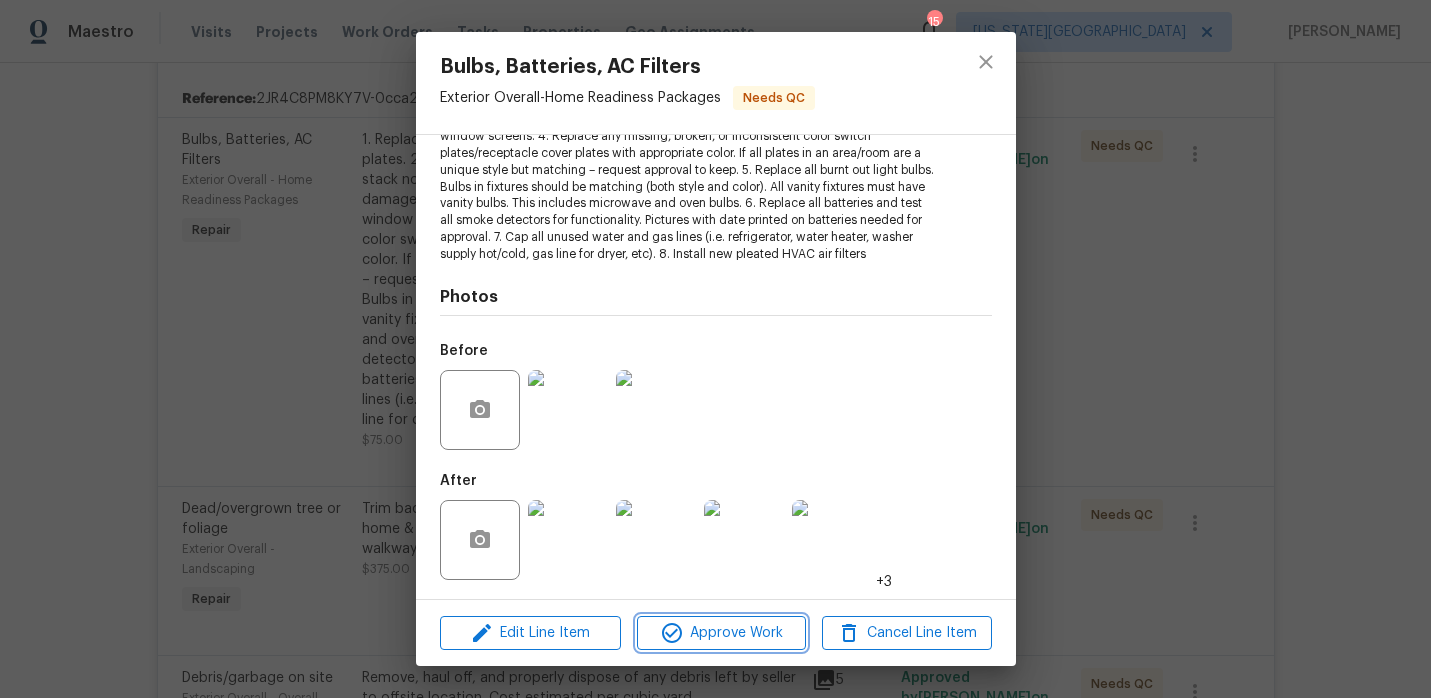 click on "Approve Work" at bounding box center (721, 633) 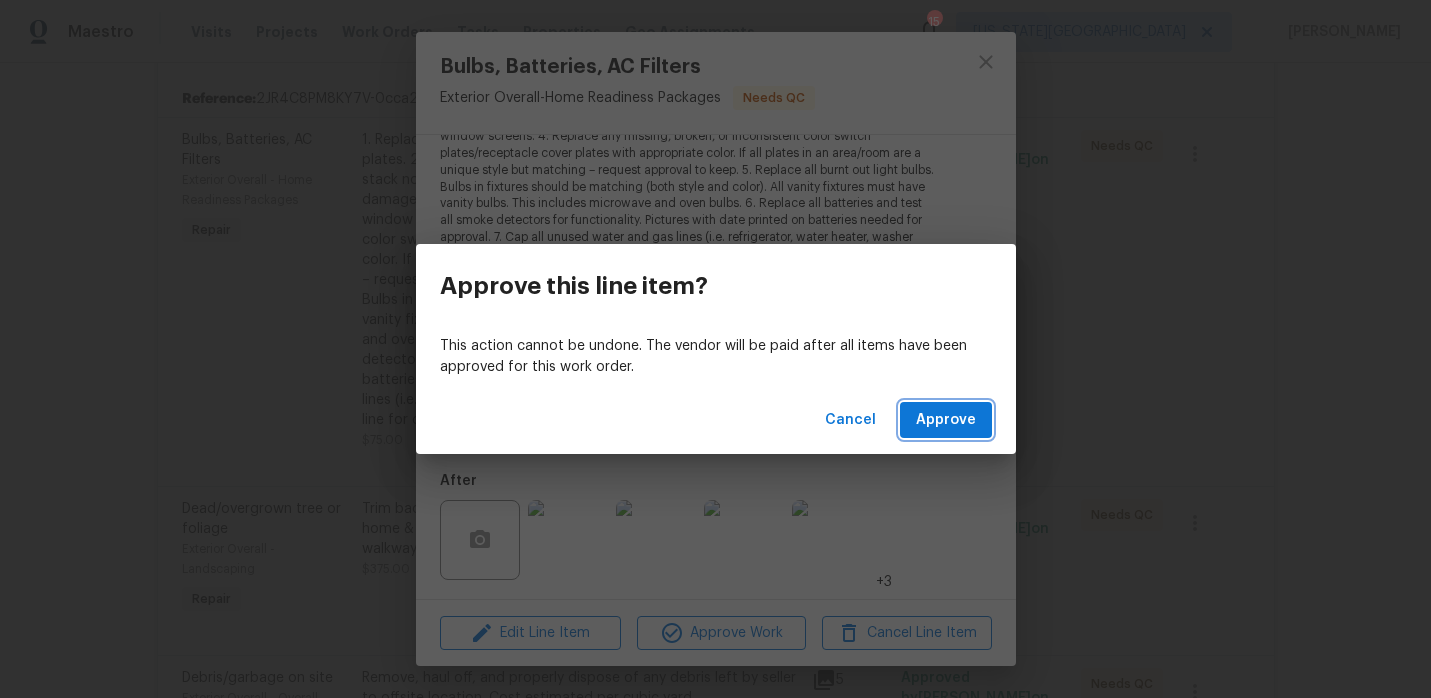 click on "Approve" at bounding box center (946, 420) 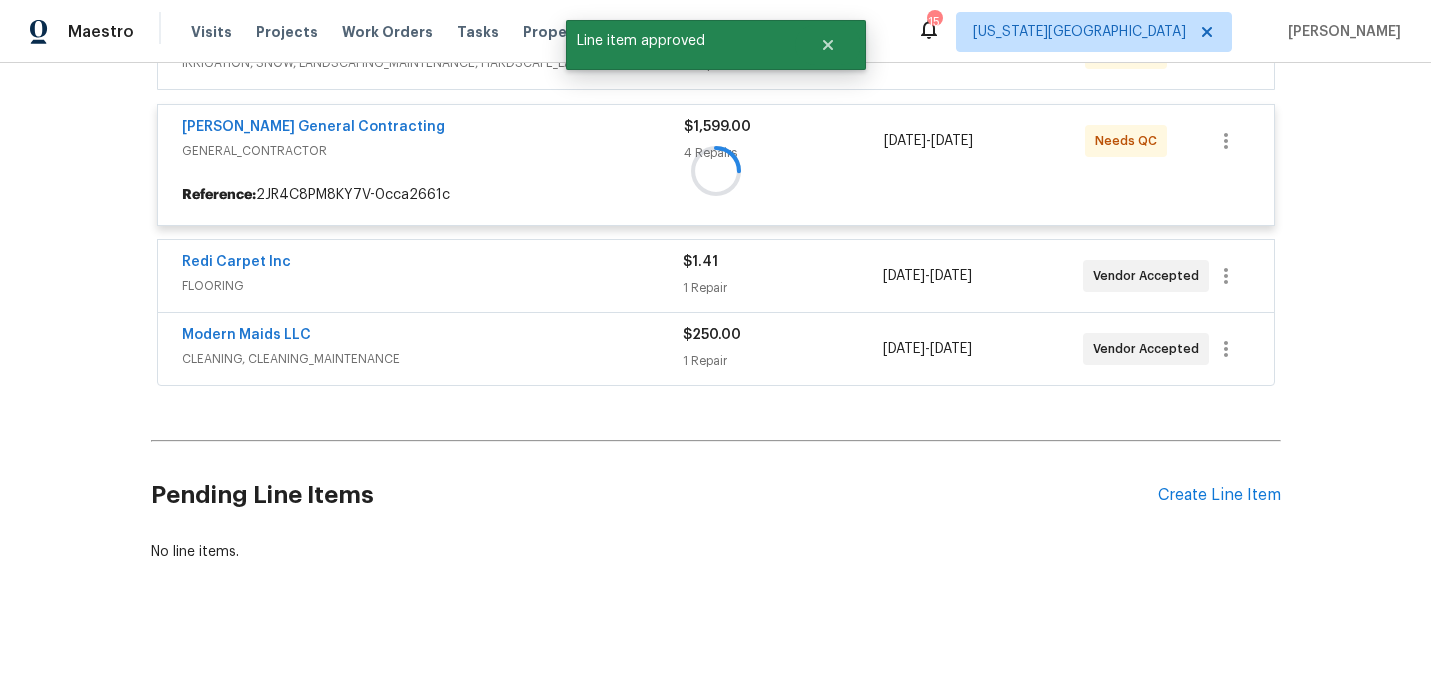 scroll, scrollTop: 526, scrollLeft: 0, axis: vertical 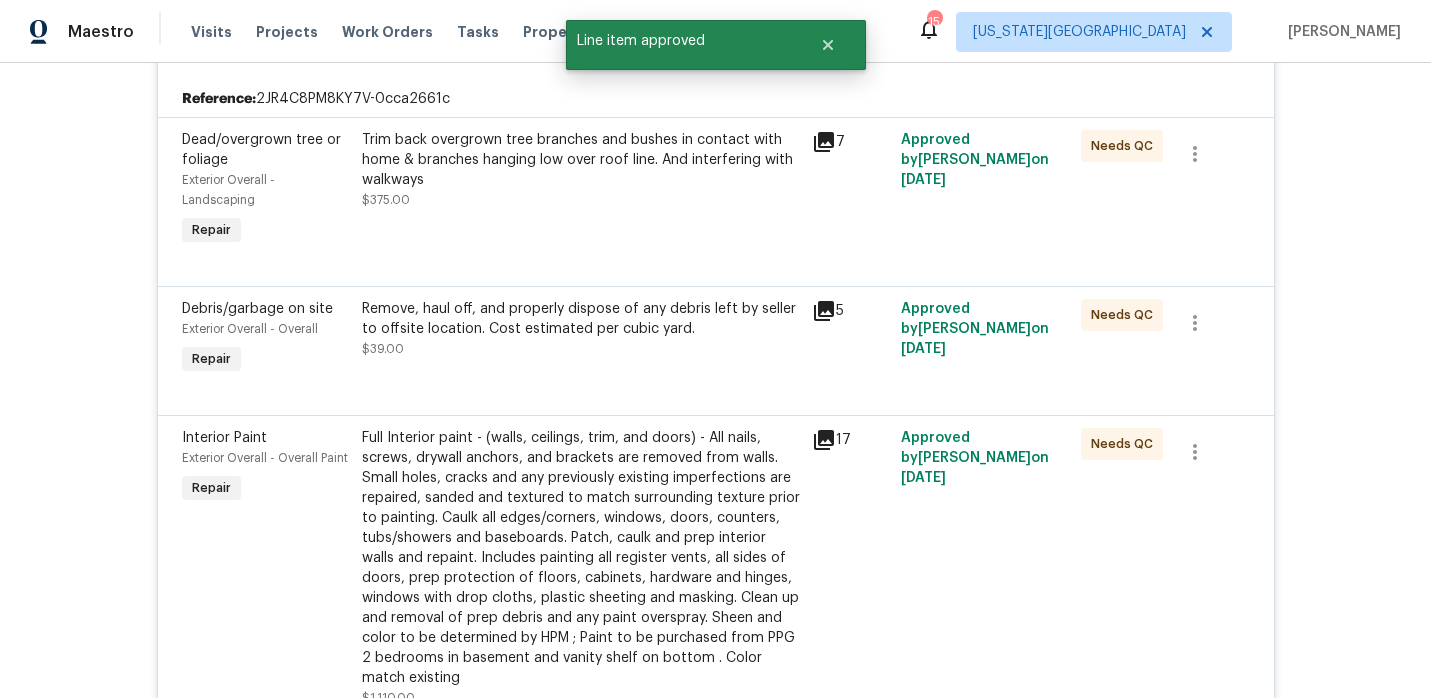 click on "Trim back overgrown tree branches and bushes in contact with home & branches hanging low over roof line. And interfering with walkways" at bounding box center [581, 160] 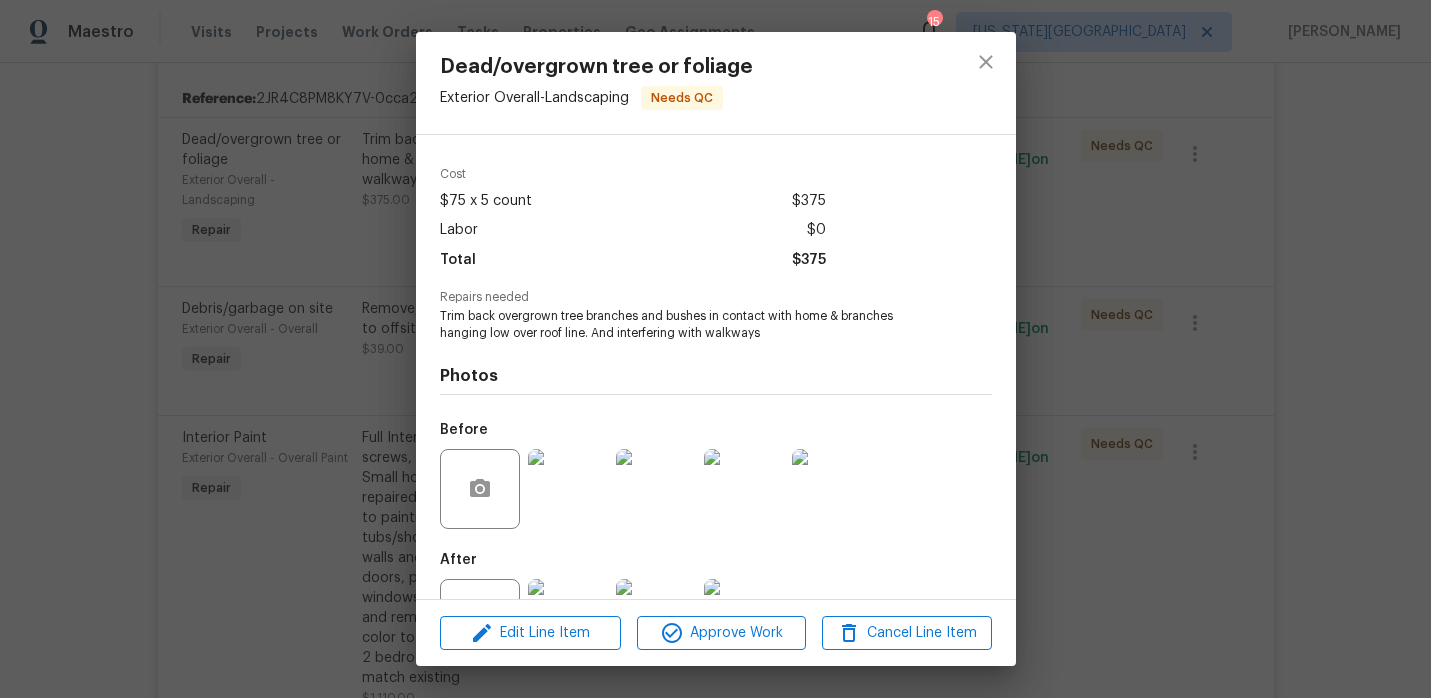 scroll, scrollTop: 140, scrollLeft: 0, axis: vertical 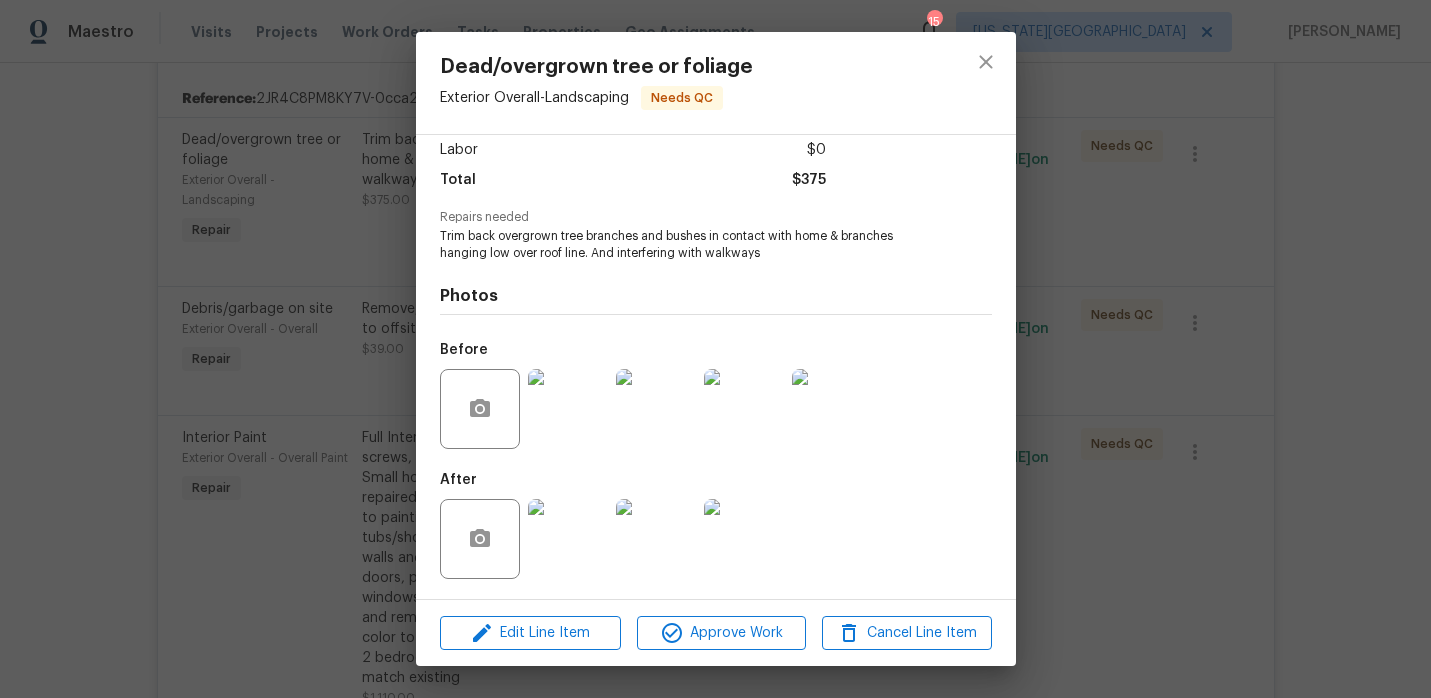 click at bounding box center [568, 539] 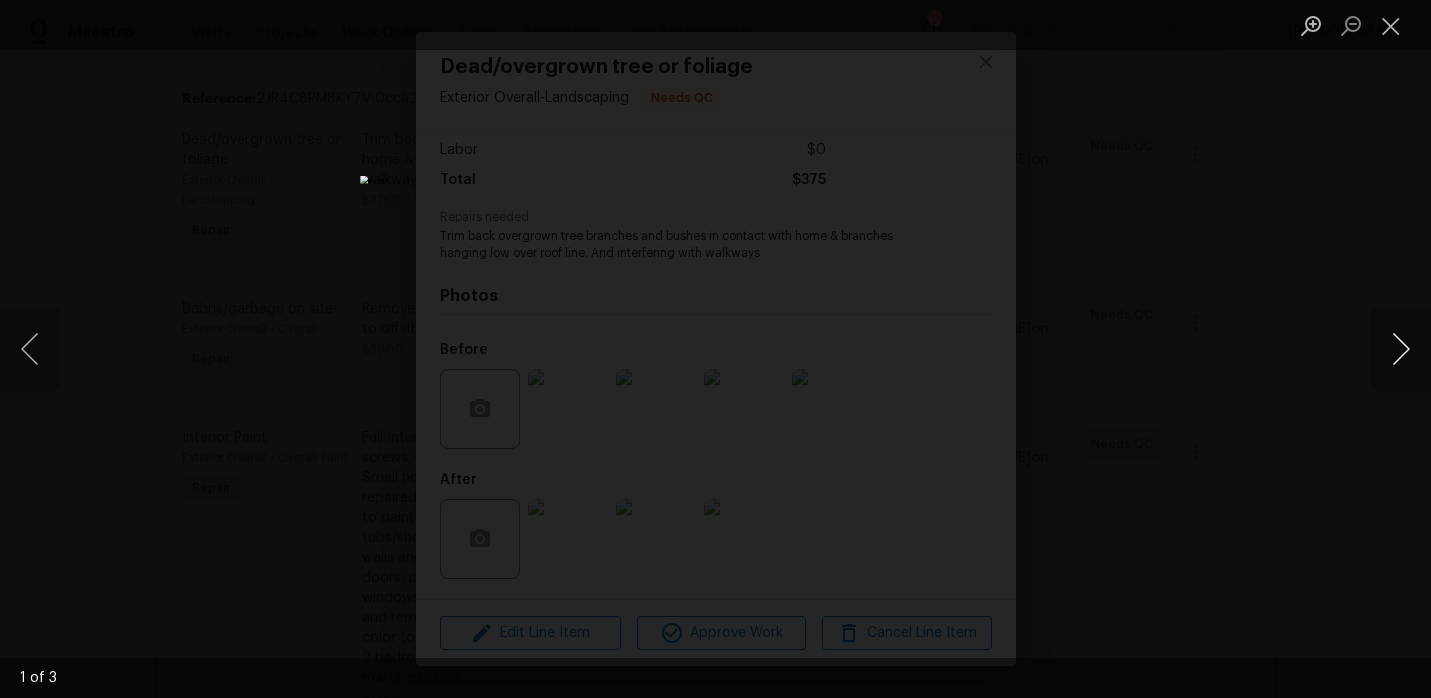 click at bounding box center (1401, 349) 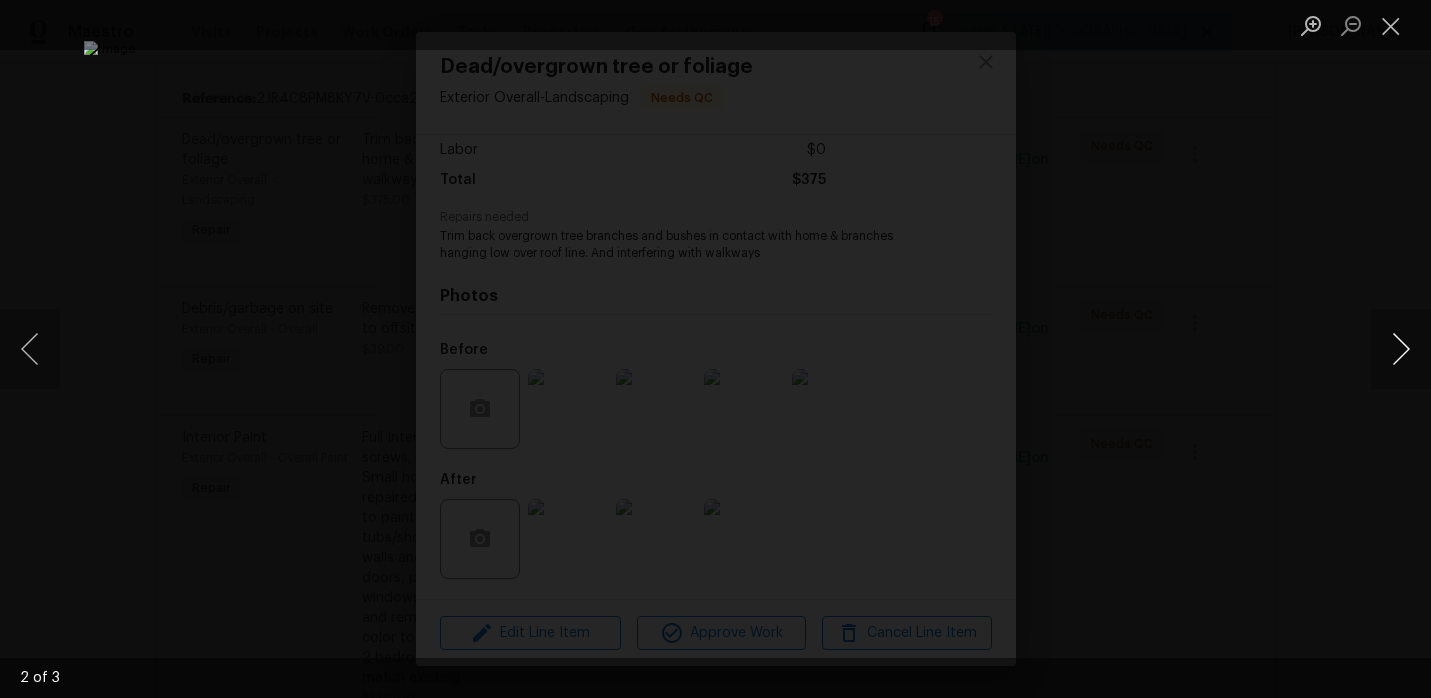 click at bounding box center [1401, 349] 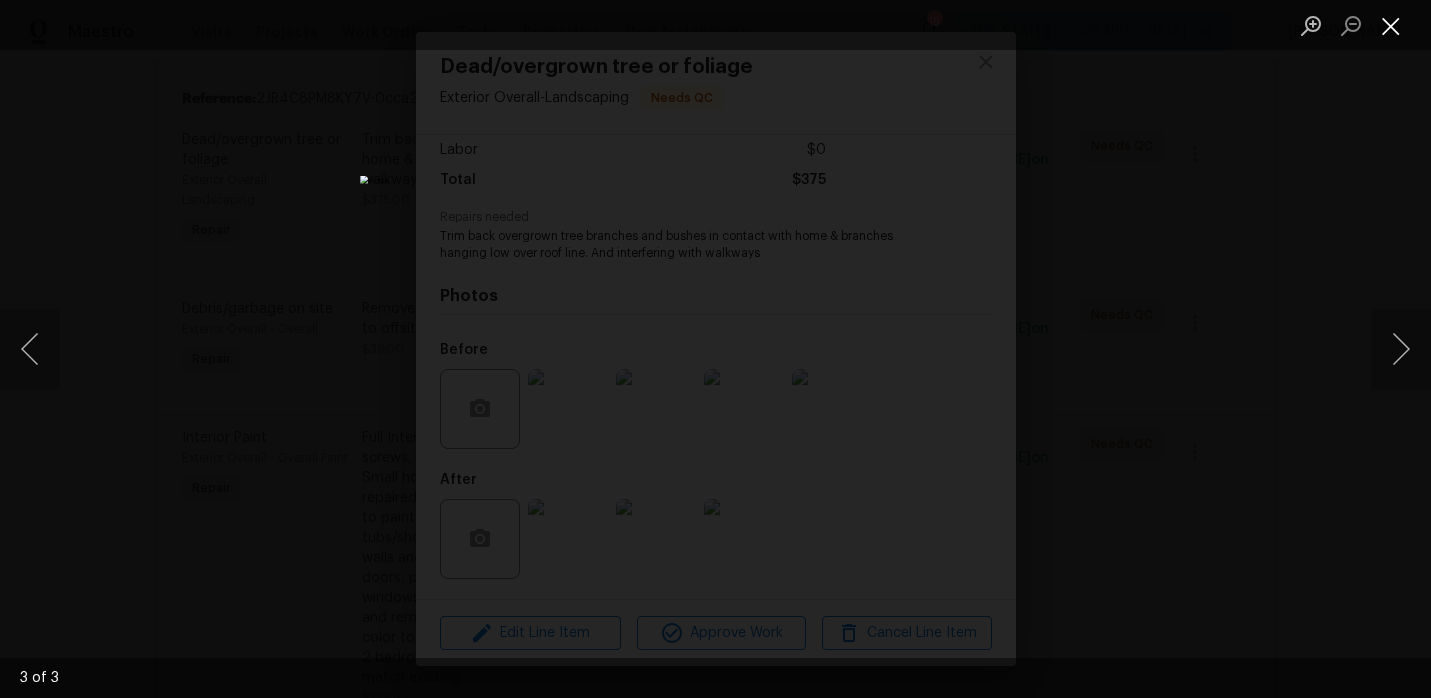 click at bounding box center [1391, 25] 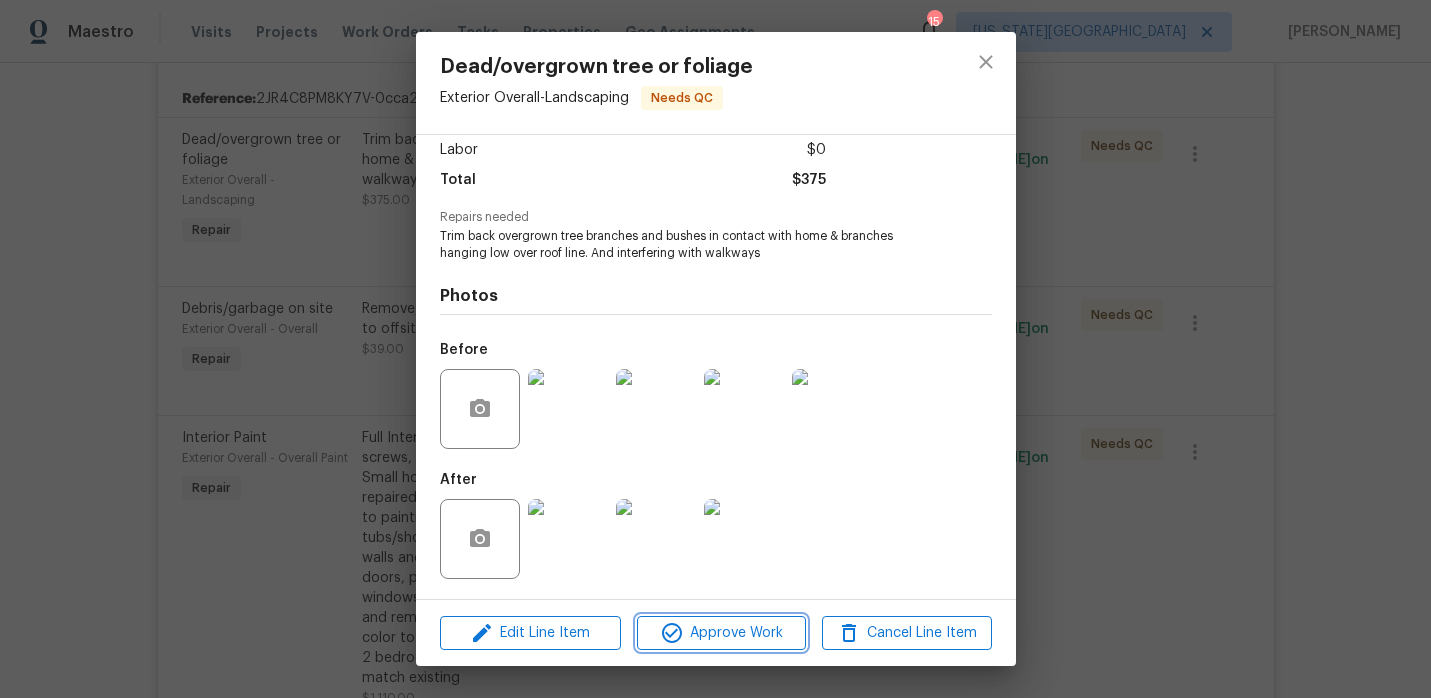 click on "Approve Work" at bounding box center (721, 633) 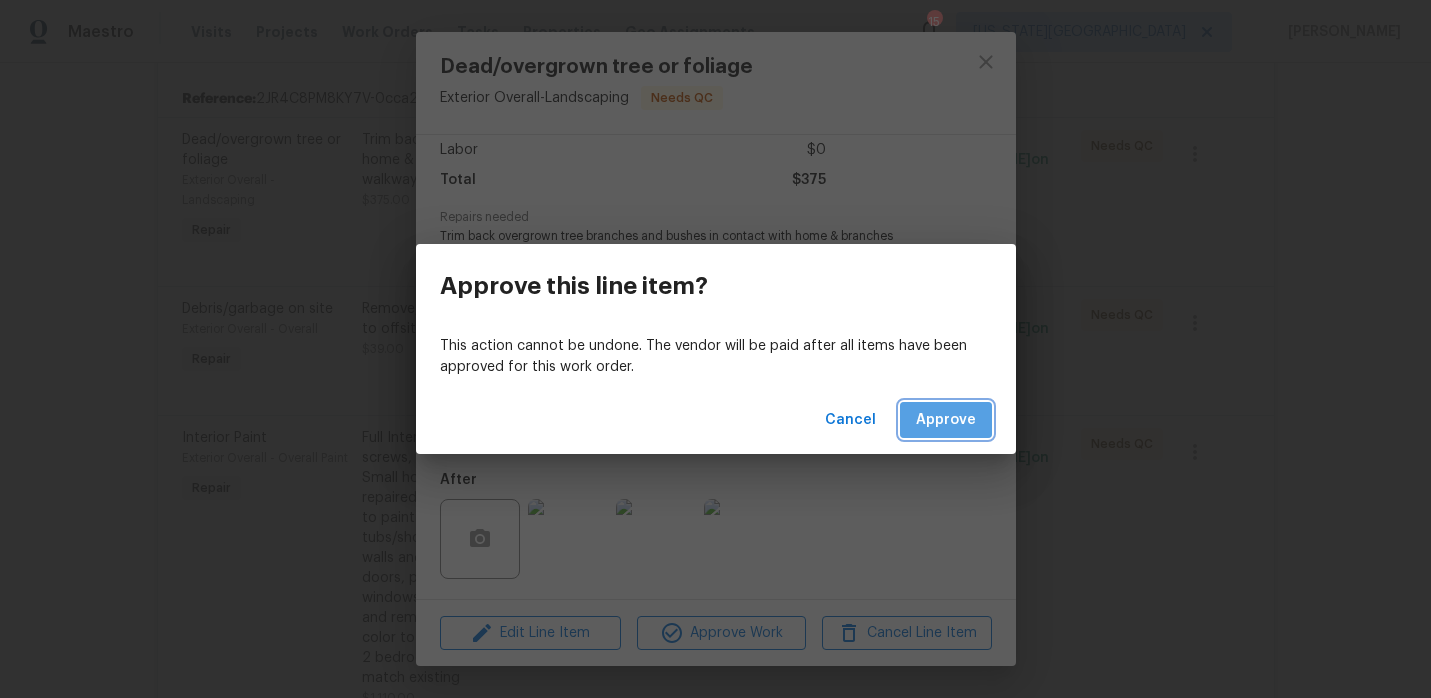 click on "Approve" at bounding box center [946, 420] 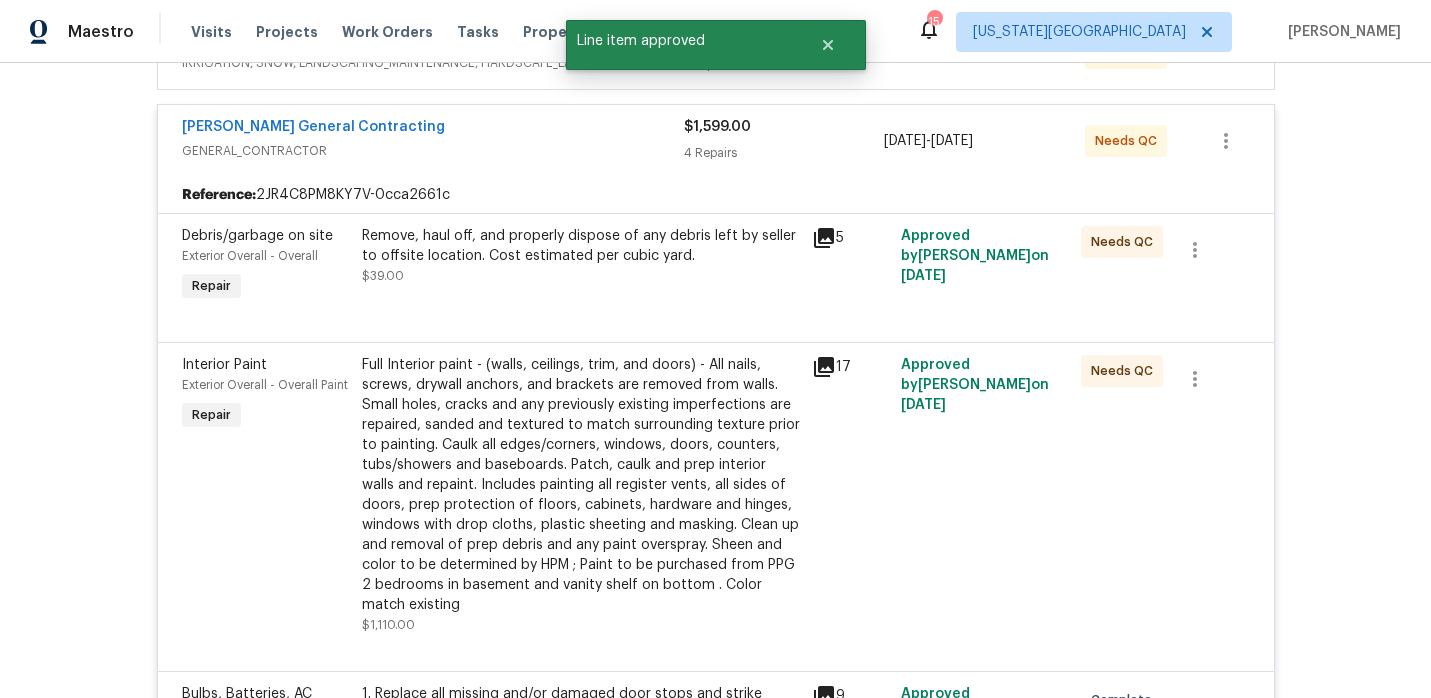 scroll, scrollTop: 526, scrollLeft: 0, axis: vertical 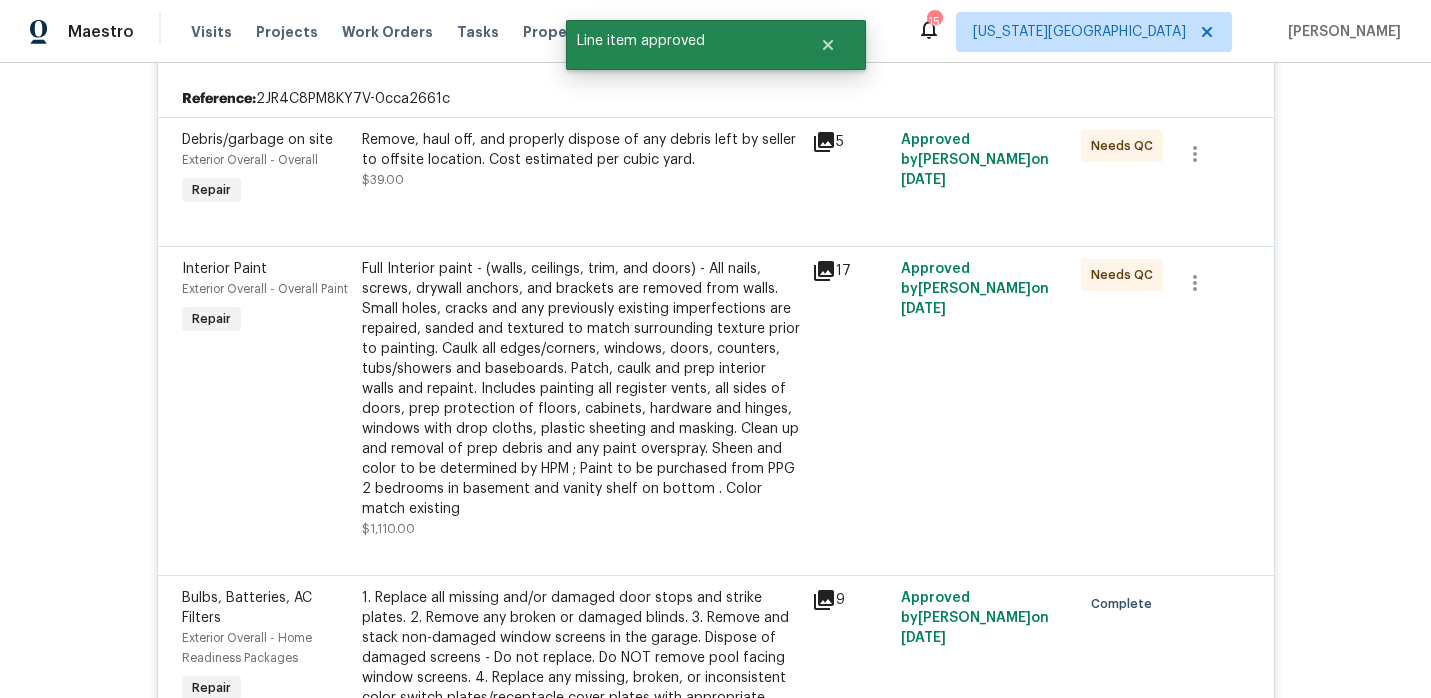 click on "Remove, haul off, and properly dispose of any debris left by seller to offsite location. Cost estimated per cubic yard. $39.00" at bounding box center [581, 160] 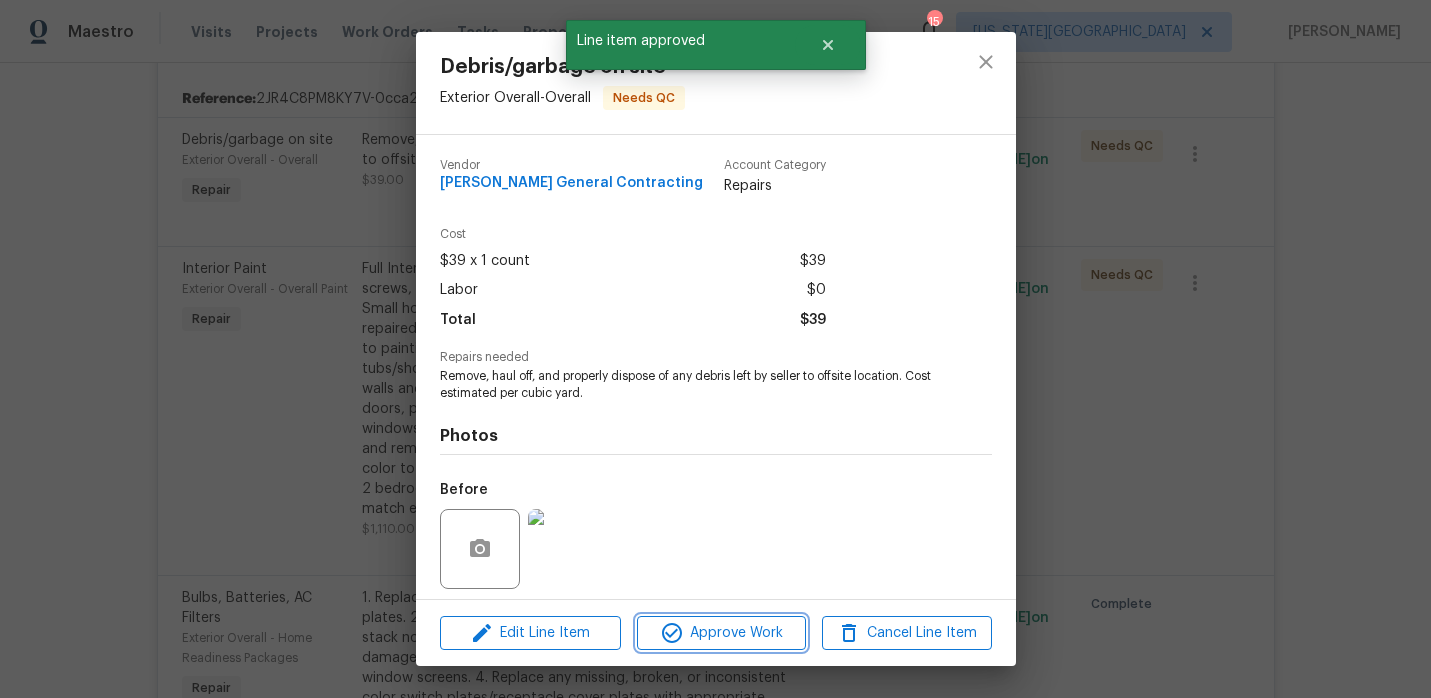 click 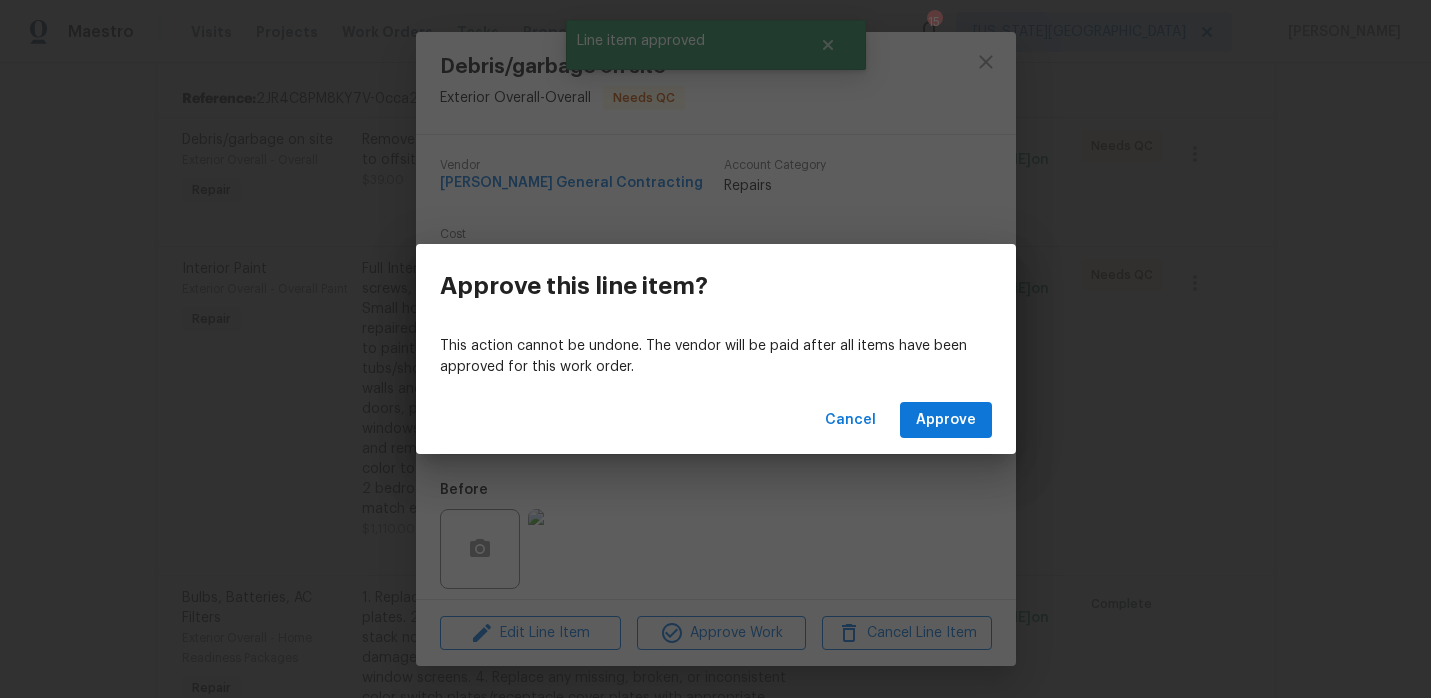 click on "Cancel Approve" at bounding box center [716, 420] 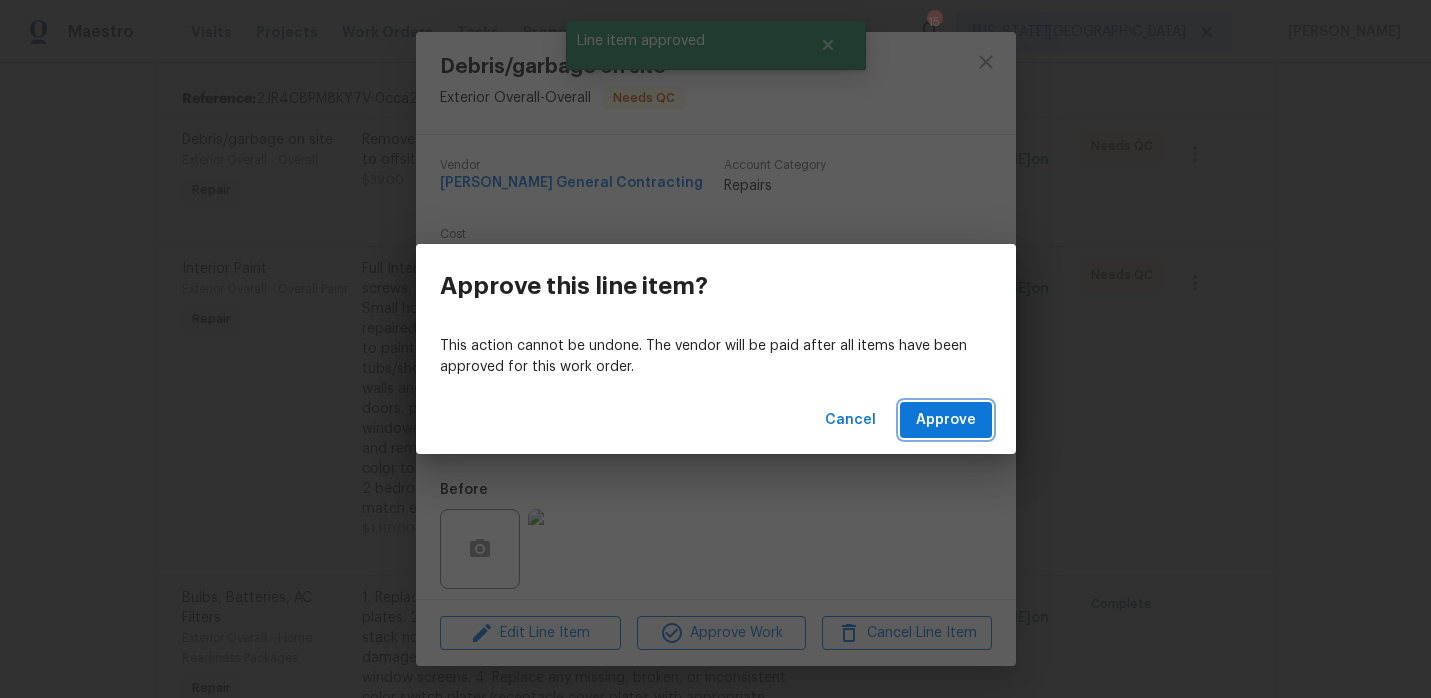 click on "Approve" at bounding box center [946, 420] 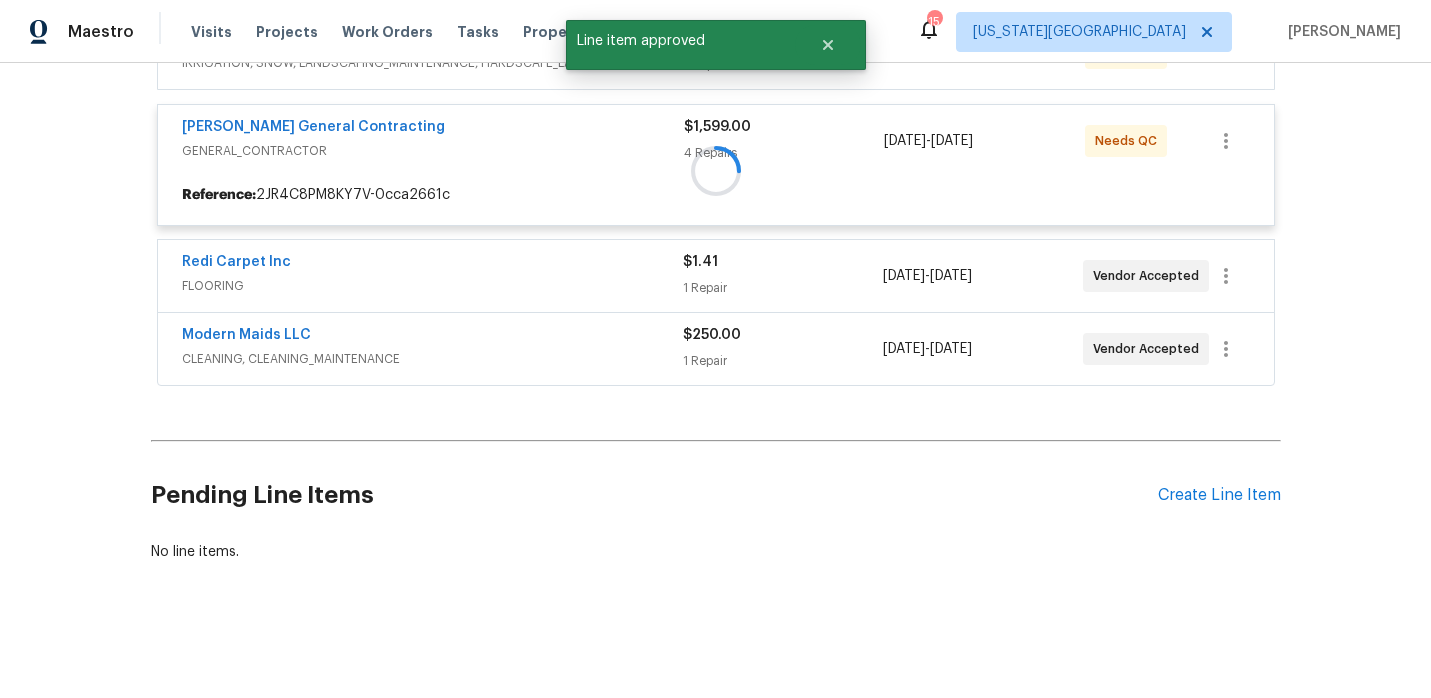 scroll, scrollTop: 526, scrollLeft: 0, axis: vertical 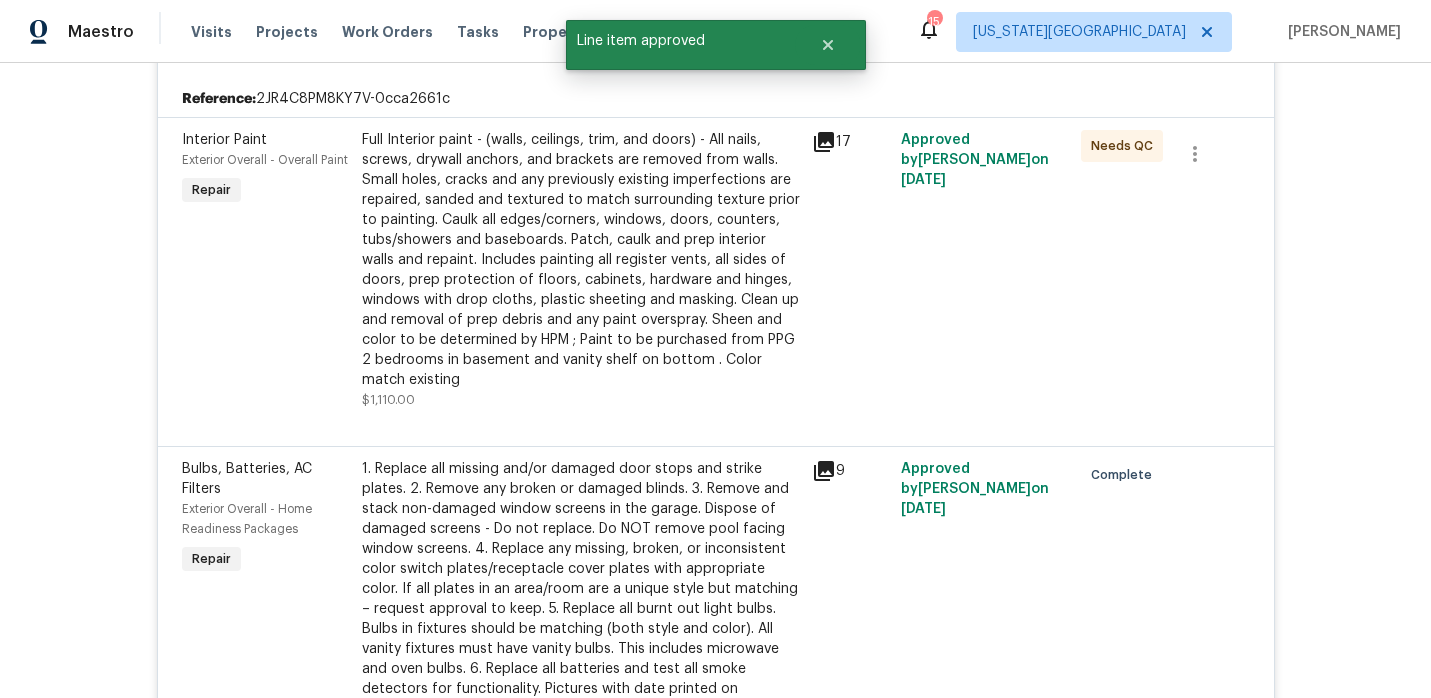 click on "Full Interior paint - (walls, ceilings, trim, and doors) - All nails, screws, drywall anchors, and brackets are removed from walls. Small holes, cracks and any previously existing imperfections are repaired, sanded and textured to match surrounding texture prior to painting. Caulk all edges/corners, windows, doors, counters, tubs/showers and baseboards. Patch, caulk and prep interior walls and repaint. Includes painting all register vents, all sides of doors, prep protection of floors, cabinets, hardware and hinges, windows with drop cloths, plastic sheeting and masking. Clean up and removal of prep debris and any paint overspray. Sheen and color to be determined by HPM ; Paint to be purchased from PPG
2 bedrooms in basement and vanity shelf on bottom . Color match existing" at bounding box center (581, 260) 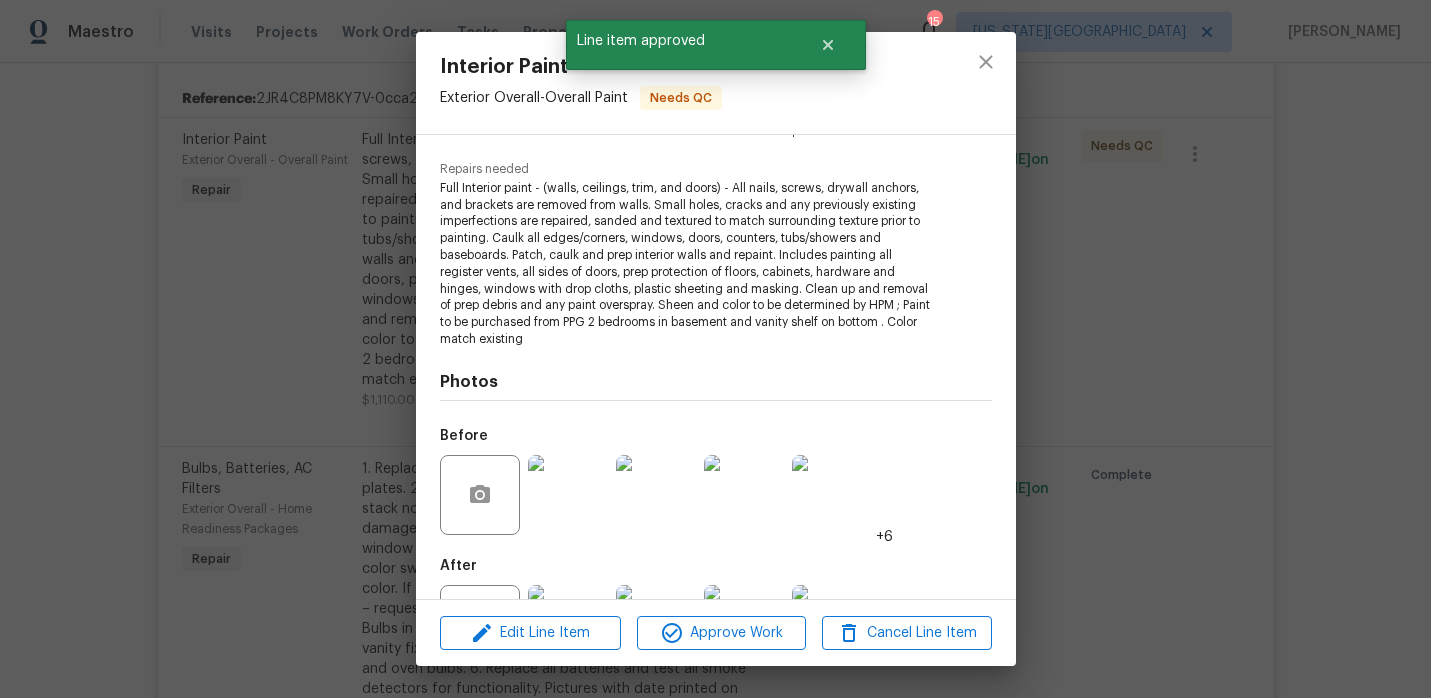 scroll, scrollTop: 273, scrollLeft: 0, axis: vertical 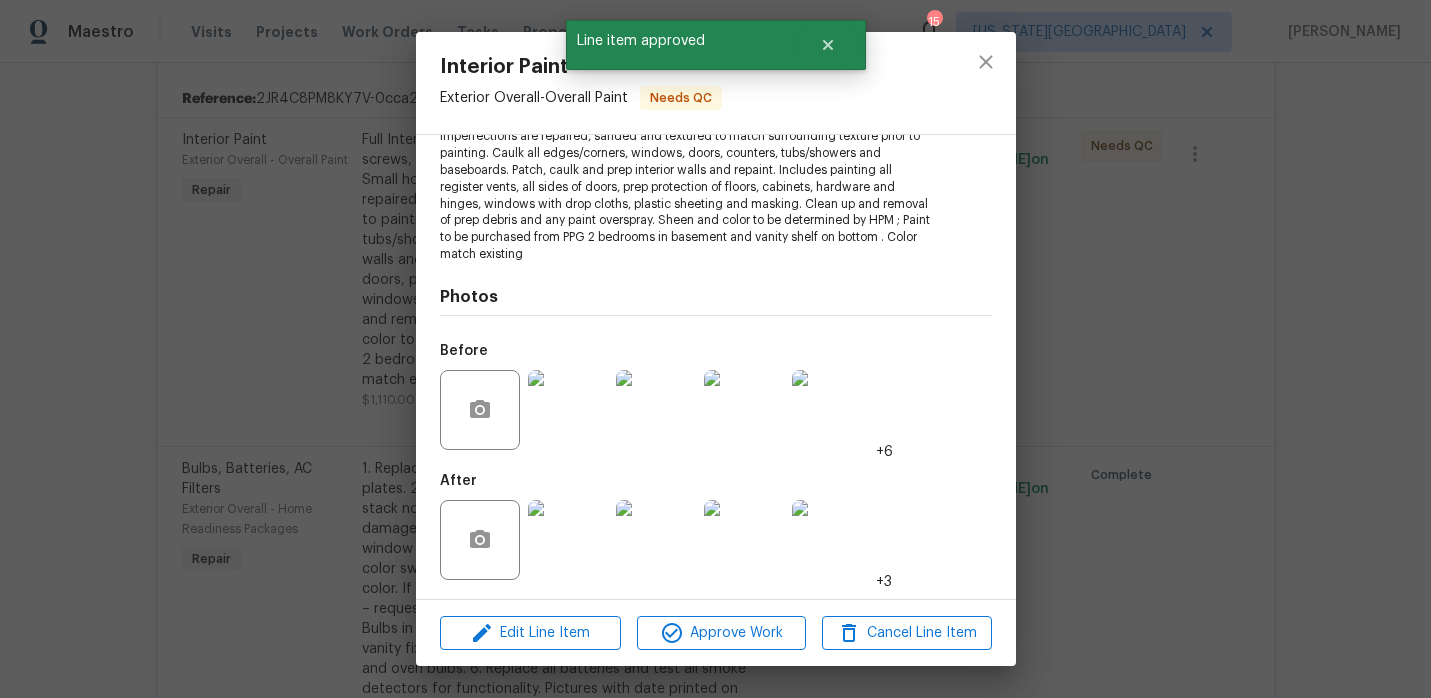 click at bounding box center (568, 540) 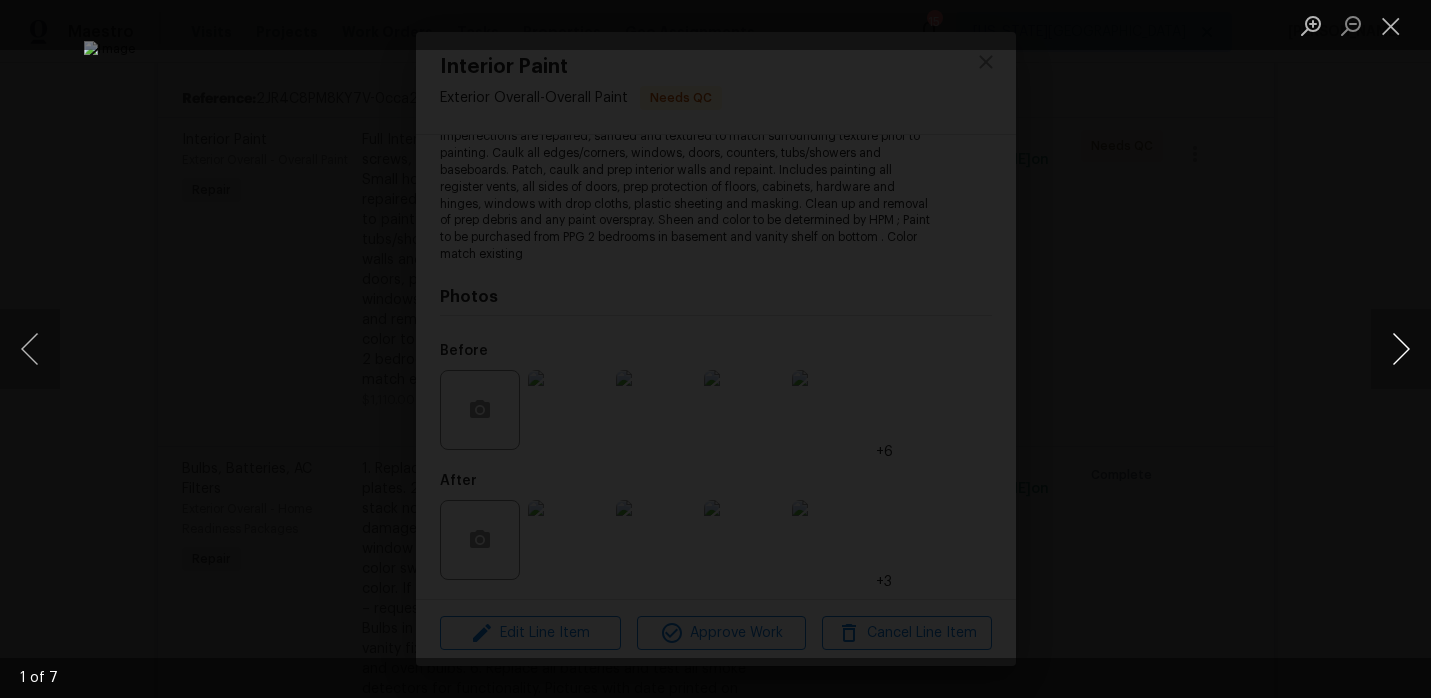 click at bounding box center [1401, 349] 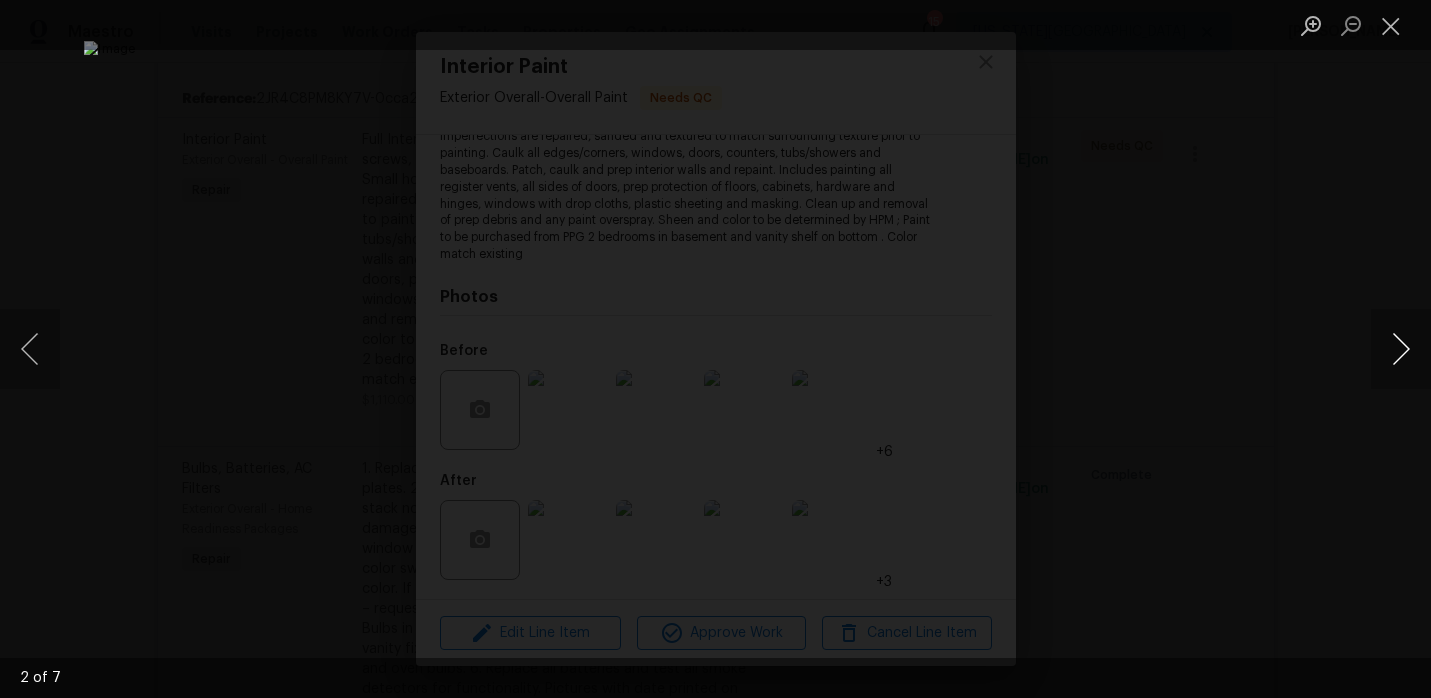 click at bounding box center (1401, 349) 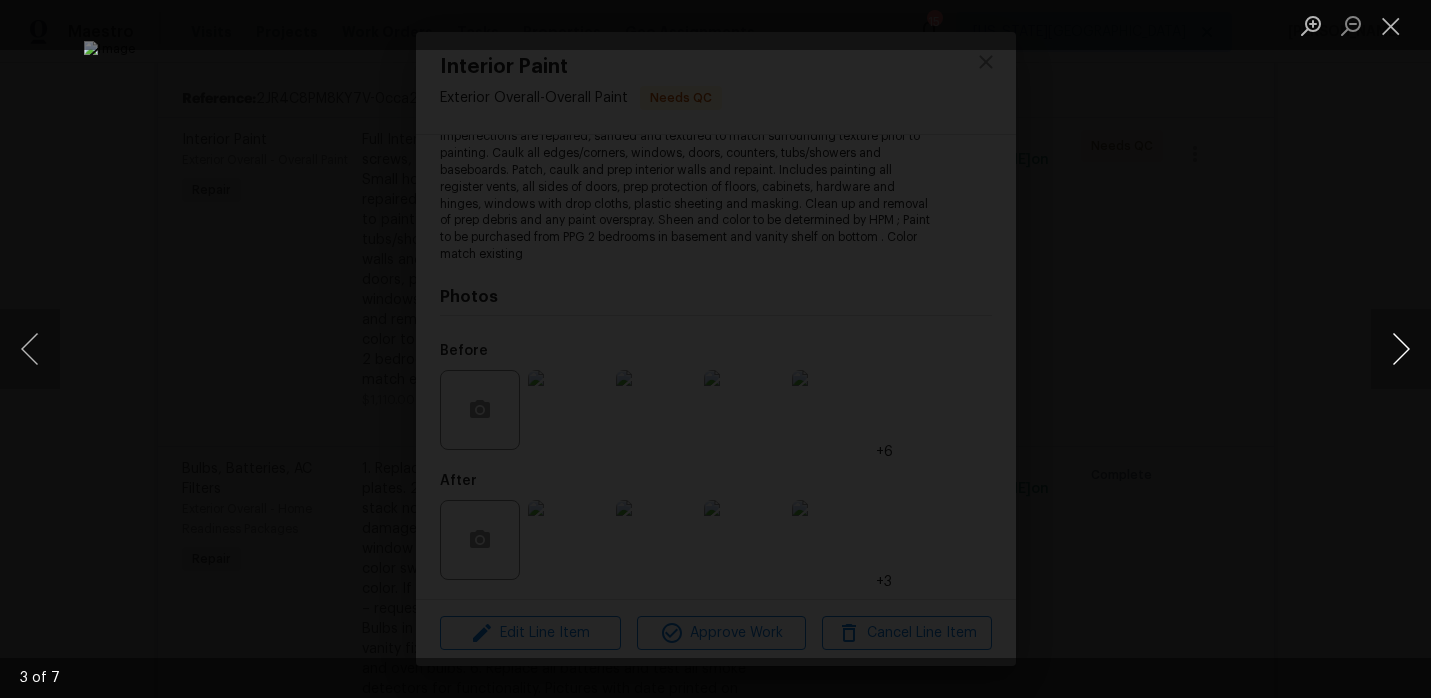 click at bounding box center (1401, 349) 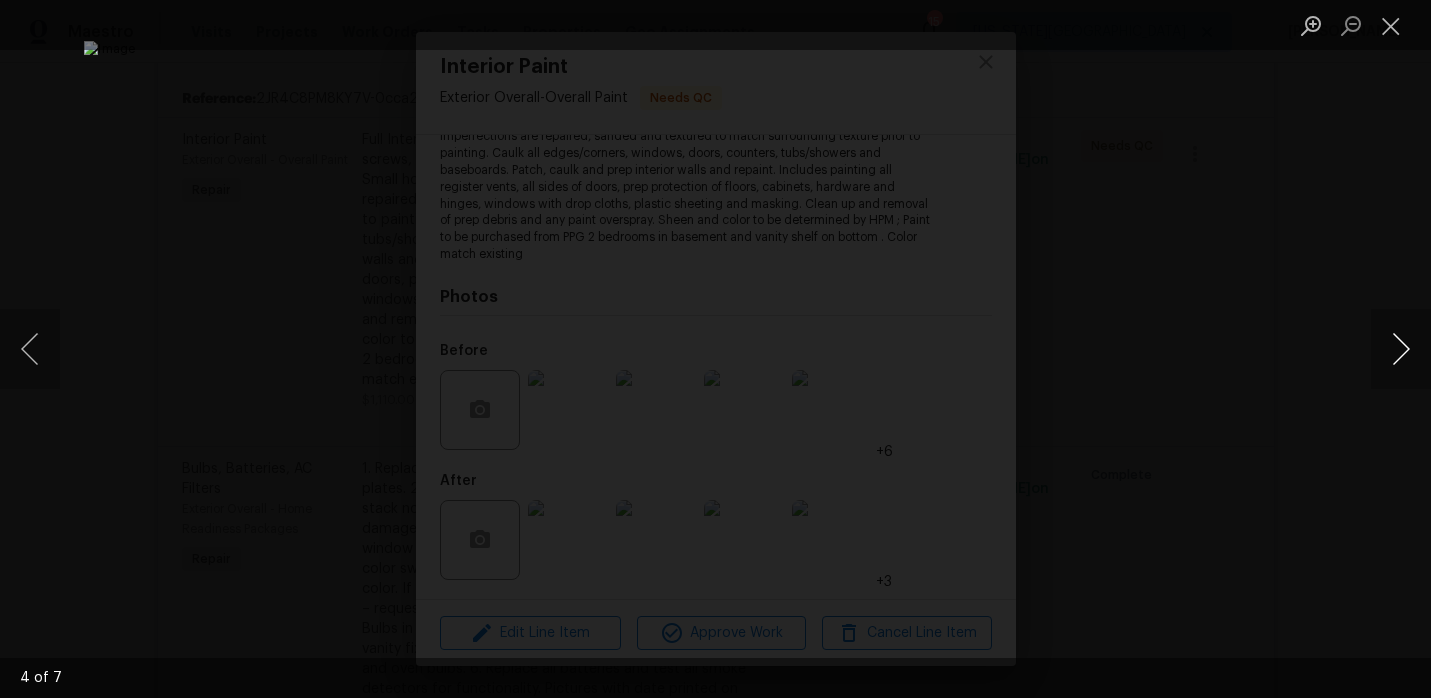 click at bounding box center [1401, 349] 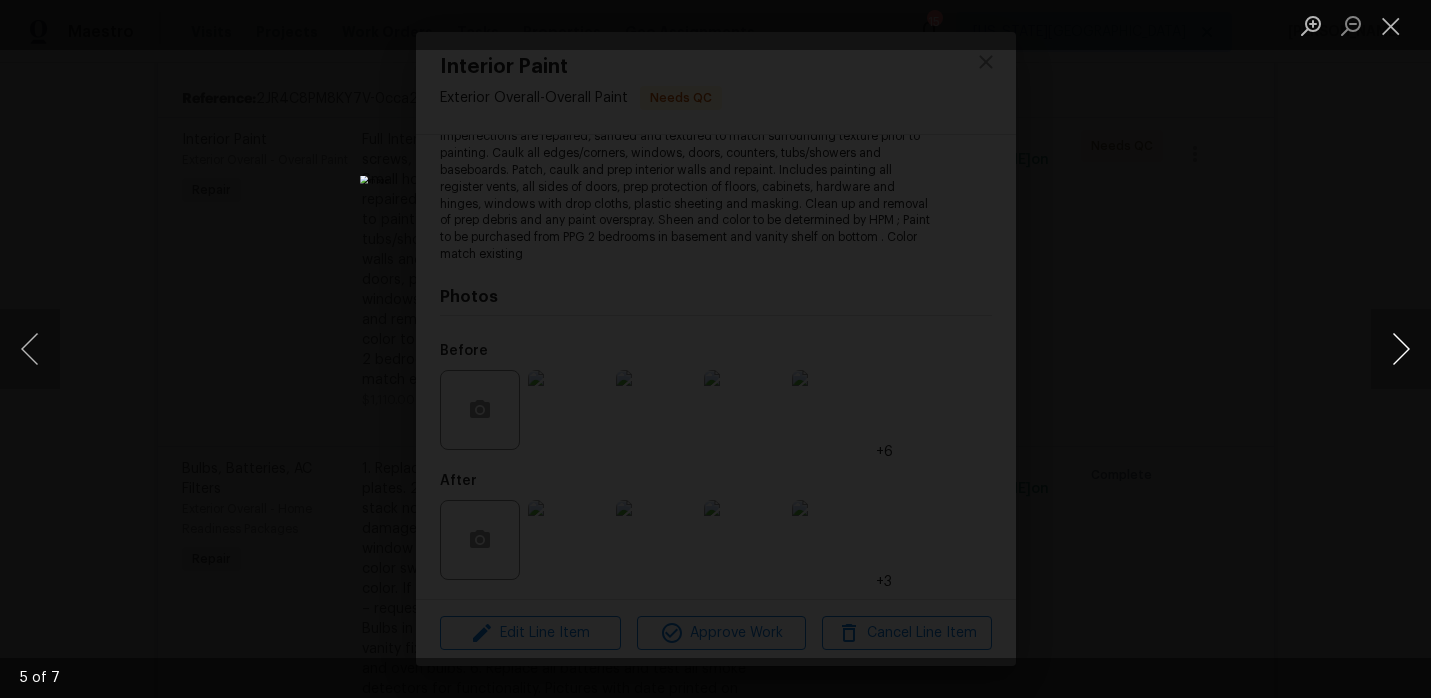 click at bounding box center (1401, 349) 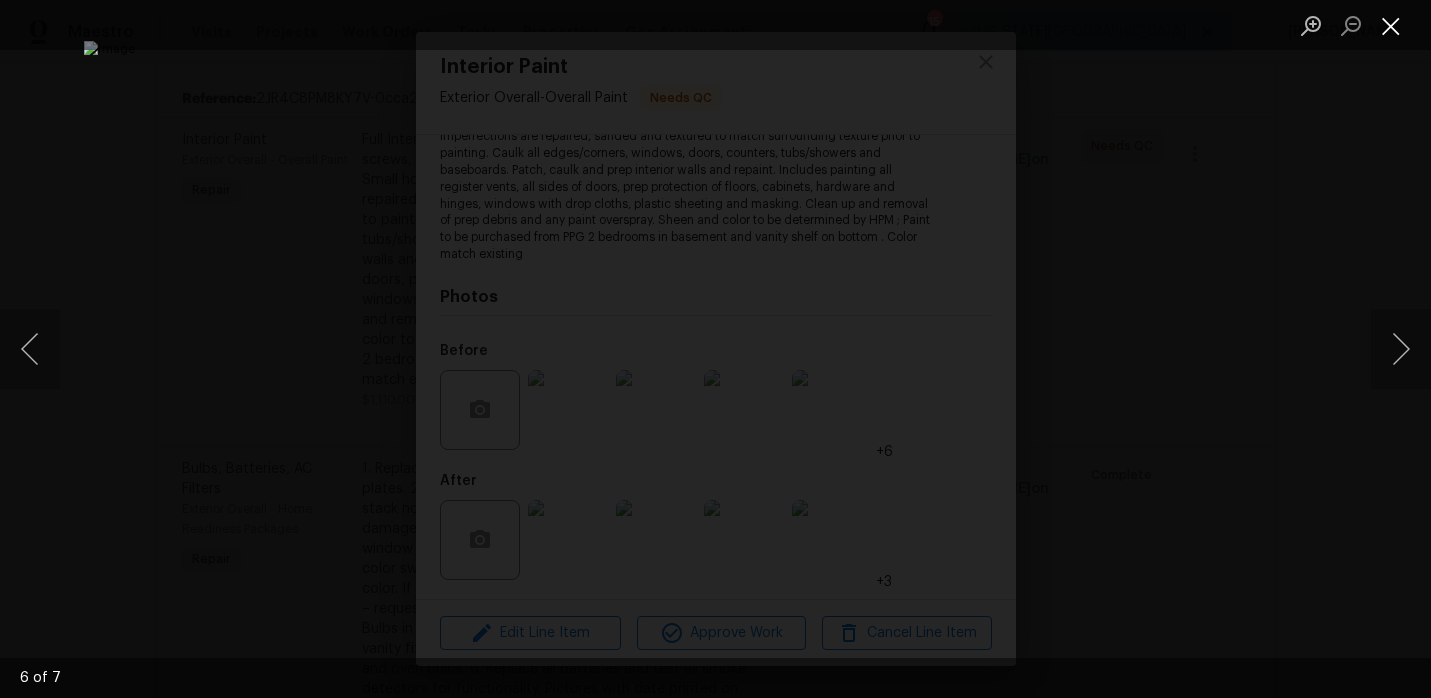click at bounding box center (1391, 25) 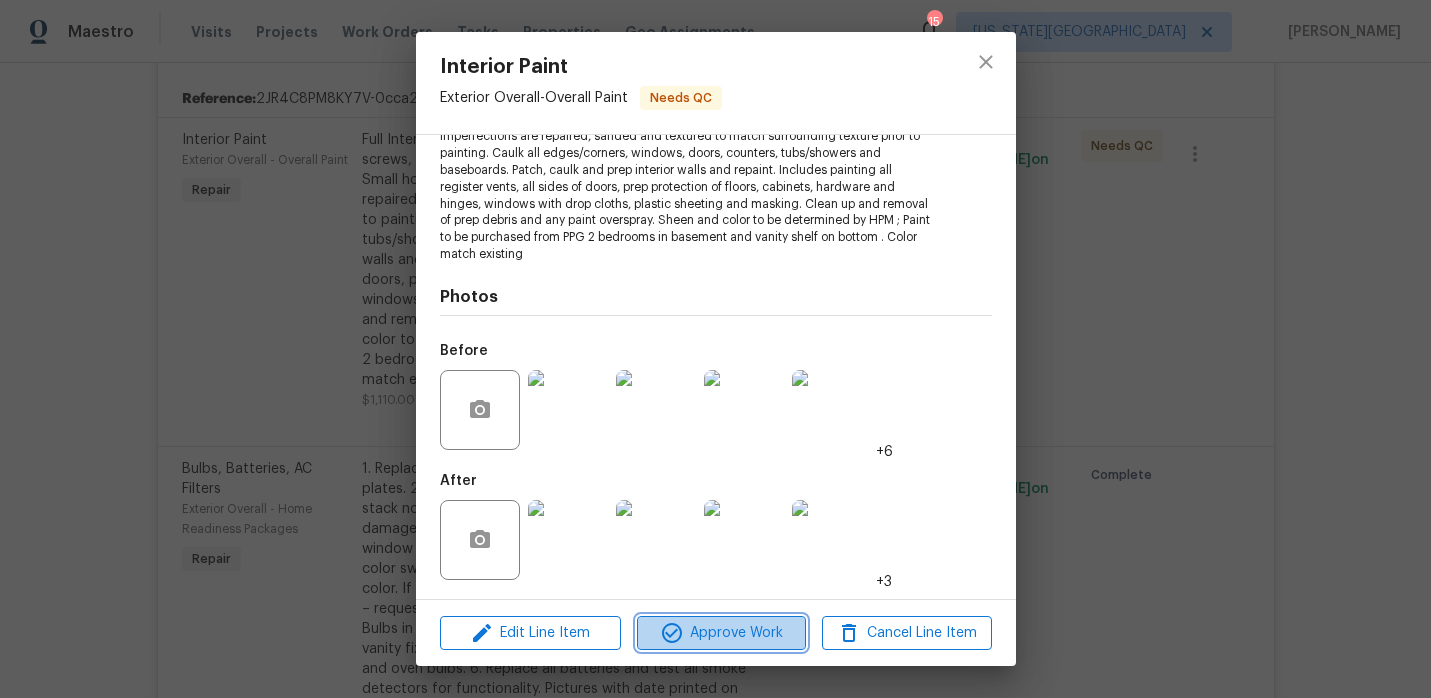 click on "Approve Work" at bounding box center [721, 633] 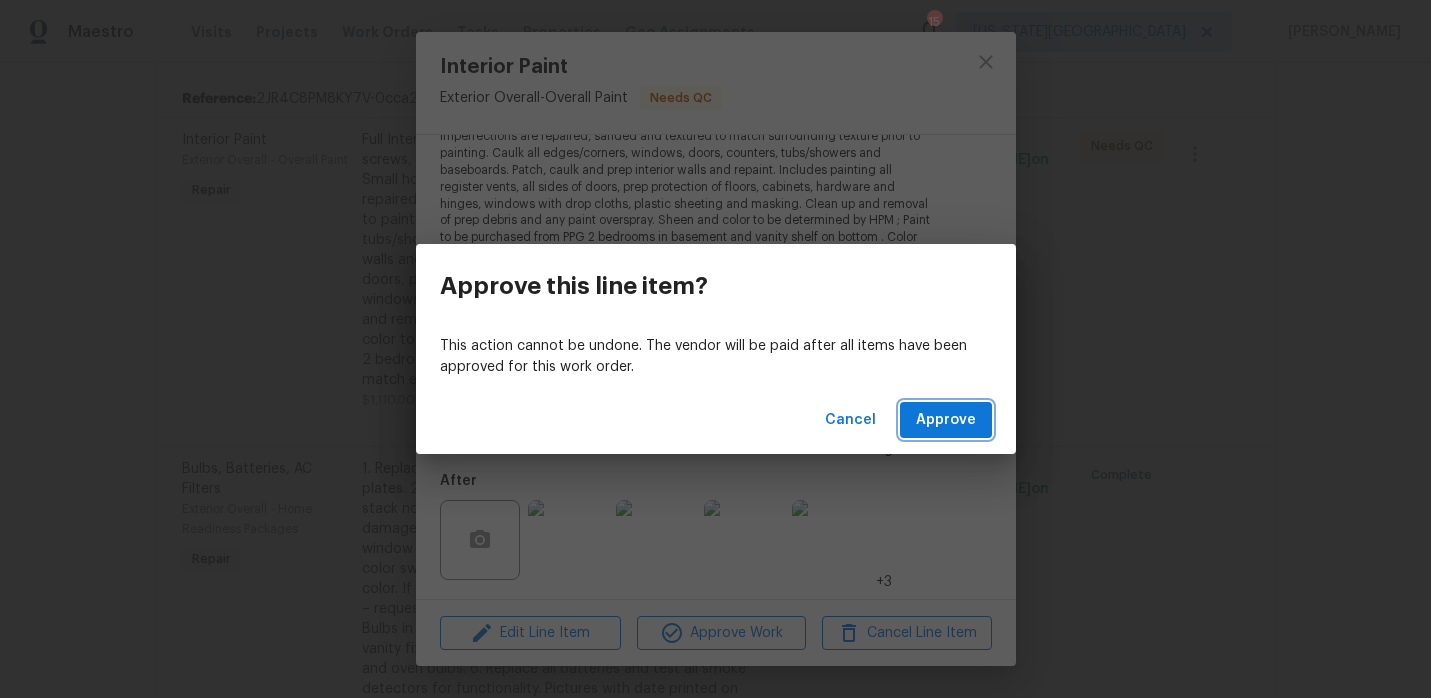 click on "Approve" at bounding box center [946, 420] 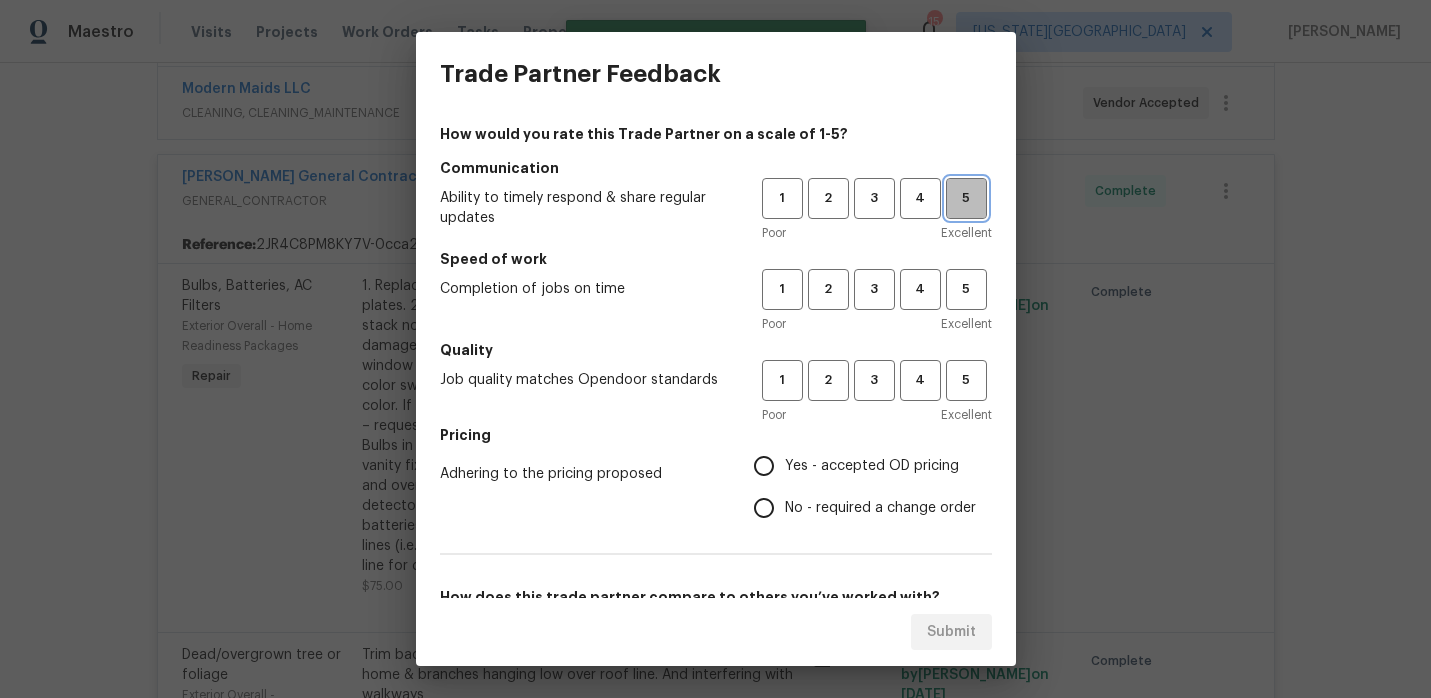 click on "5" at bounding box center (966, 198) 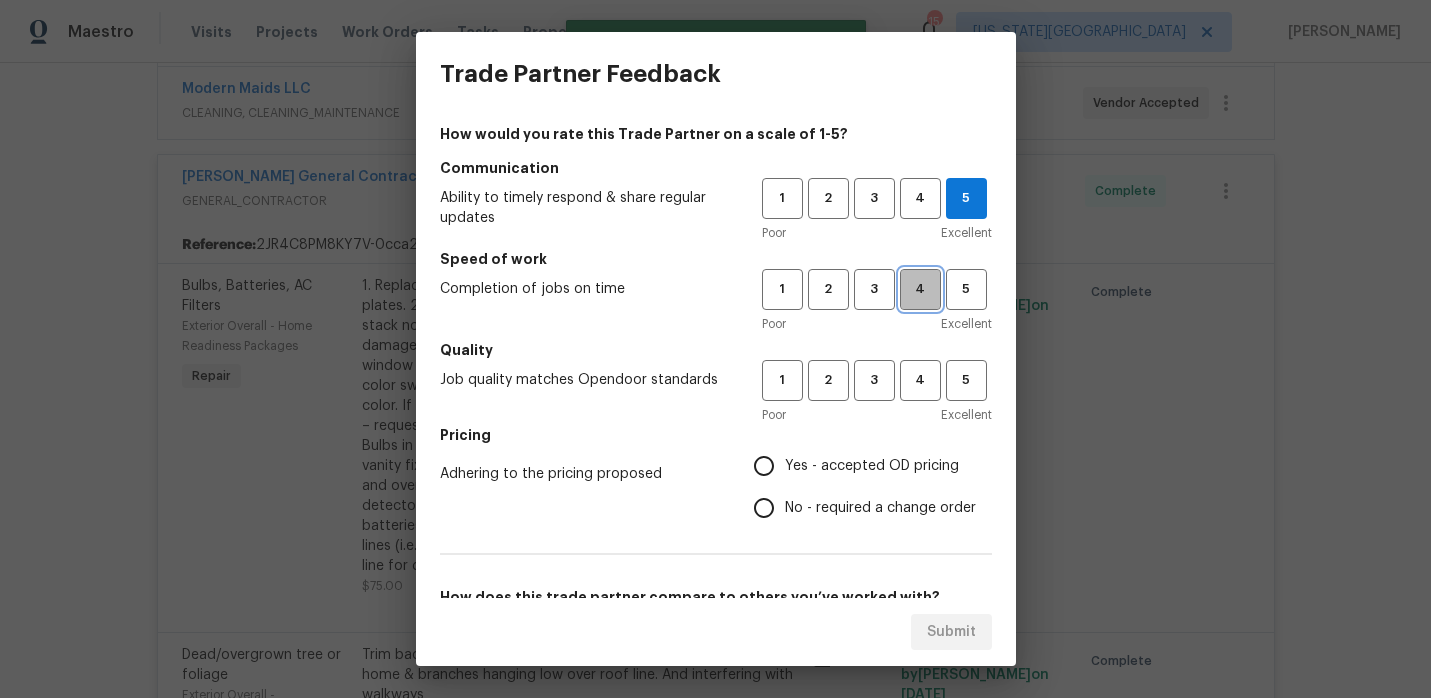 click on "4" at bounding box center (920, 289) 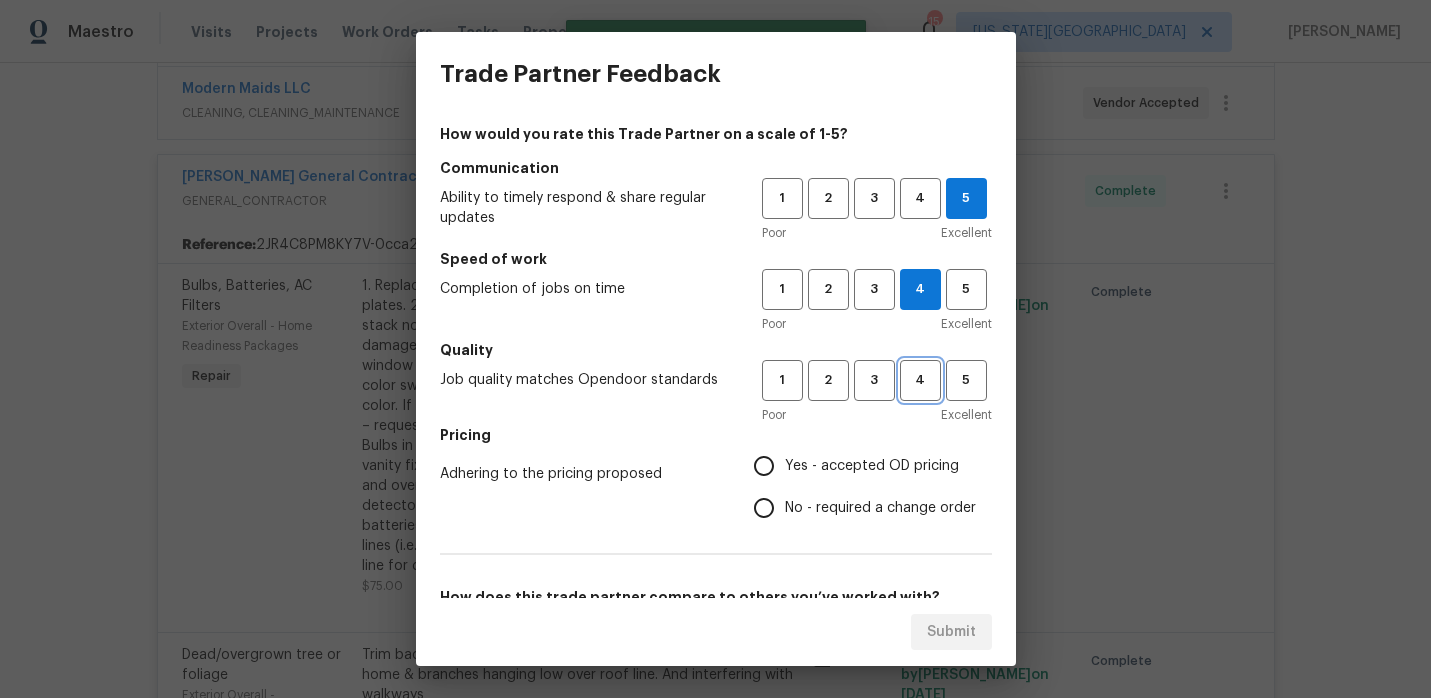 click on "4" at bounding box center [920, 380] 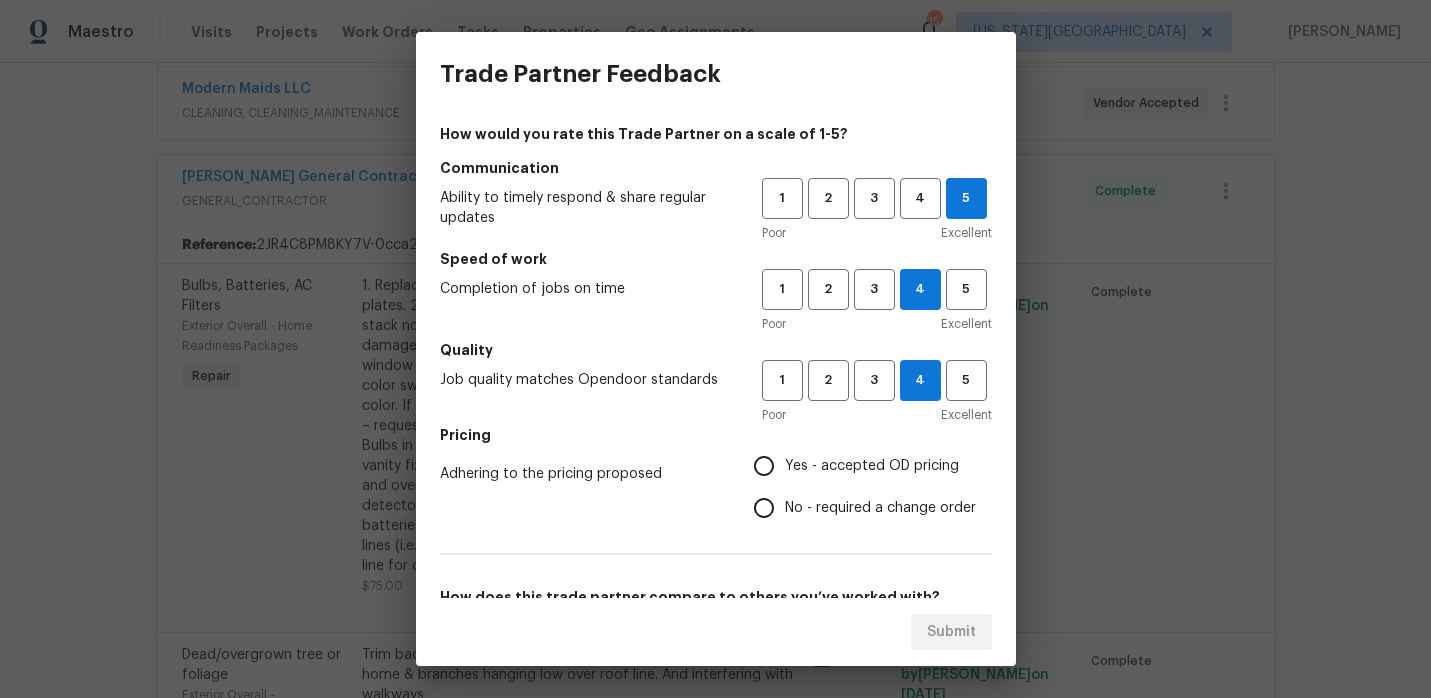 click on "Yes - accepted OD pricing" at bounding box center [872, 466] 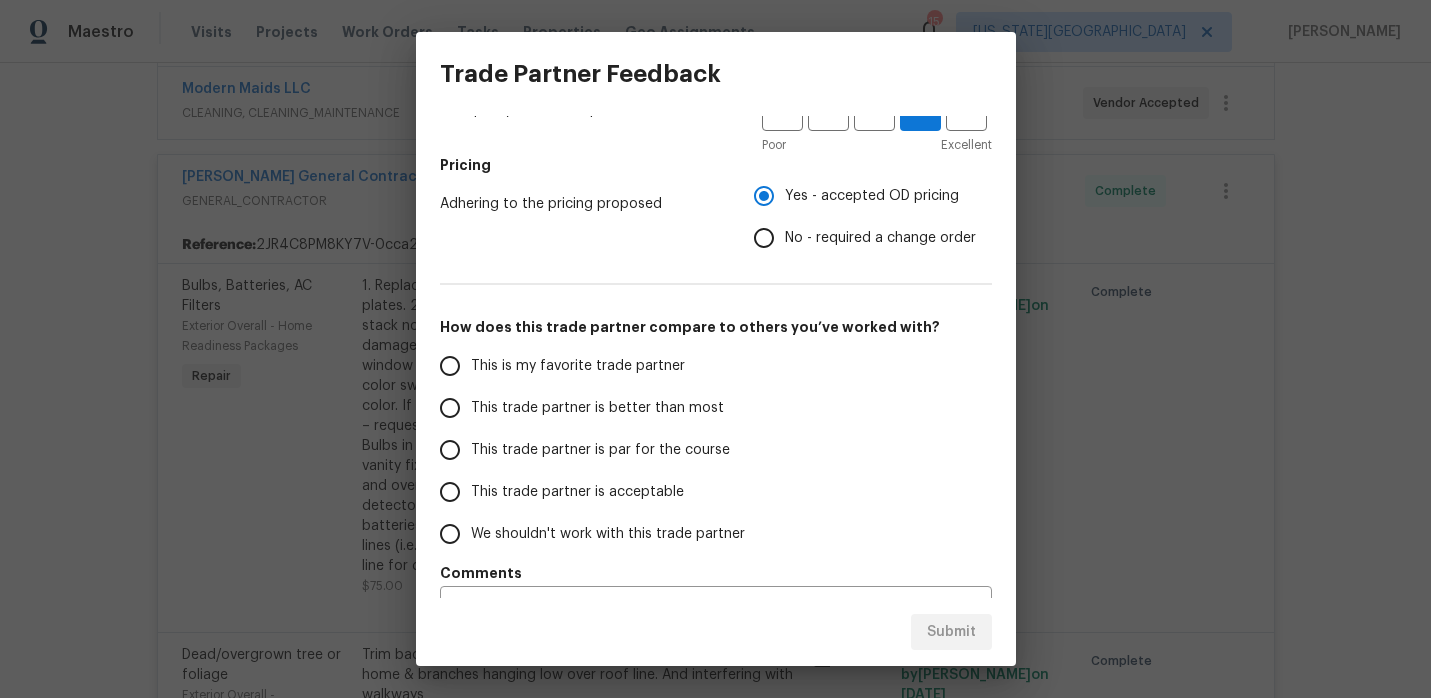 scroll, scrollTop: 295, scrollLeft: 0, axis: vertical 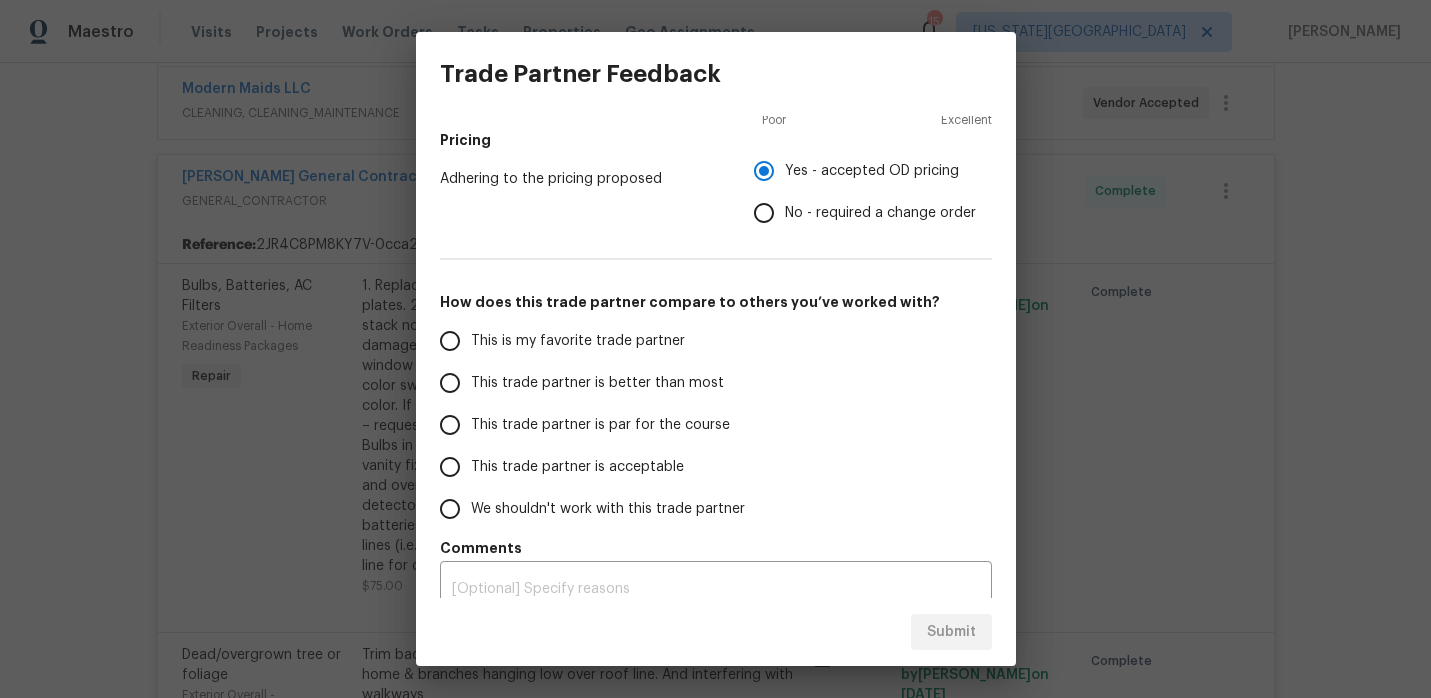 click on "This trade partner is better than most" at bounding box center (597, 383) 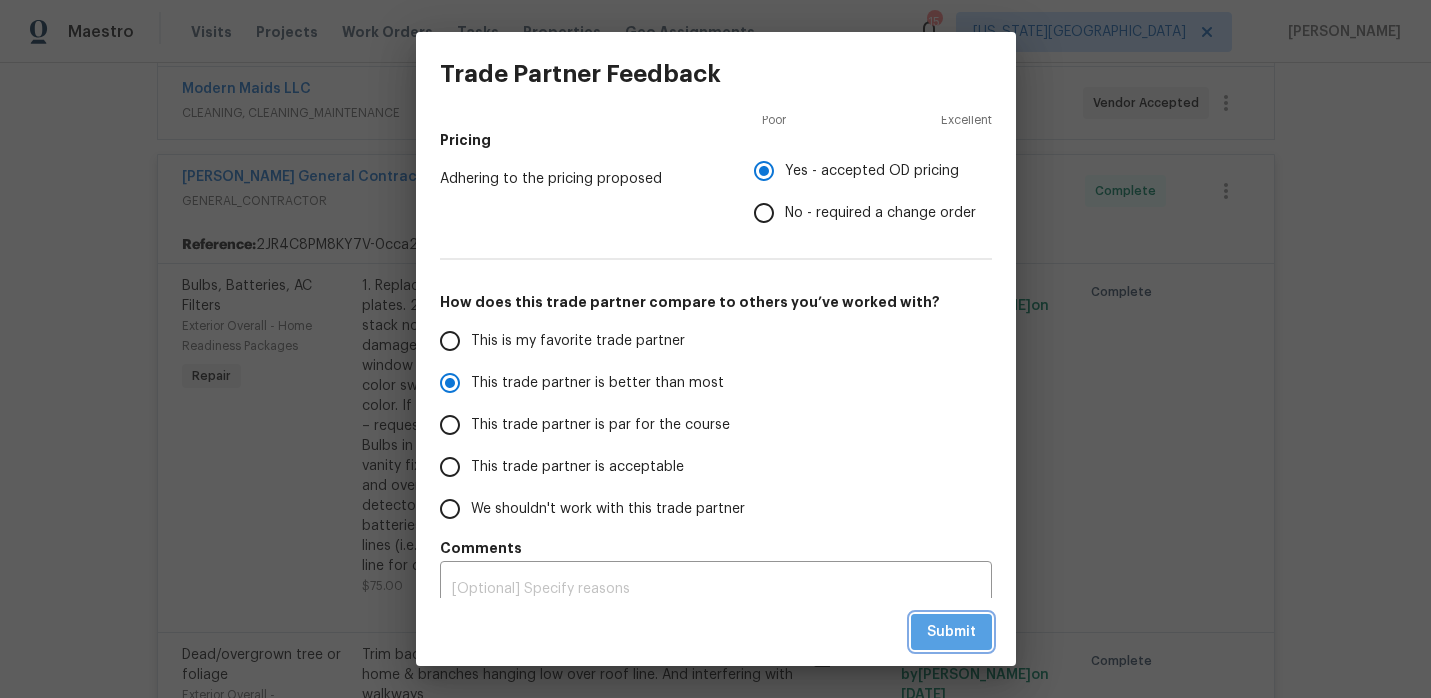 click on "Submit" at bounding box center (951, 632) 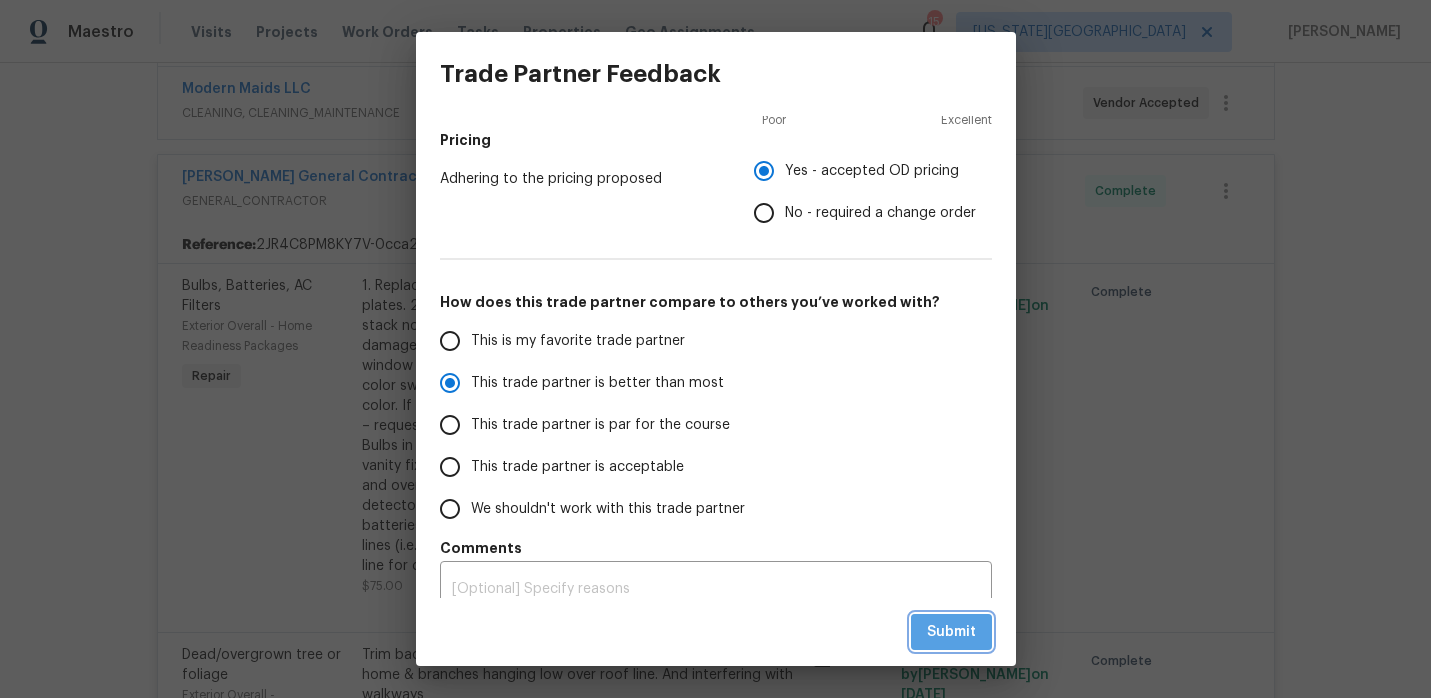 radio on "true" 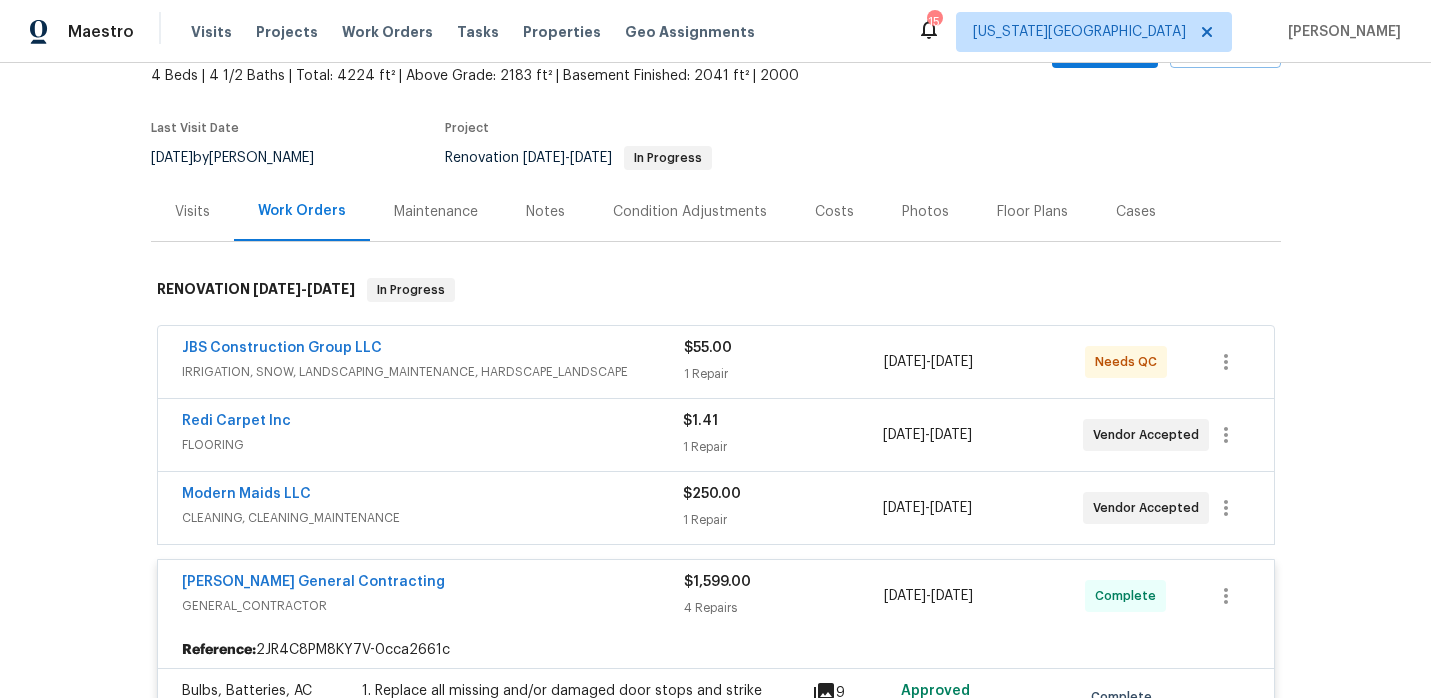 scroll, scrollTop: 0, scrollLeft: 0, axis: both 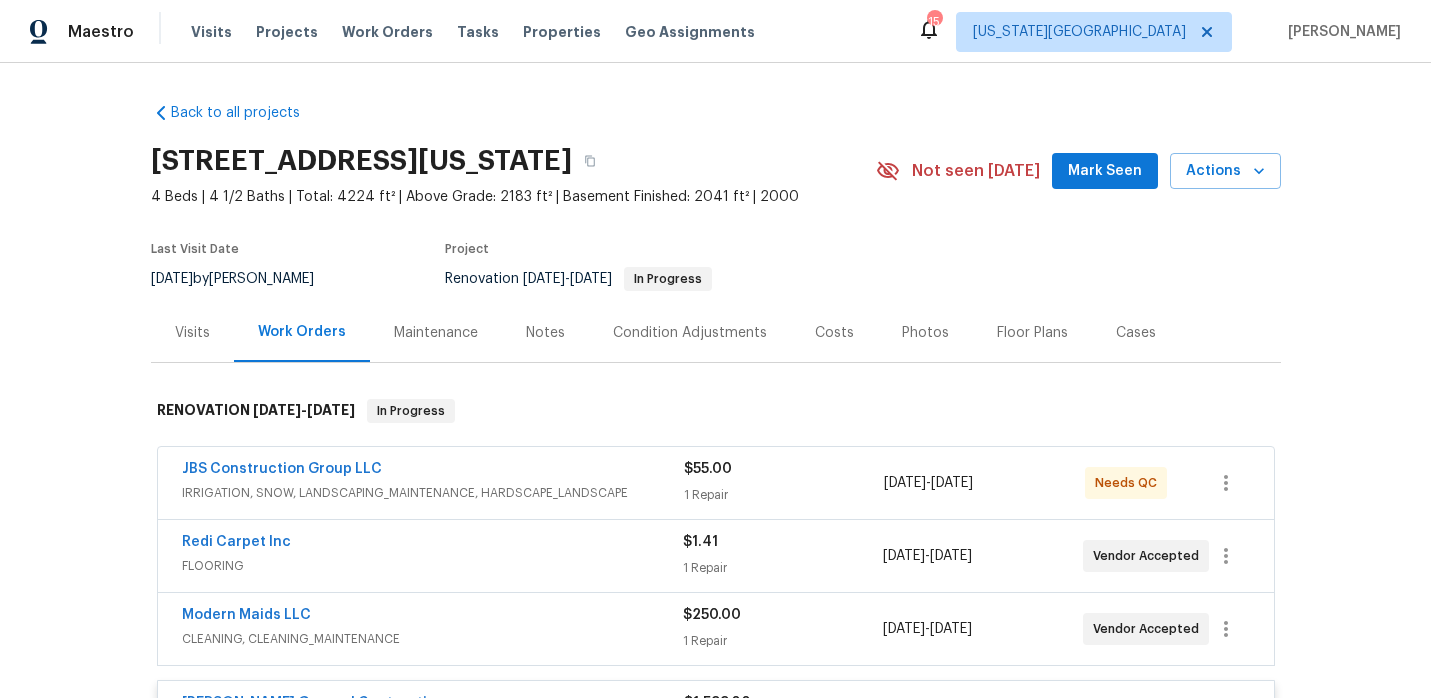 click on "Visits Projects Work Orders Tasks Properties Geo Assignments" at bounding box center [485, 32] 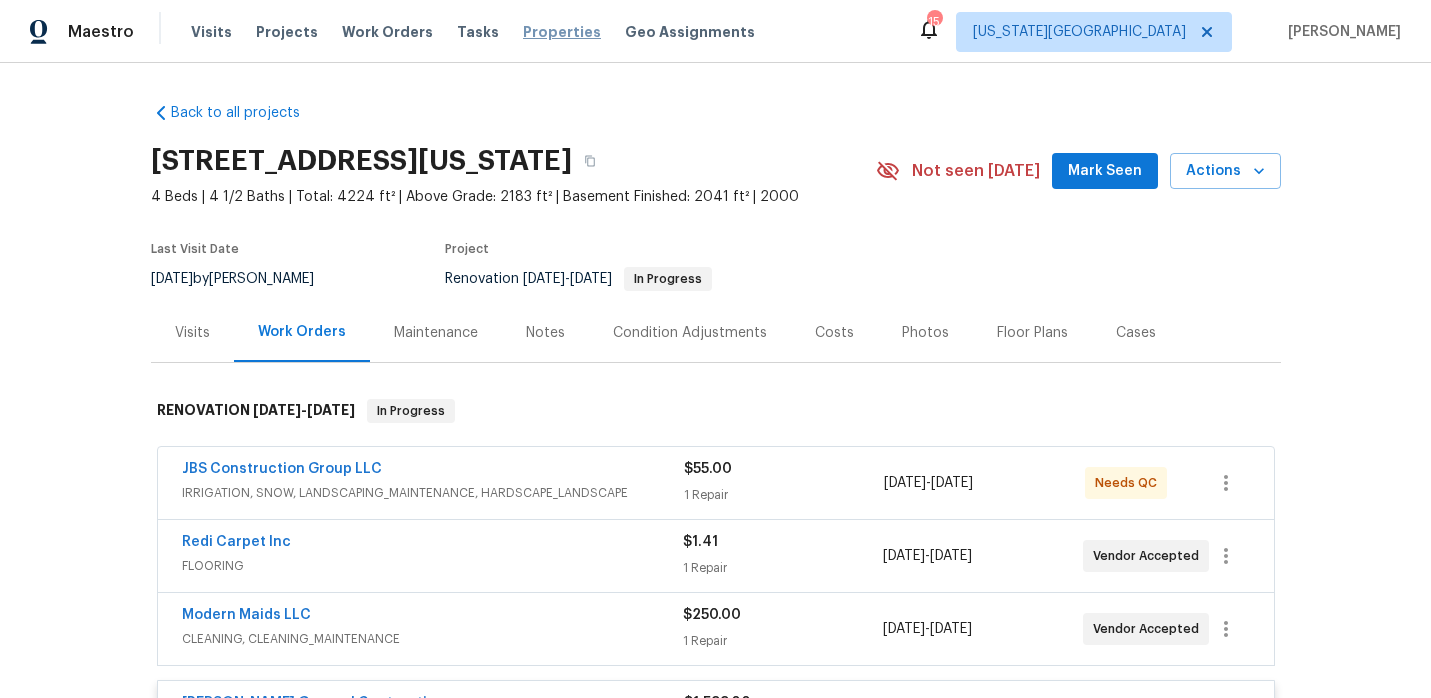 click on "Properties" at bounding box center [562, 32] 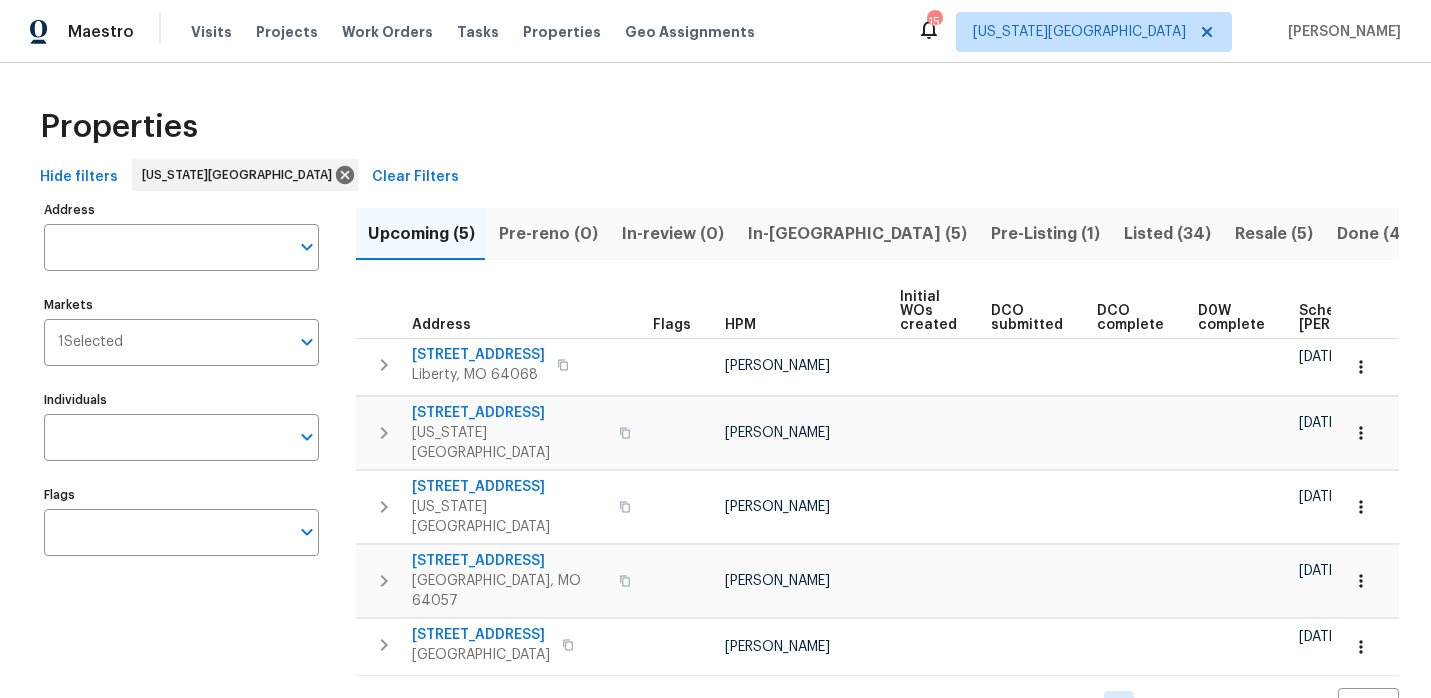 click on "In-[GEOGRAPHIC_DATA] (5)" at bounding box center (857, 234) 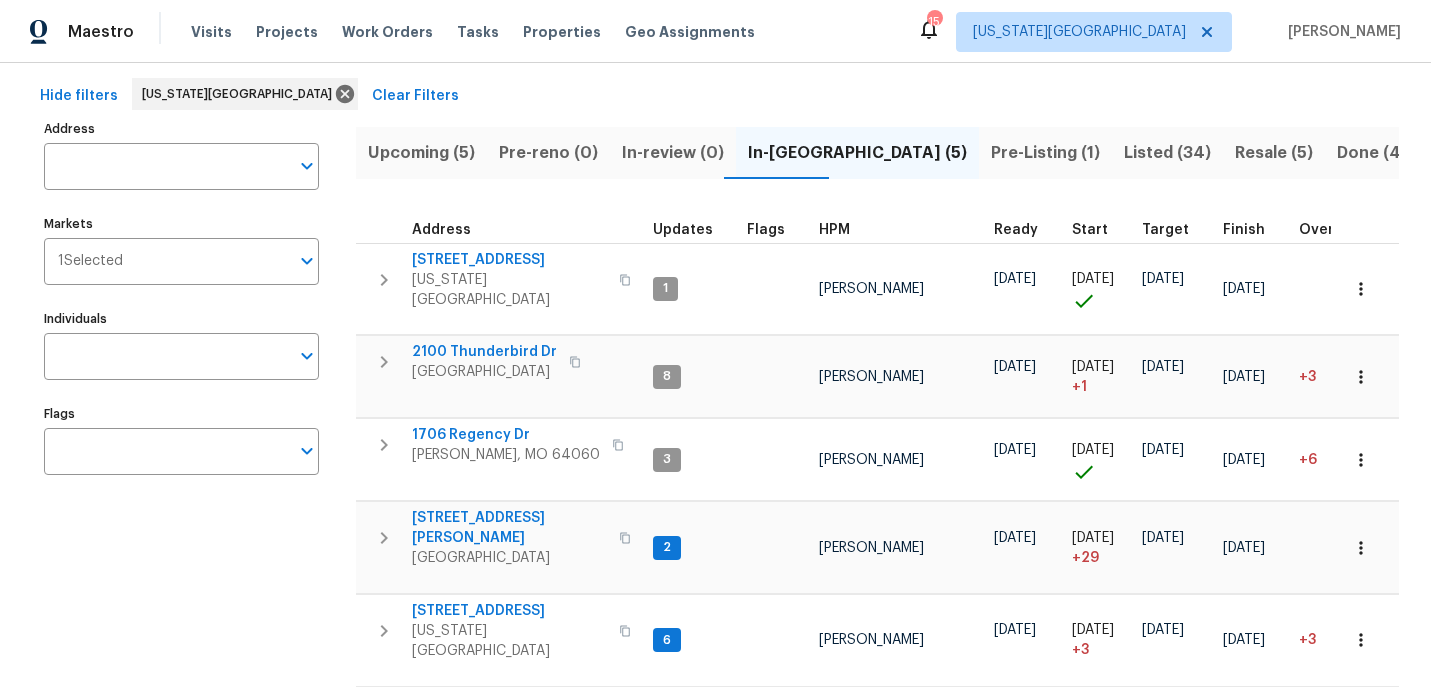 scroll, scrollTop: 121, scrollLeft: 0, axis: vertical 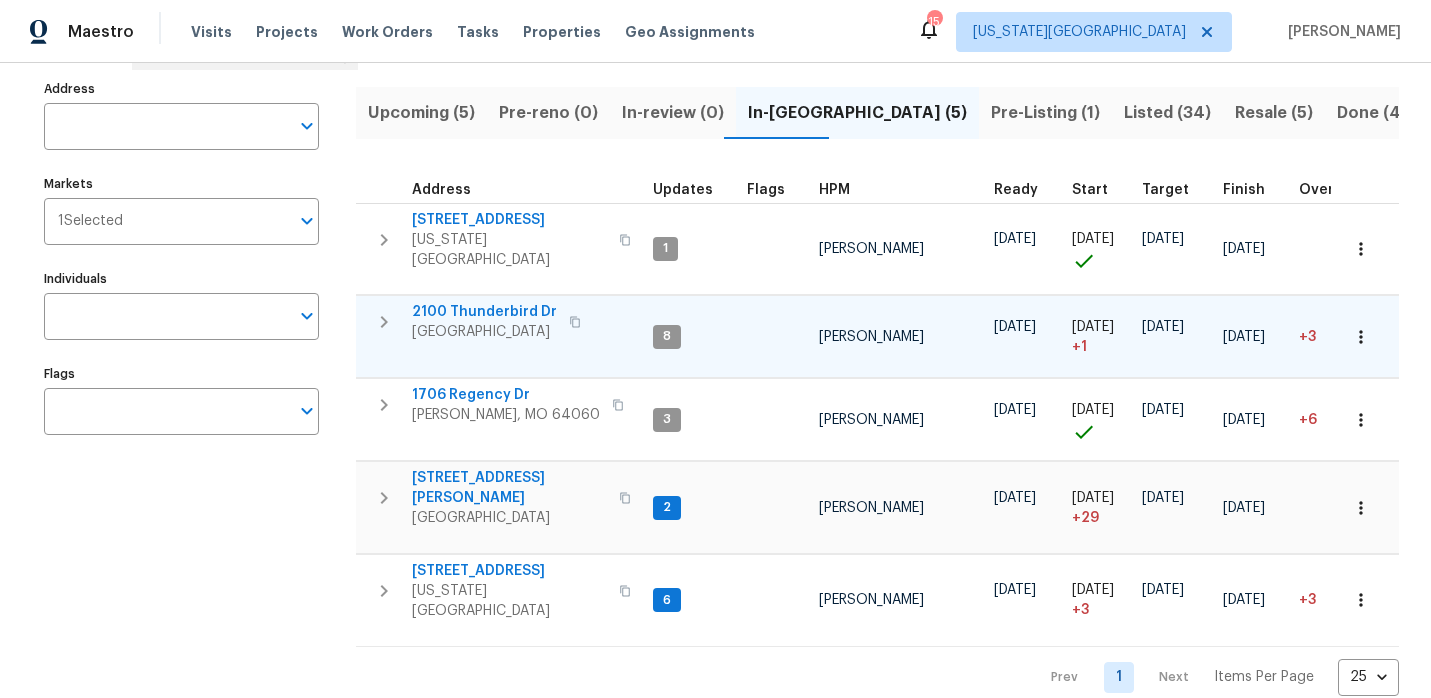 click on "2100 Thunderbird Dr" at bounding box center (484, 312) 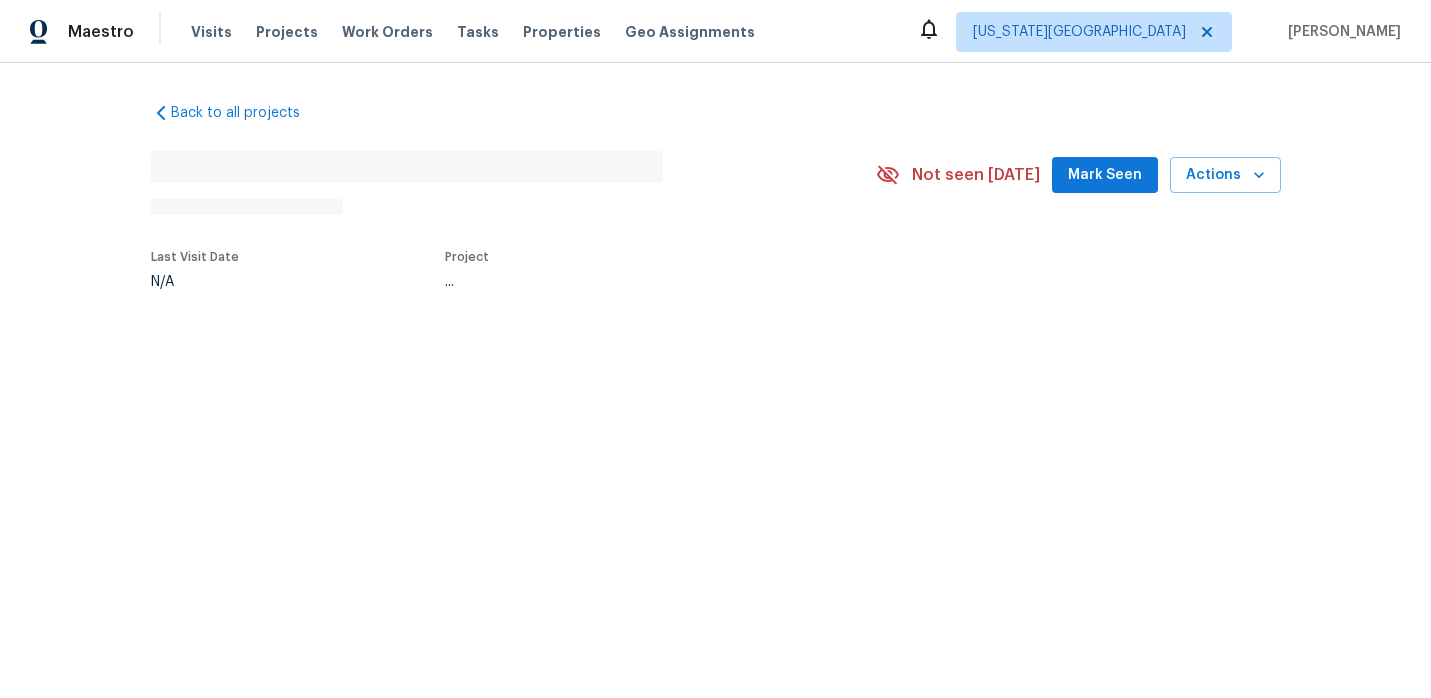 scroll, scrollTop: 0, scrollLeft: 0, axis: both 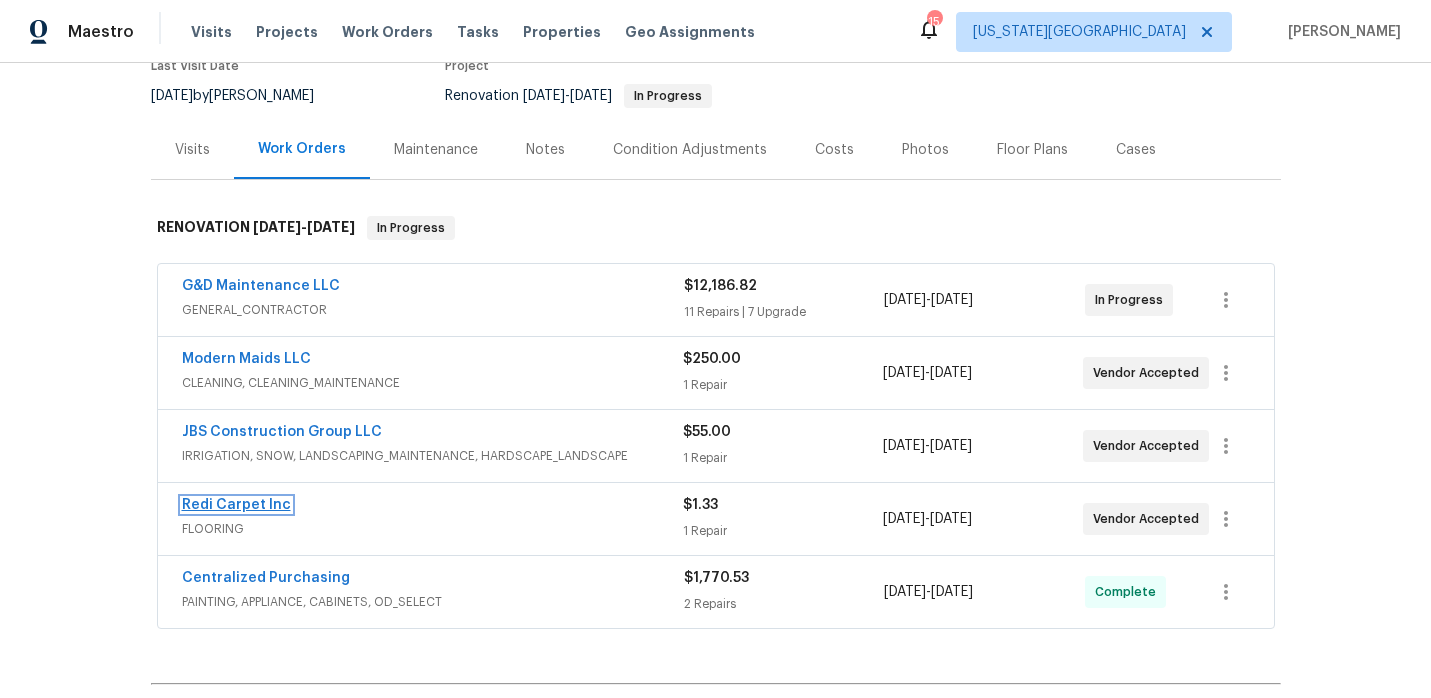 click on "Redi Carpet Inc" at bounding box center [236, 505] 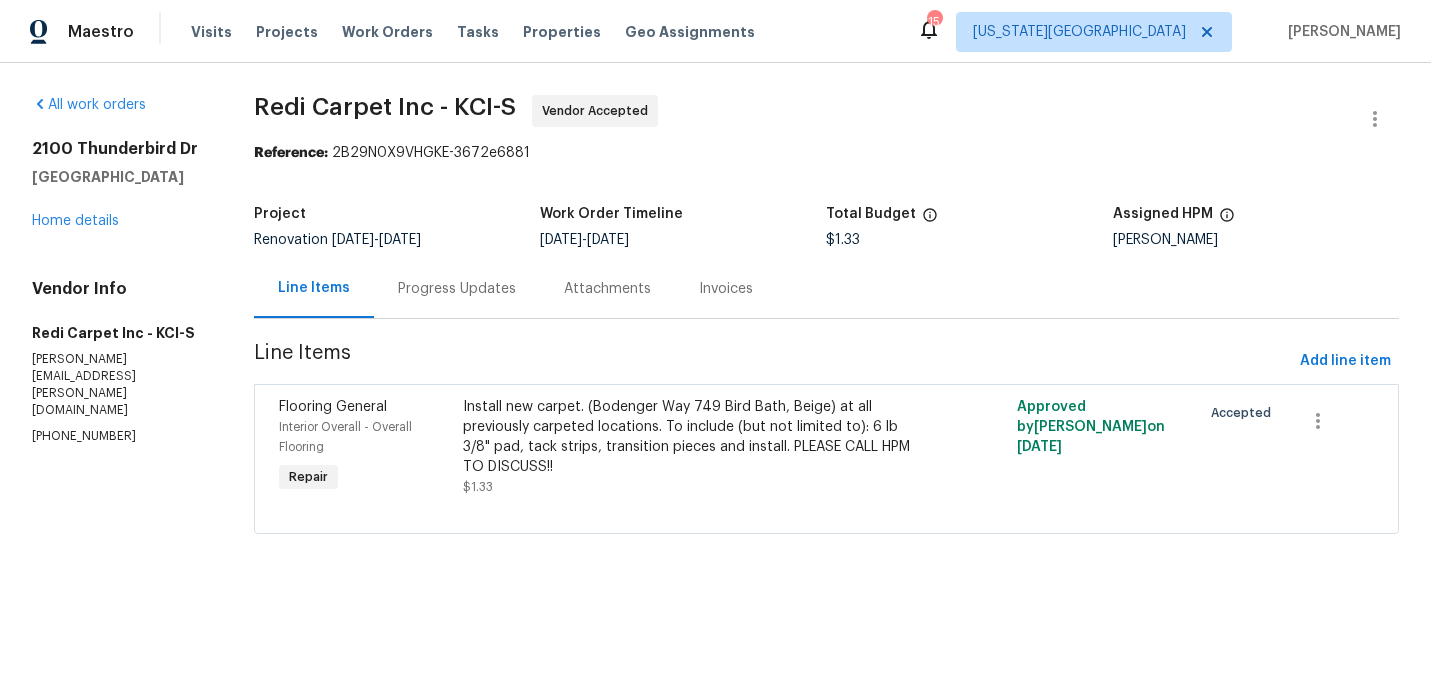click on "Progress Updates" at bounding box center (457, 289) 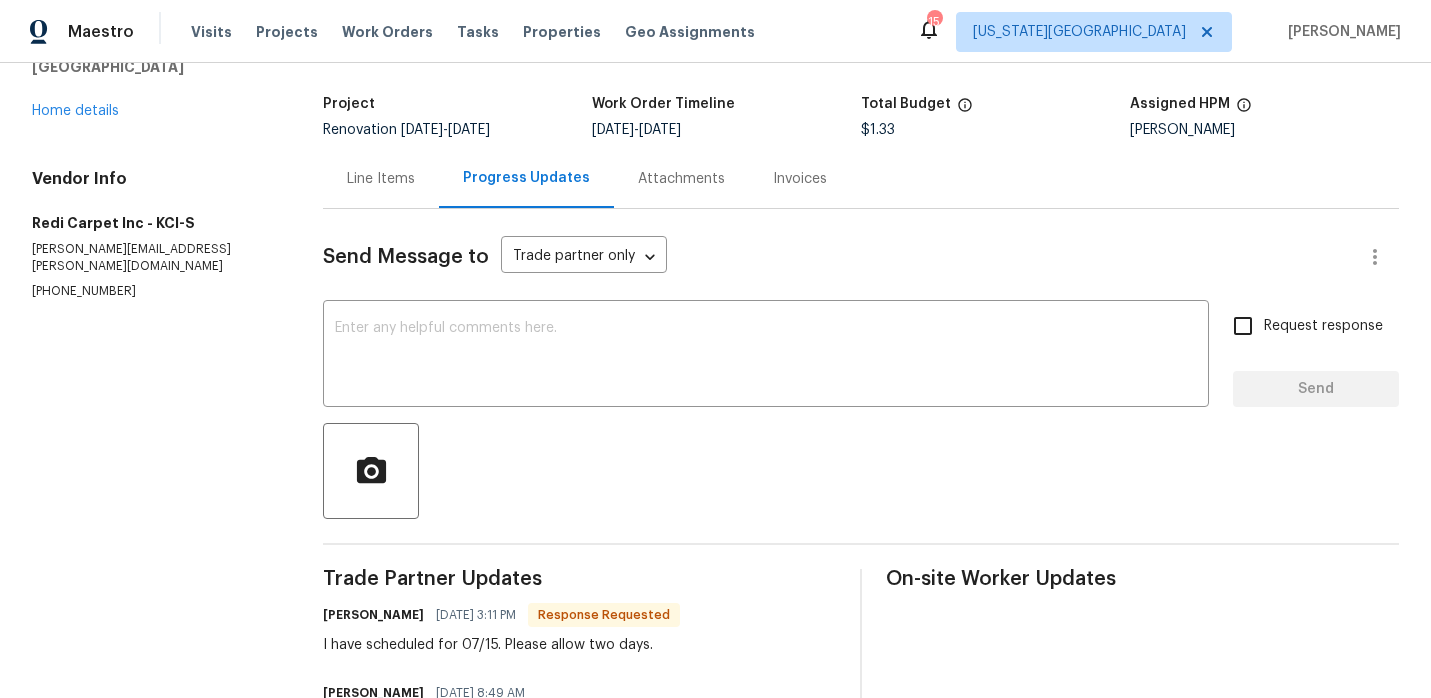 scroll, scrollTop: 0, scrollLeft: 0, axis: both 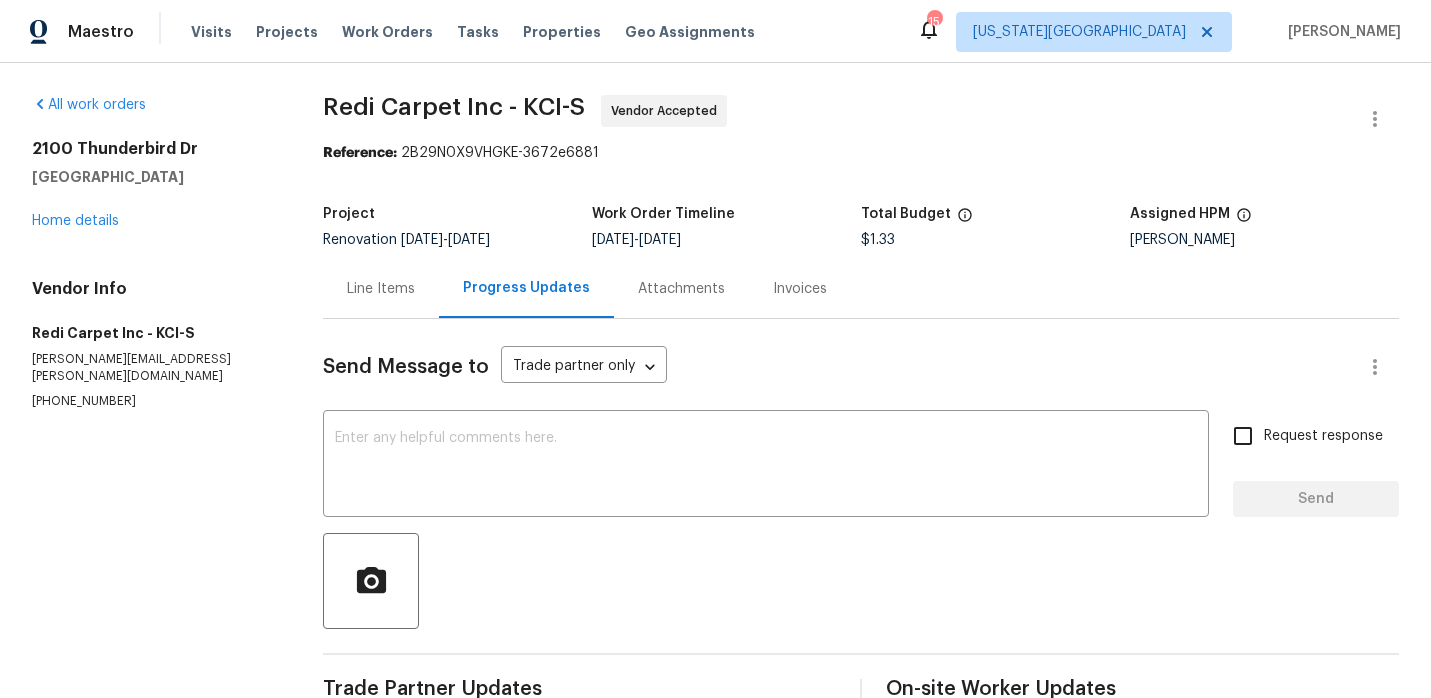 click on "Line Items" at bounding box center (381, 288) 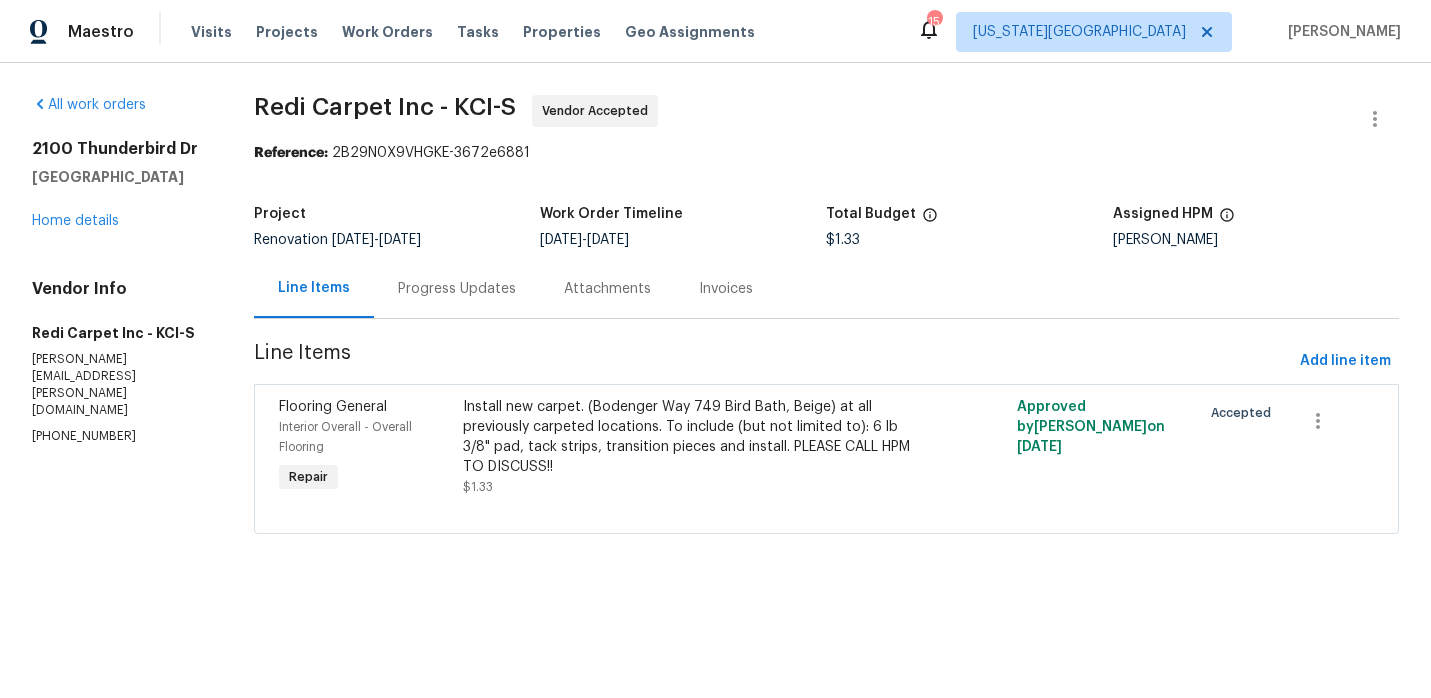click on "Install new carpet. (Bodenger Way 749 Bird Bath, Beige) at all previously carpeted locations. To include (but not limited to): 6 lb 3/8" pad, tack strips, transition pieces and install.
PLEASE CALL HPM TO DISCUSS!!" at bounding box center (687, 437) 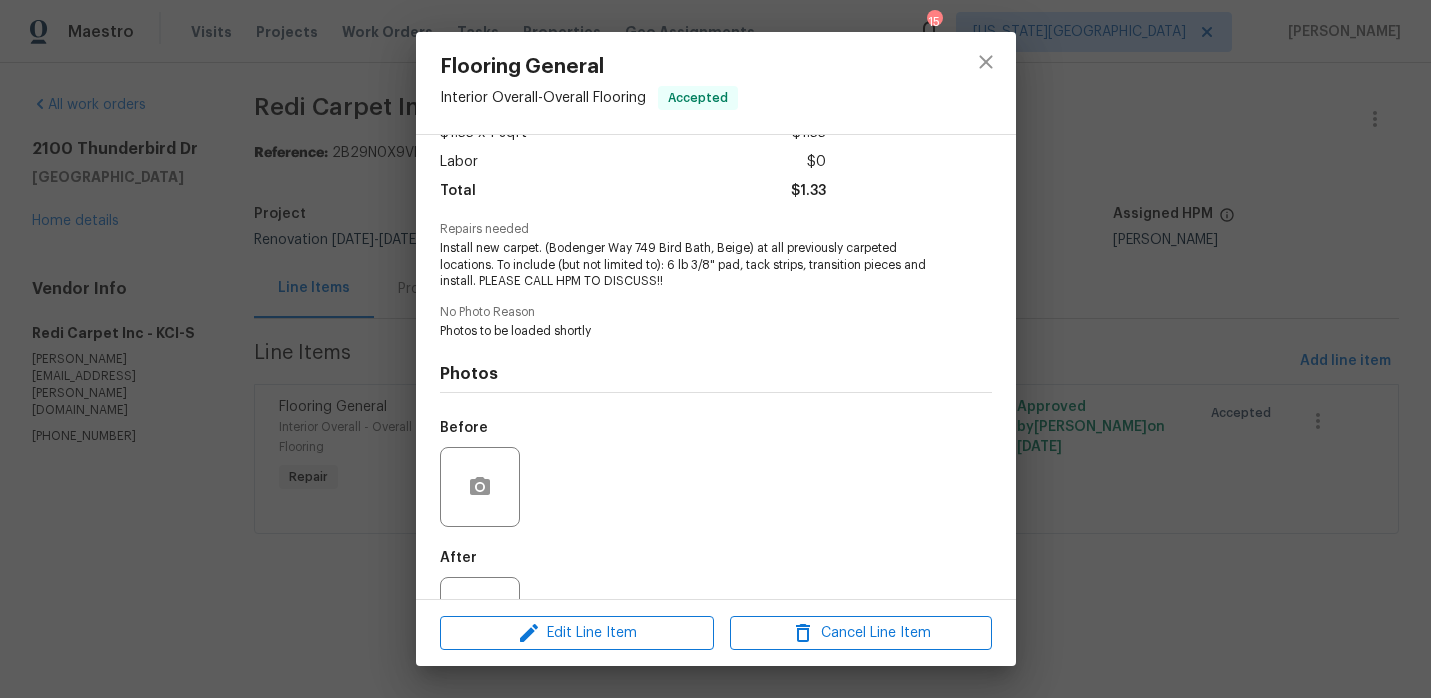 scroll, scrollTop: 206, scrollLeft: 0, axis: vertical 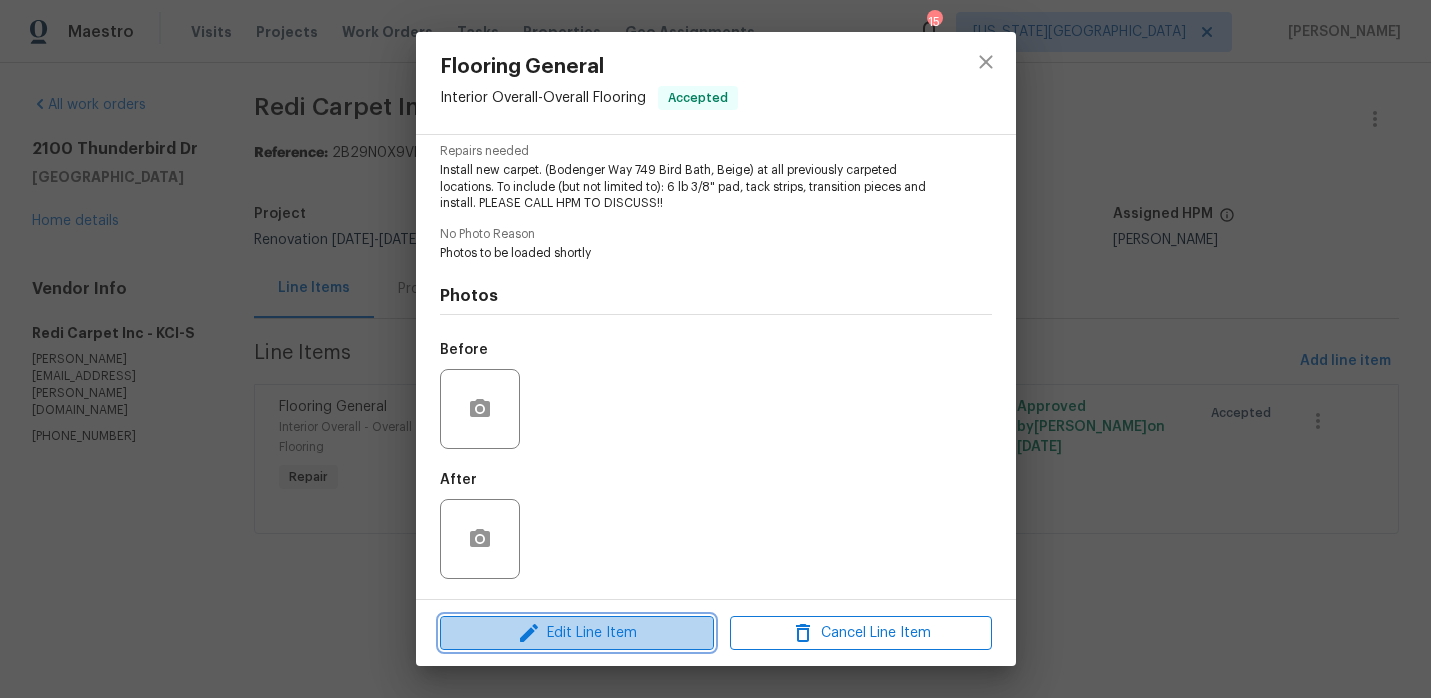 click on "Edit Line Item" at bounding box center [577, 633] 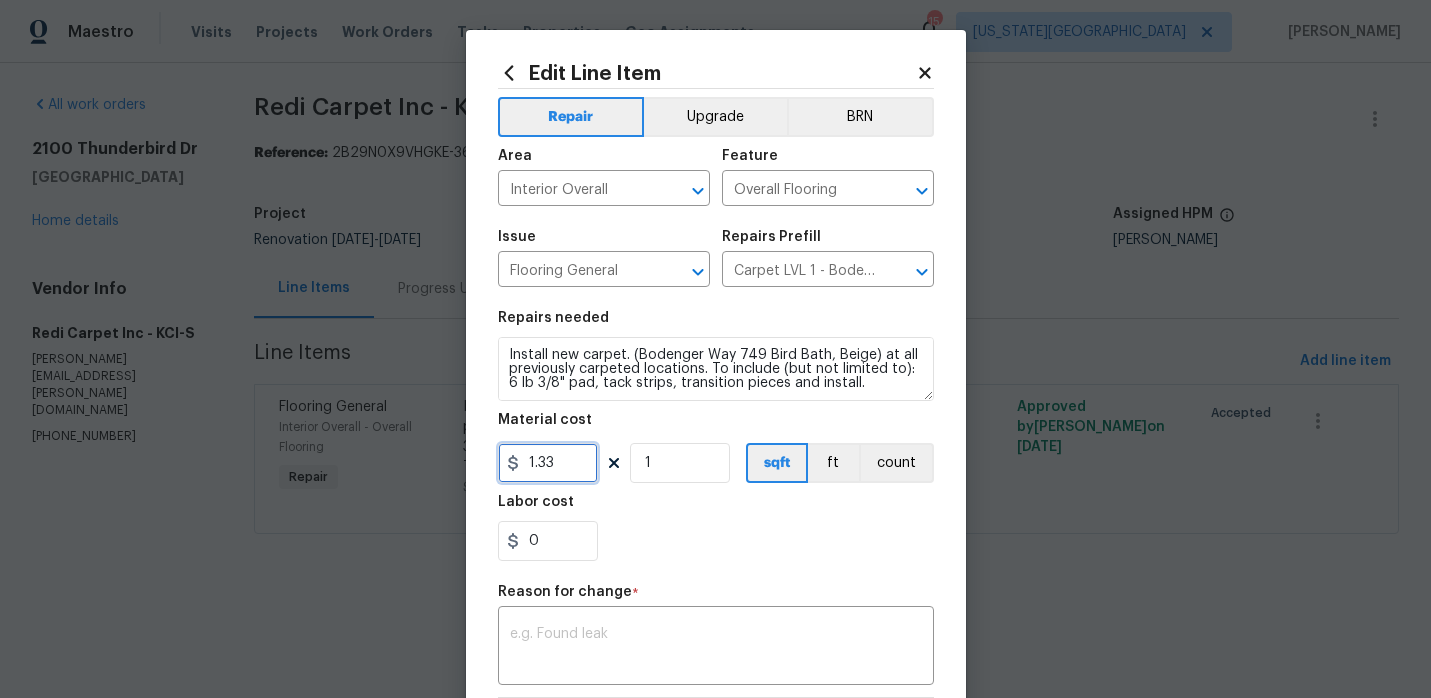 click on "1.33" at bounding box center (548, 463) 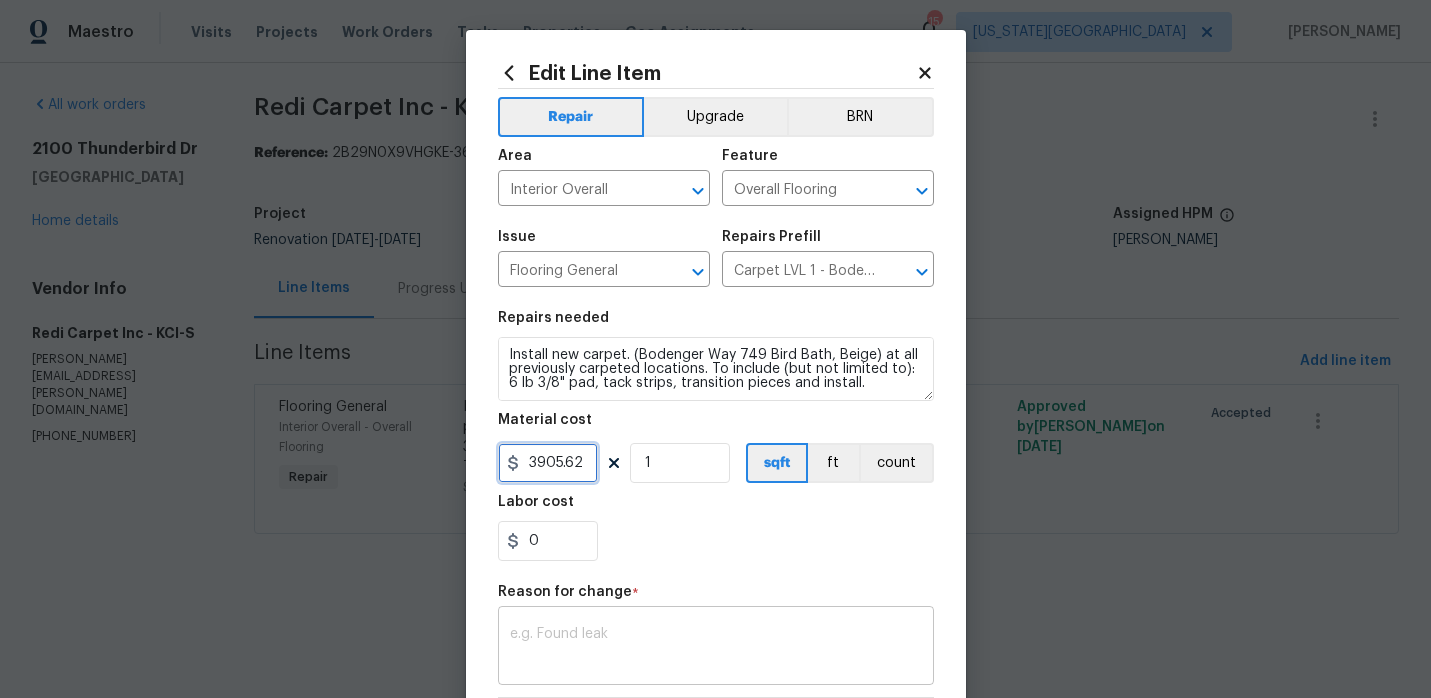 type on "3905.62" 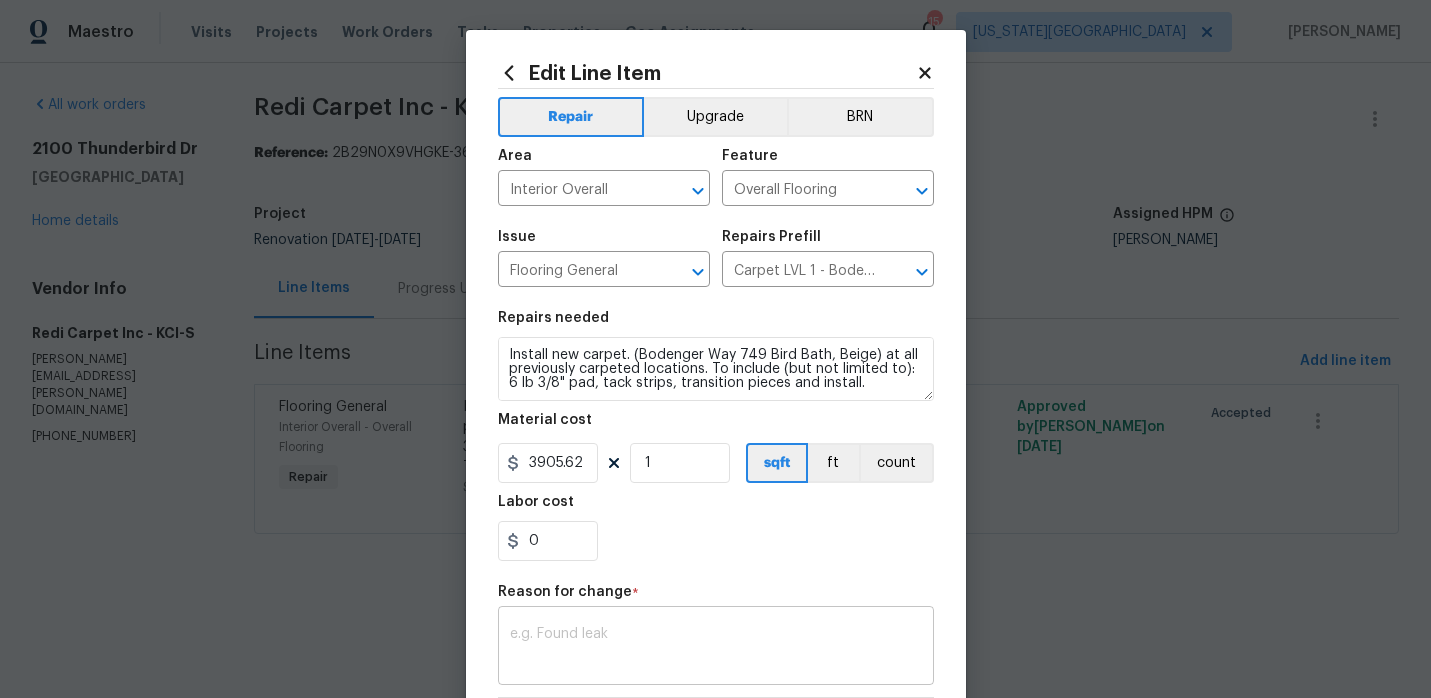 click at bounding box center (716, 648) 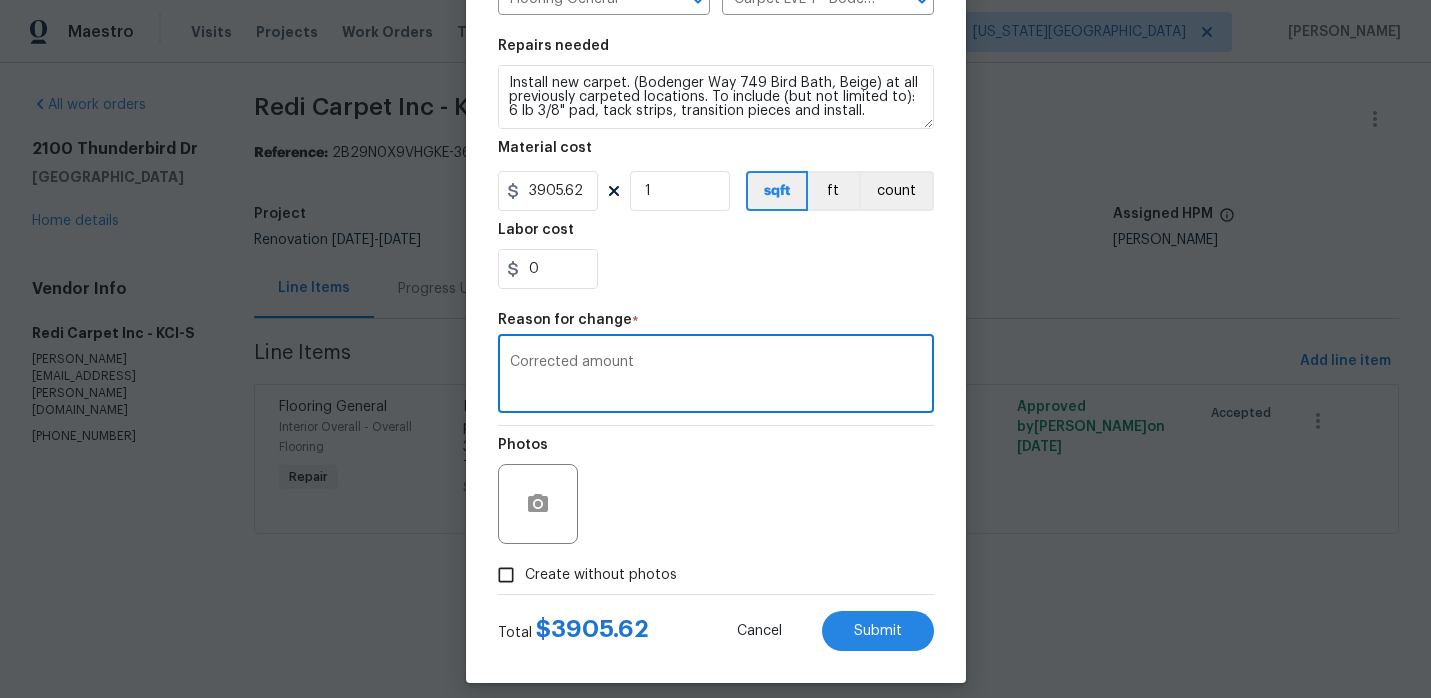 scroll, scrollTop: 288, scrollLeft: 0, axis: vertical 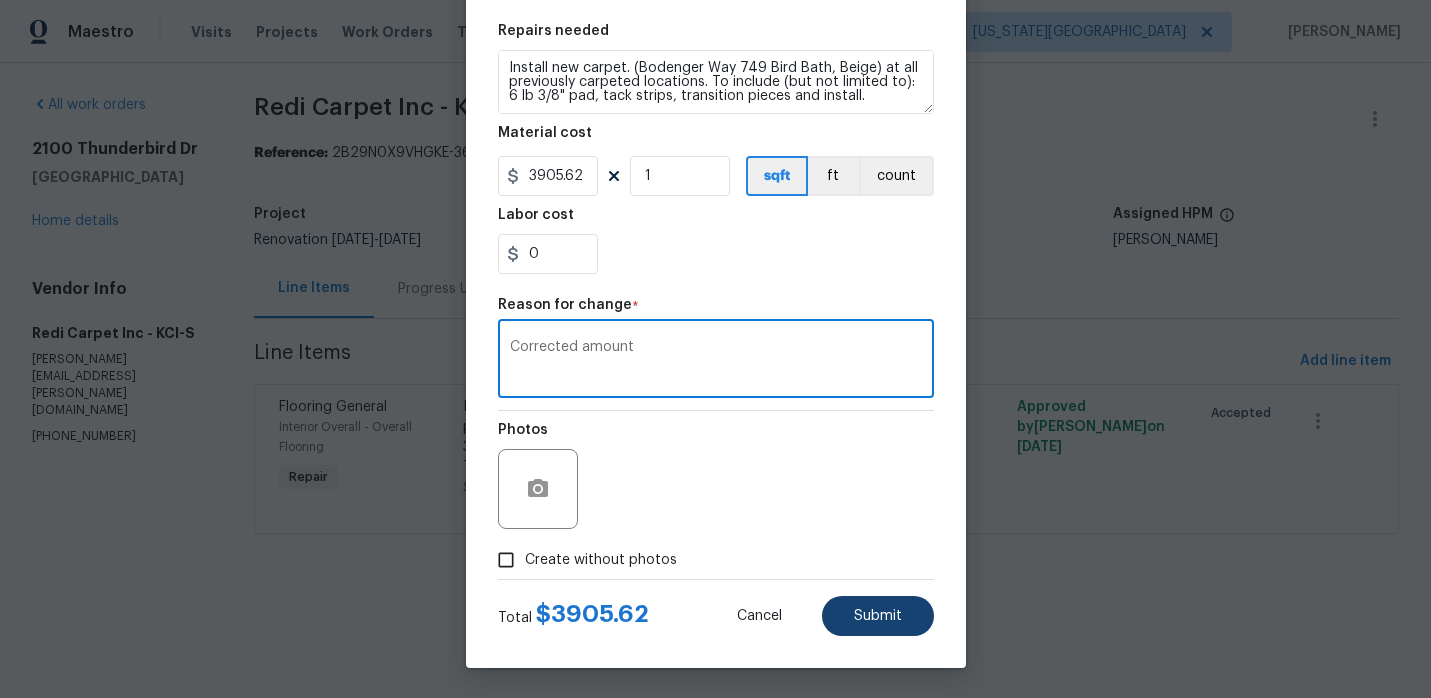 type on "Corrected amount" 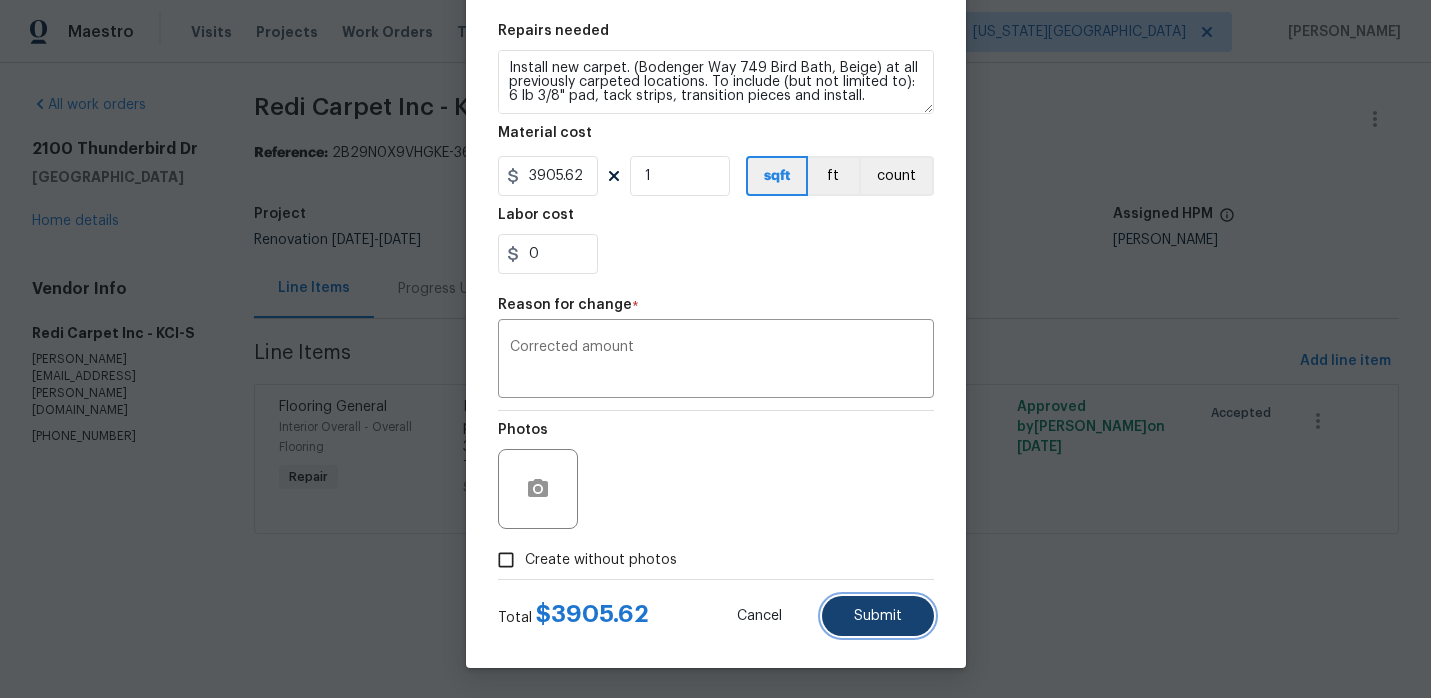 click on "Submit" at bounding box center [878, 616] 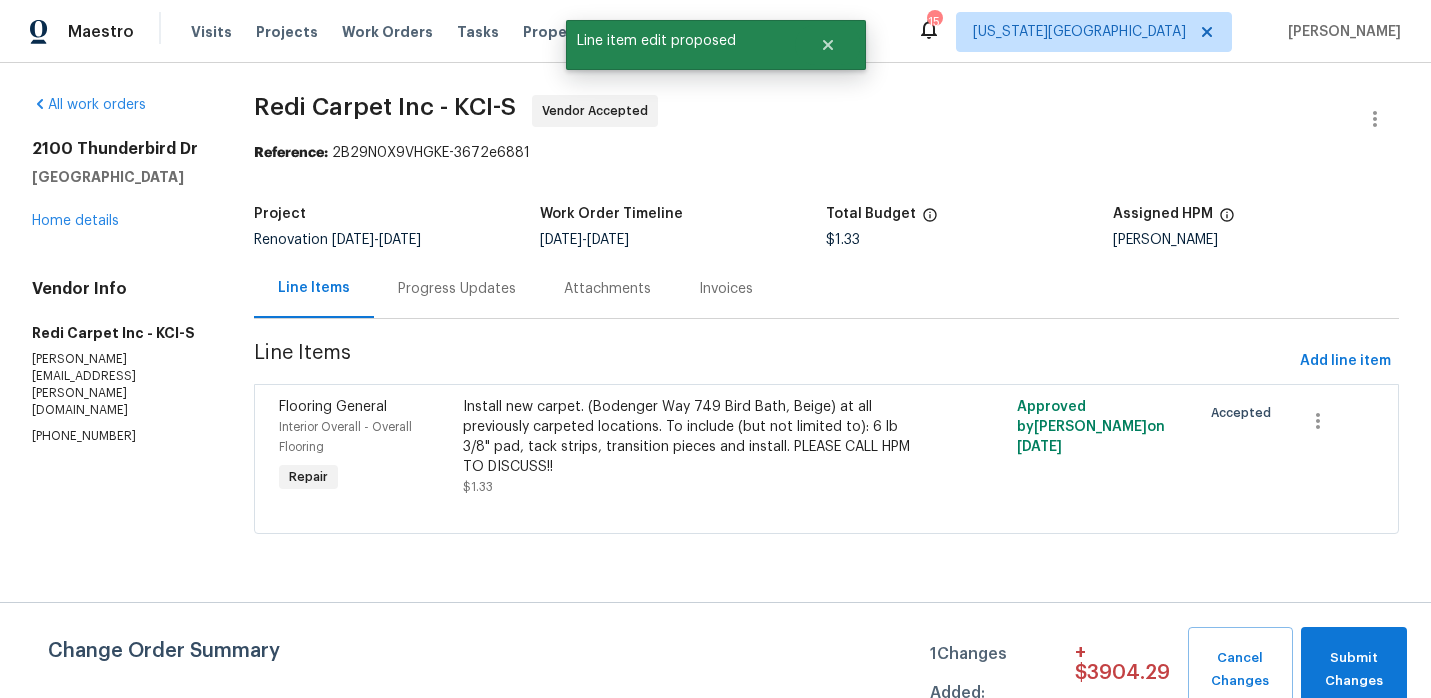 scroll, scrollTop: 0, scrollLeft: 0, axis: both 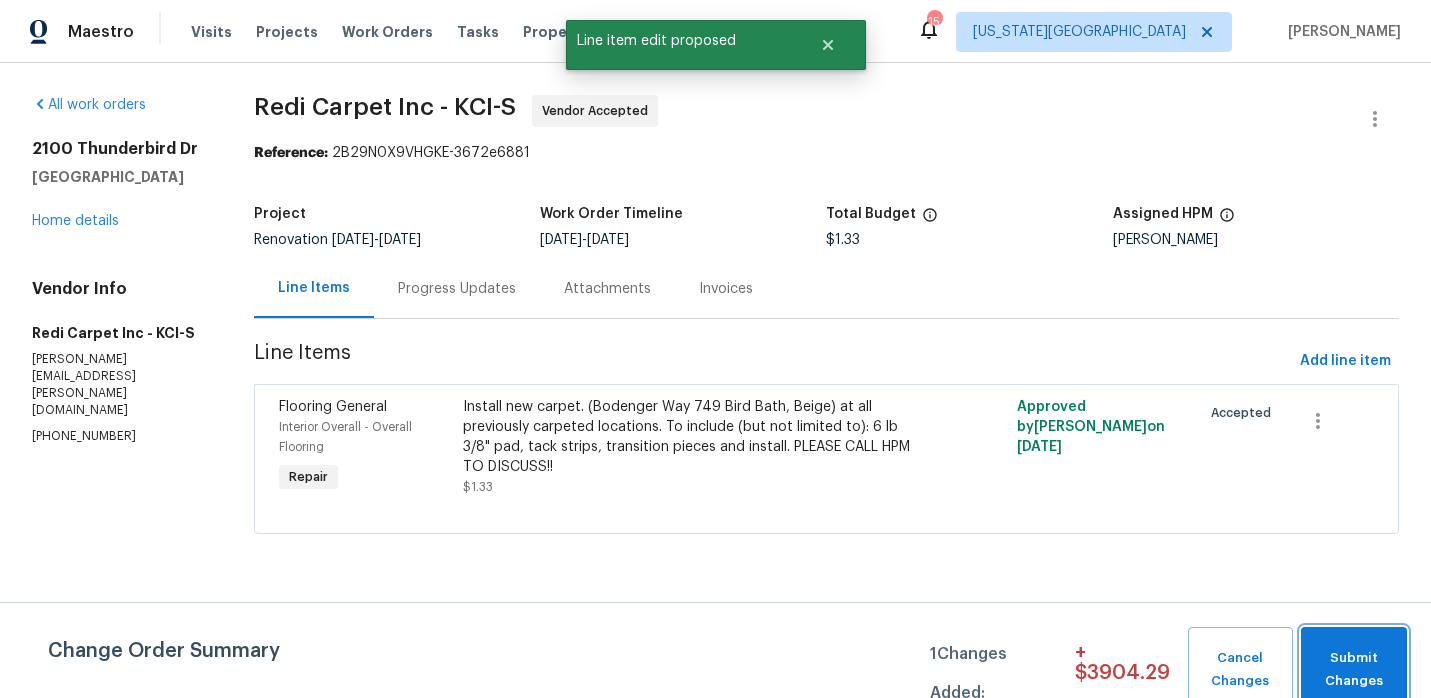 click on "Submit Changes" at bounding box center (1354, 670) 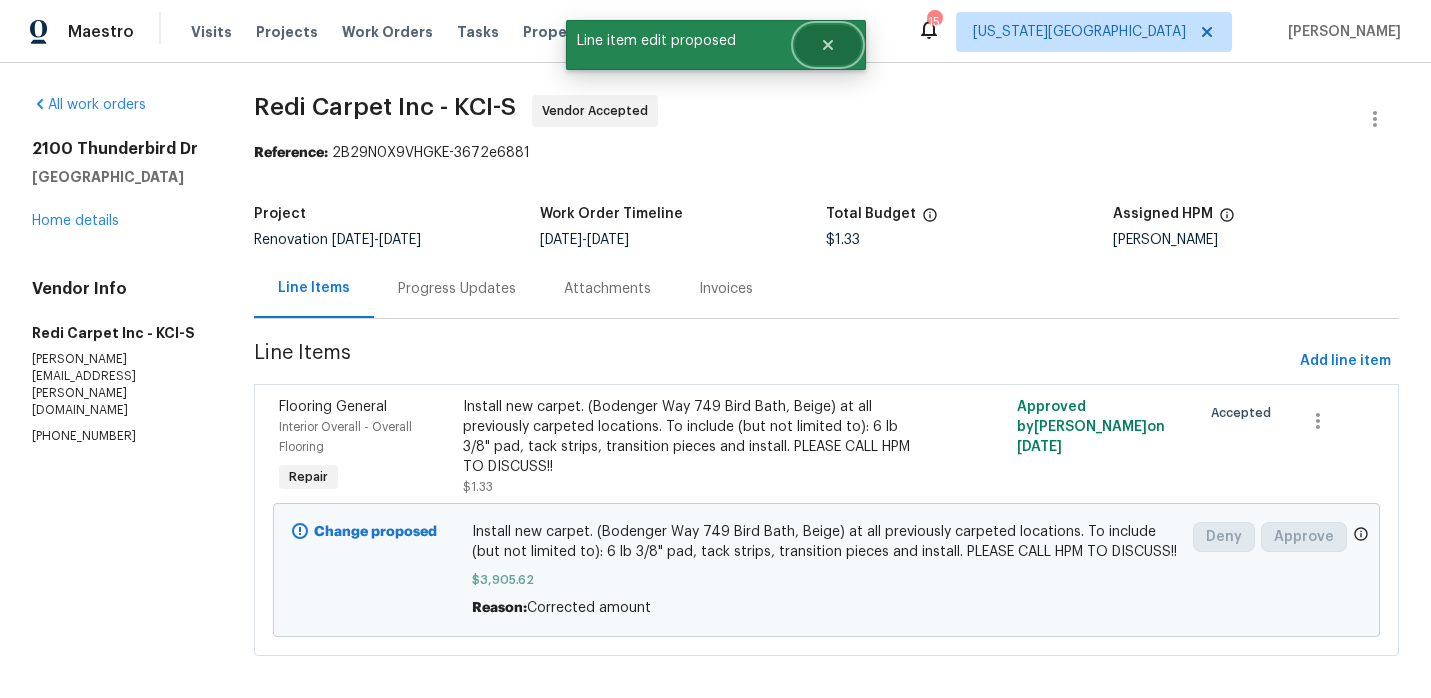 click at bounding box center [828, 45] 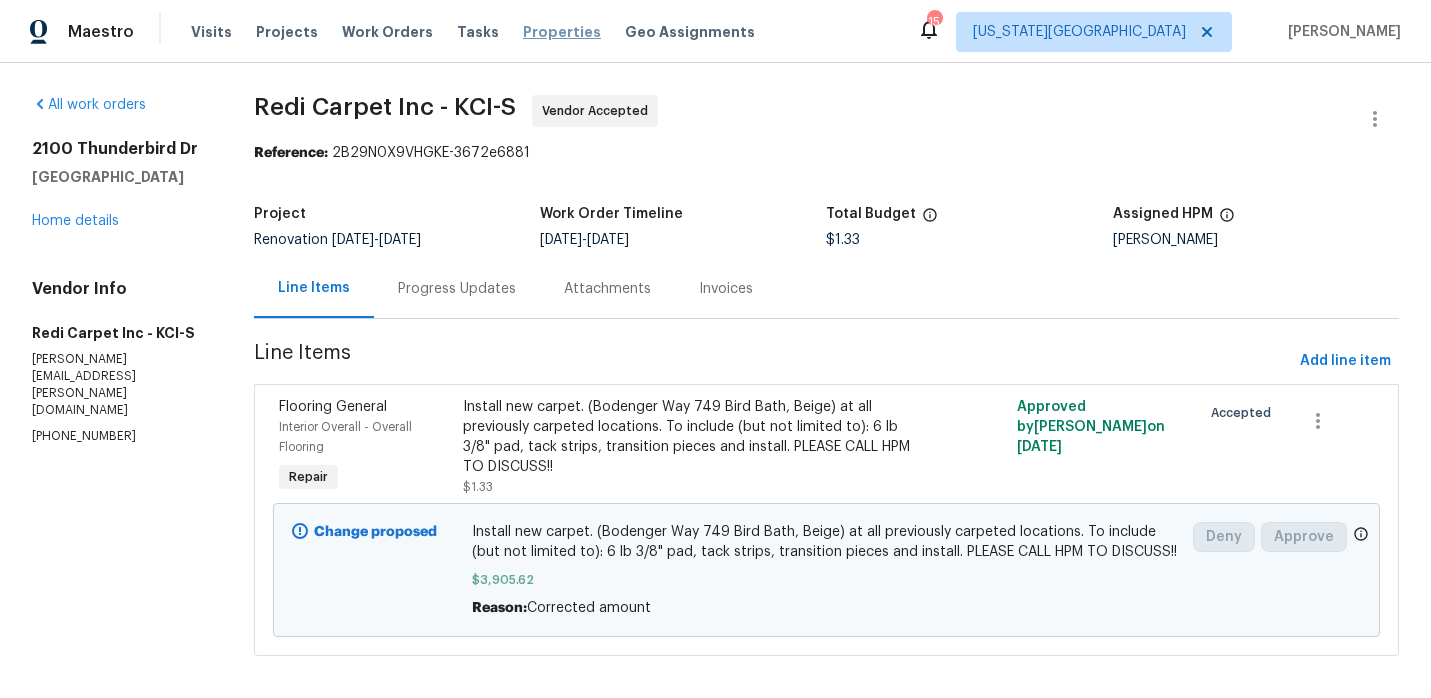 click on "Properties" at bounding box center [562, 32] 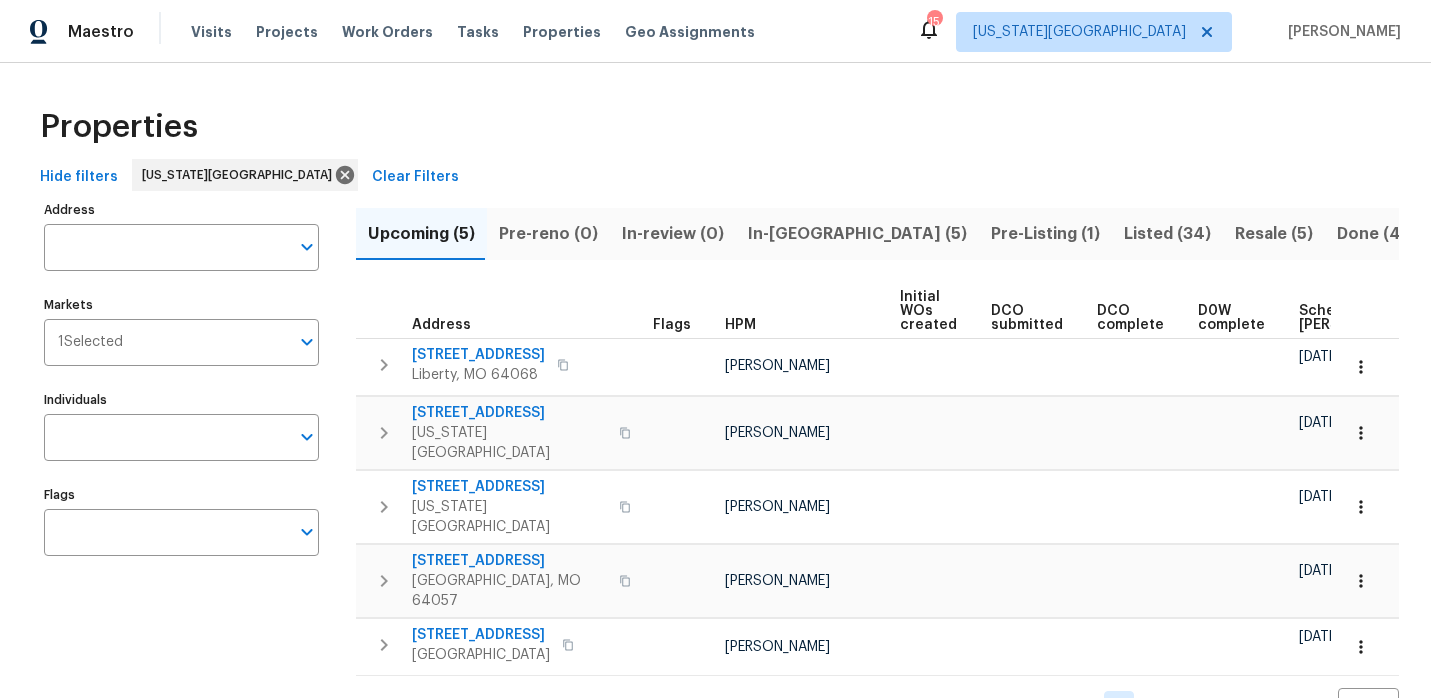 click on "In-[GEOGRAPHIC_DATA] (5)" at bounding box center [857, 234] 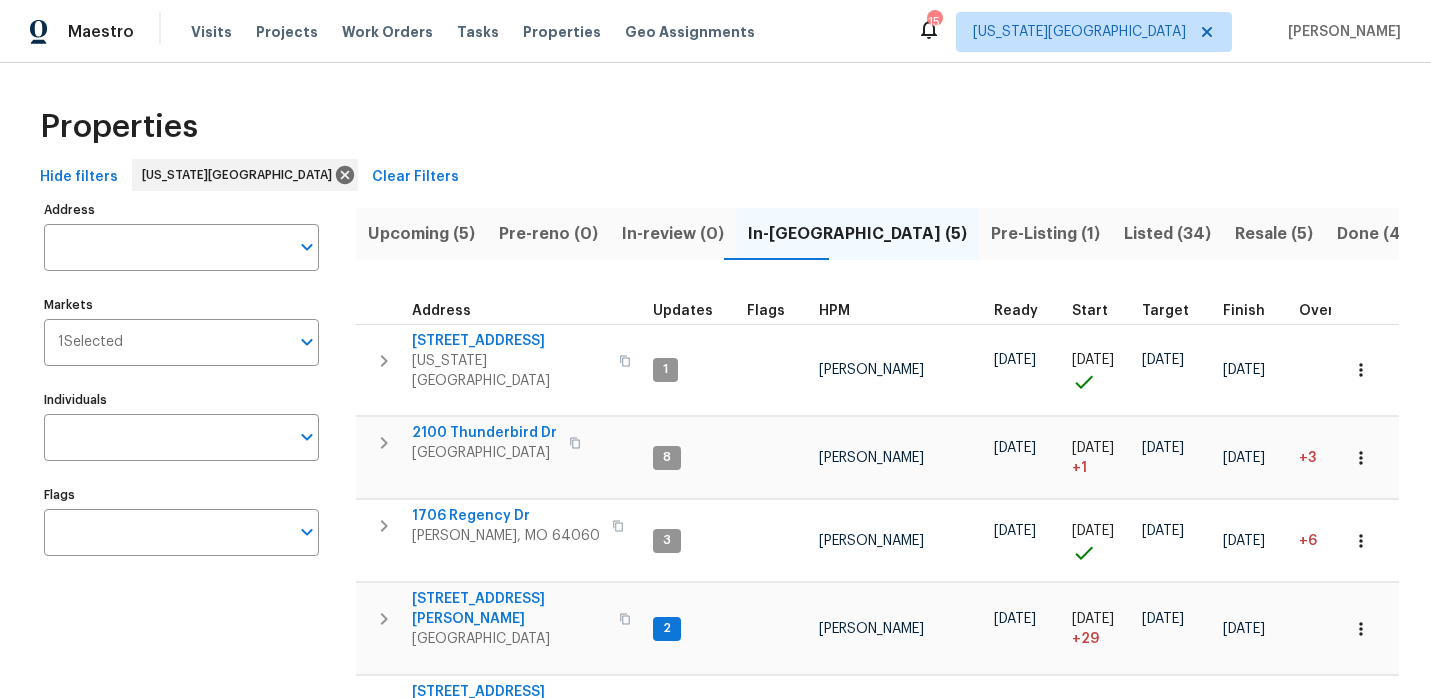 scroll, scrollTop: 121, scrollLeft: 0, axis: vertical 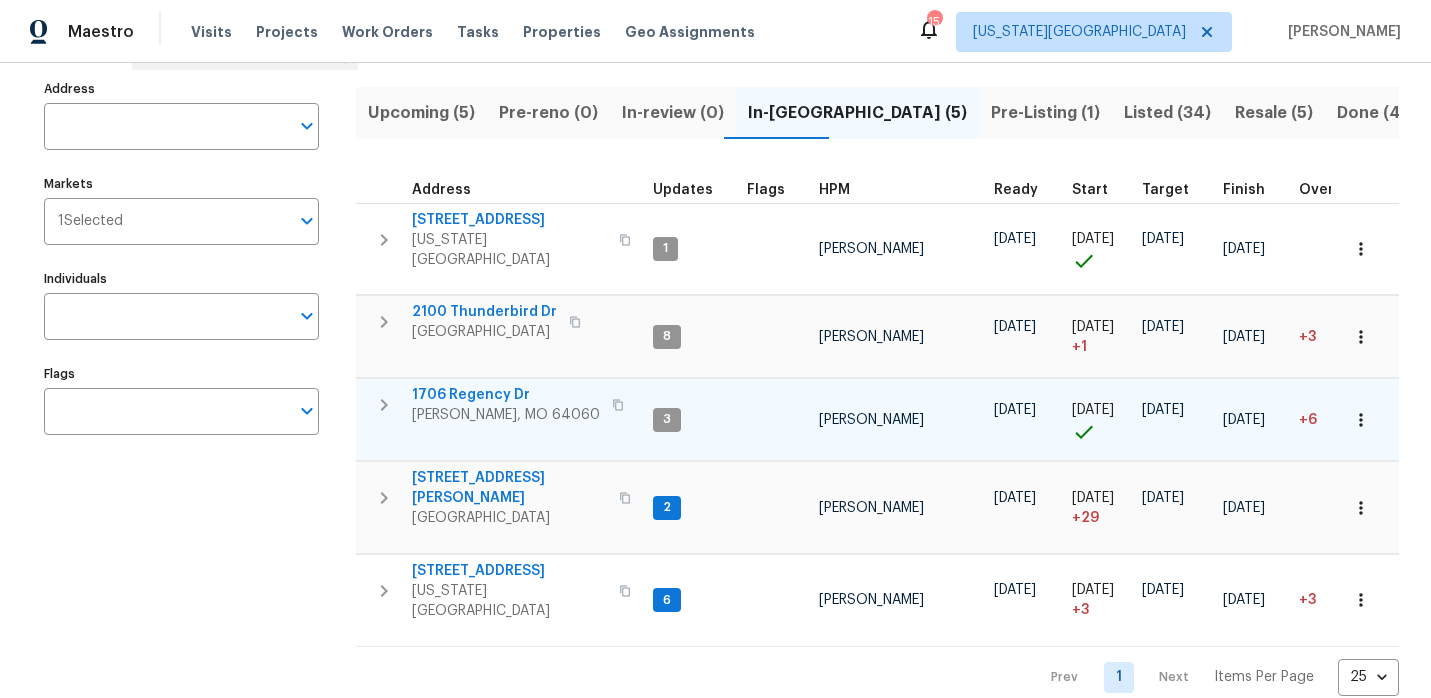 click on "1706 Regency Dr" at bounding box center (506, 395) 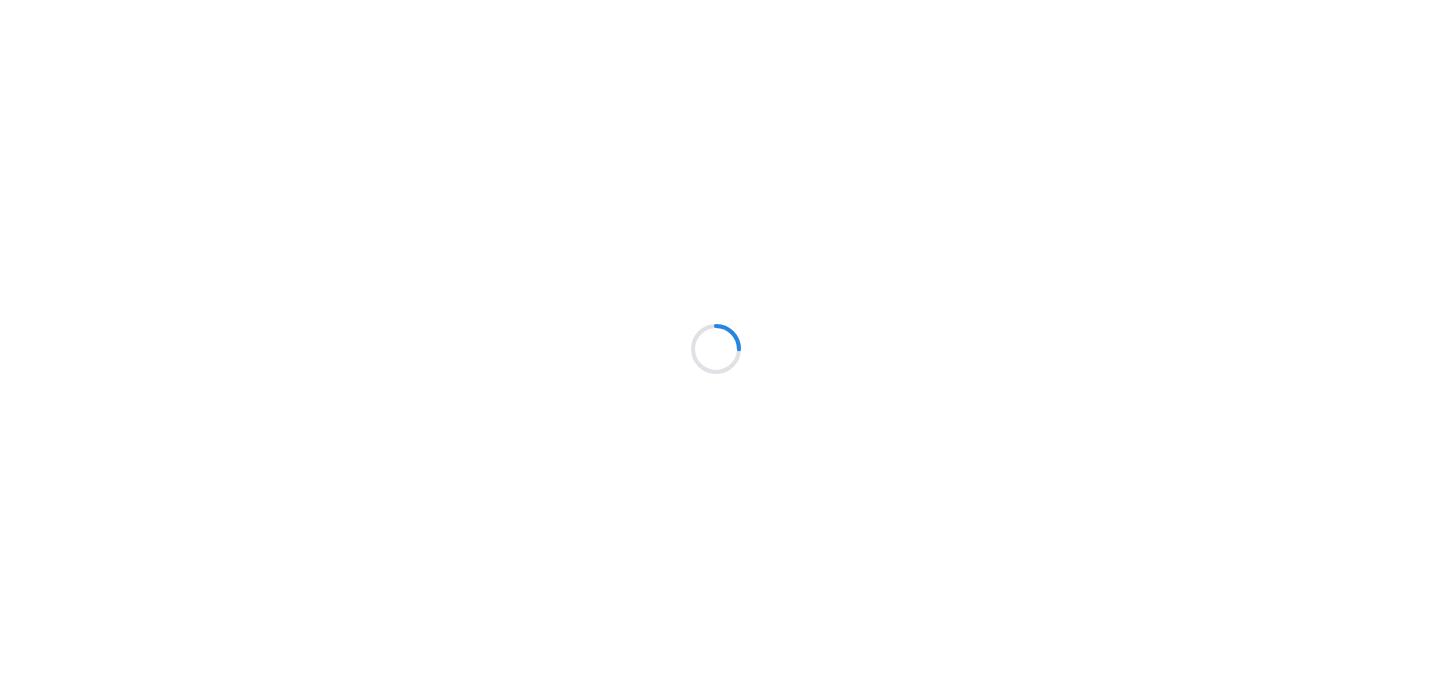 scroll, scrollTop: 0, scrollLeft: 0, axis: both 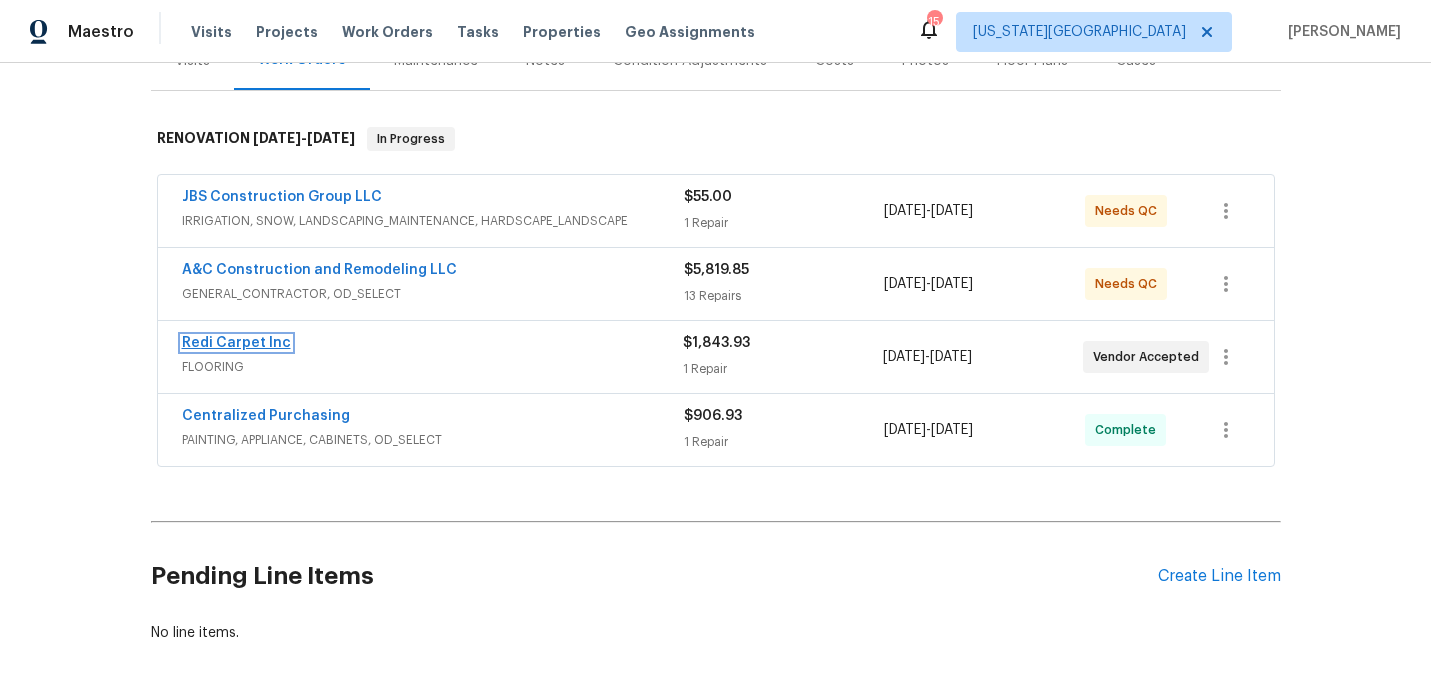 click on "Redi Carpet Inc" at bounding box center (236, 343) 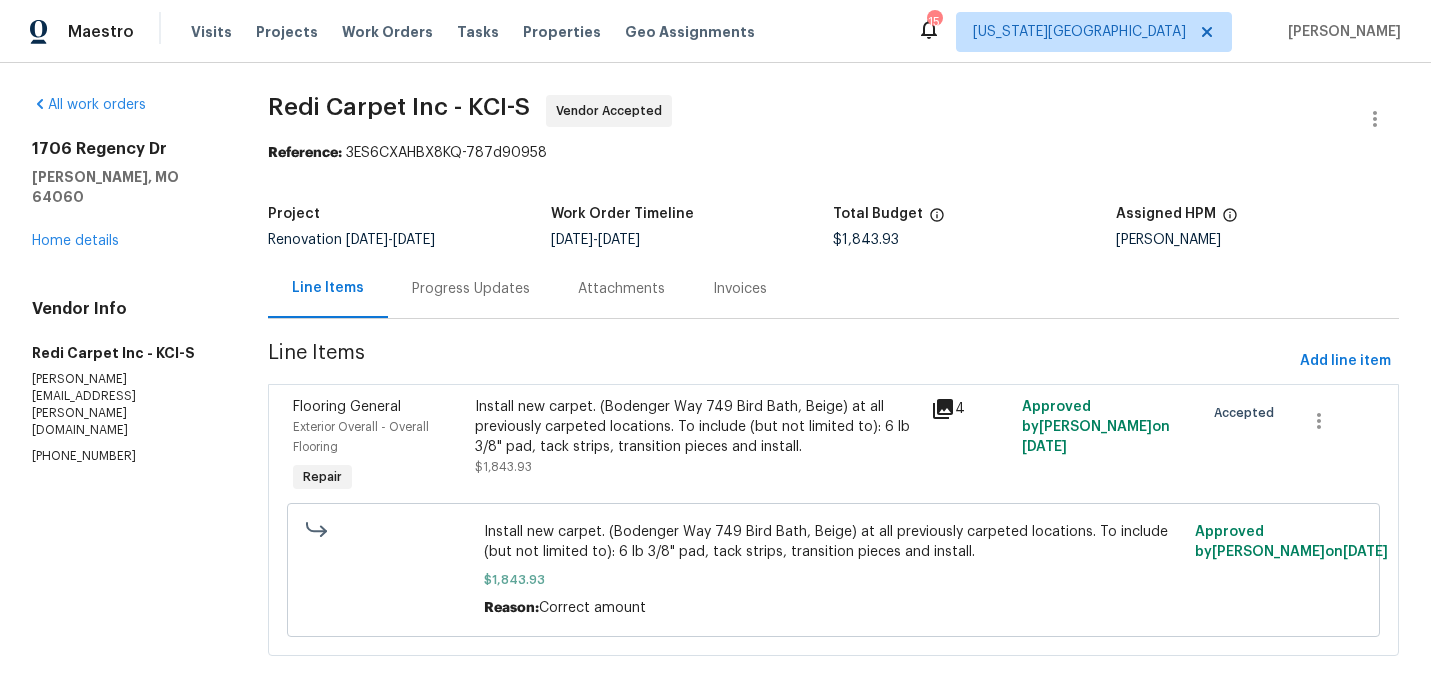 click on "Progress Updates" at bounding box center [471, 289] 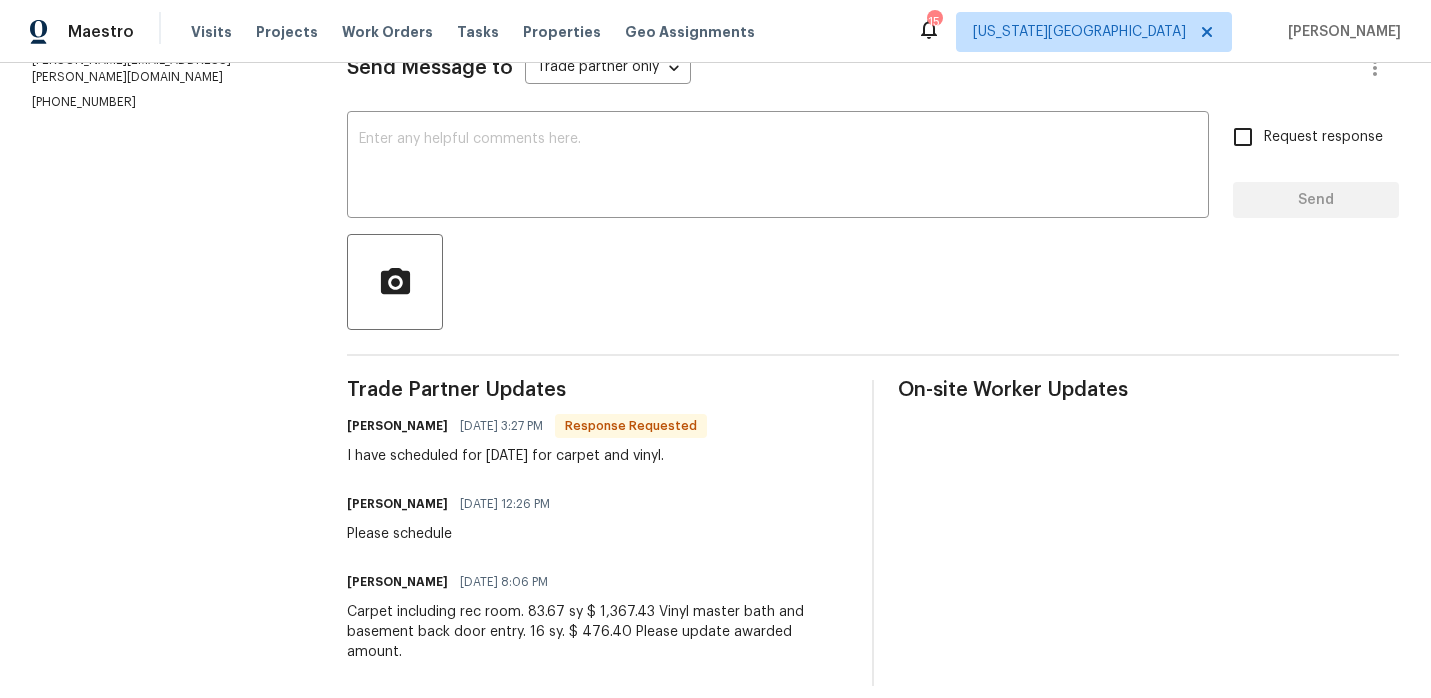 scroll, scrollTop: 0, scrollLeft: 0, axis: both 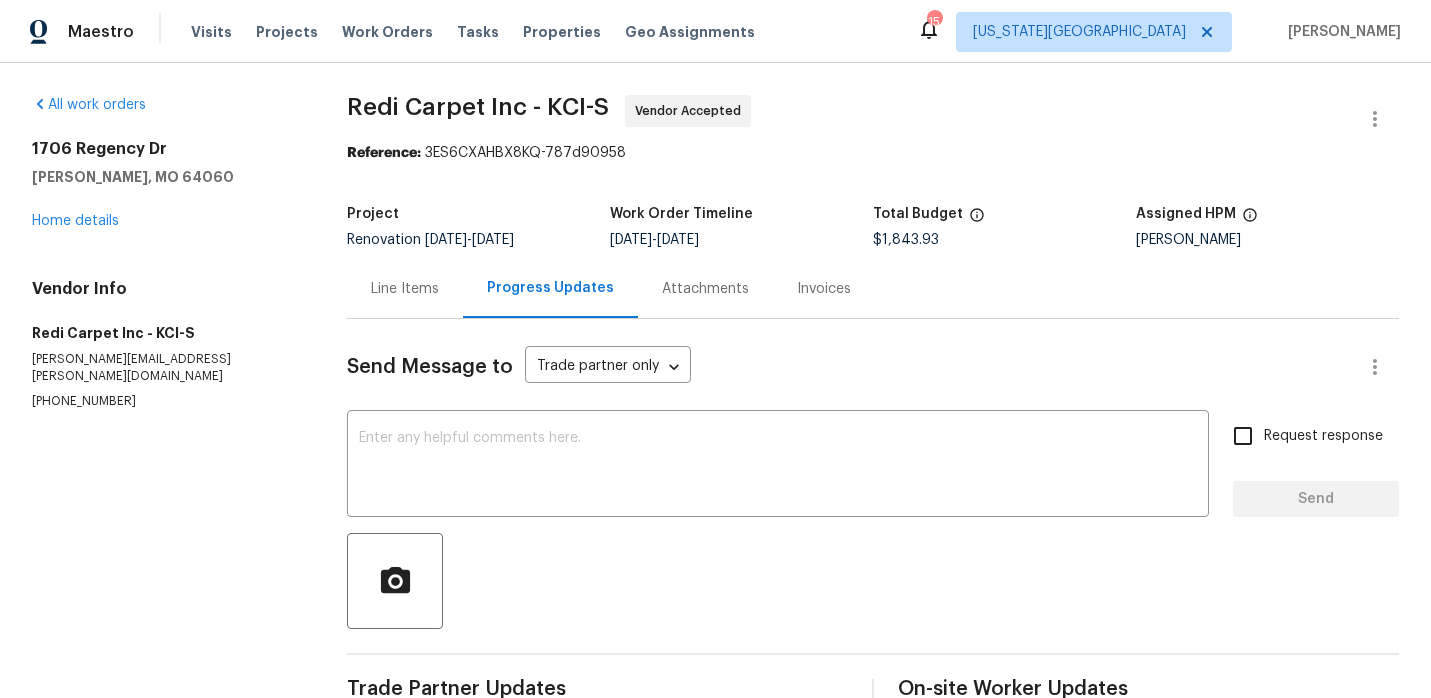 click on "Line Items" at bounding box center [405, 288] 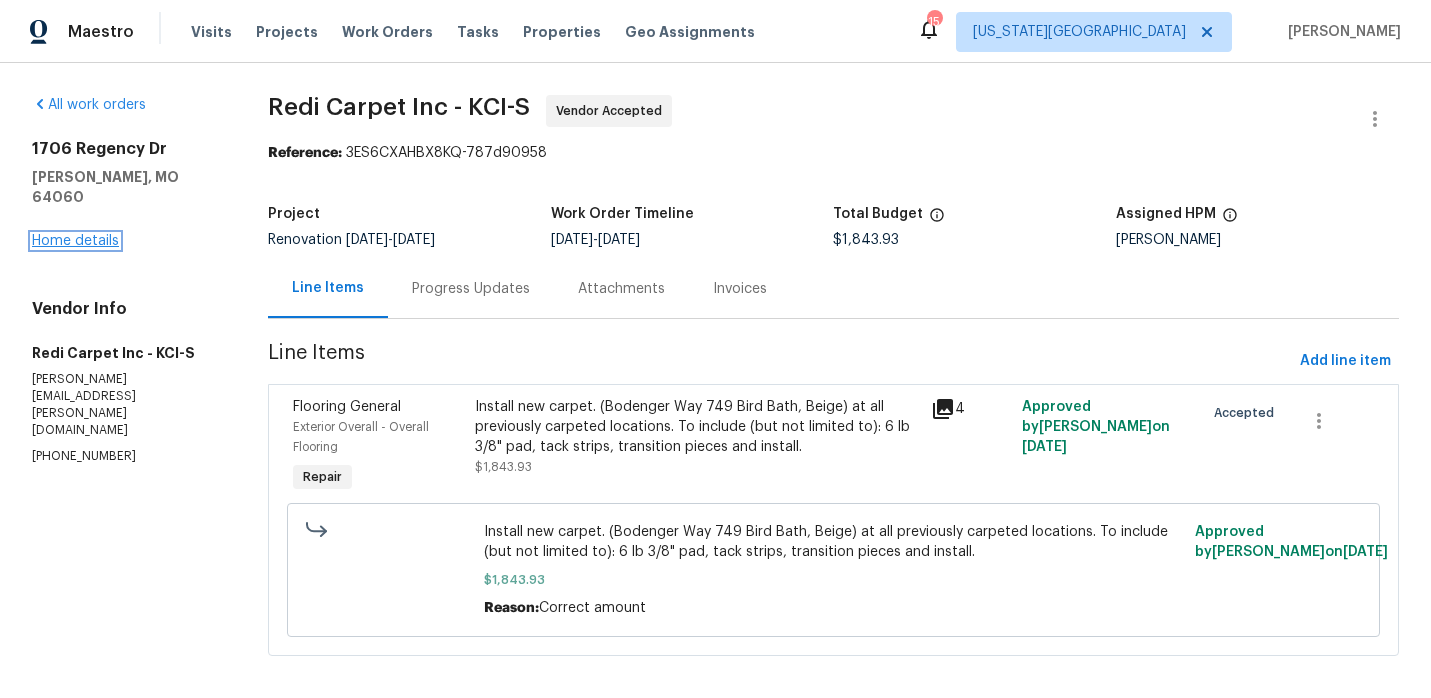 click on "Home details" at bounding box center (75, 241) 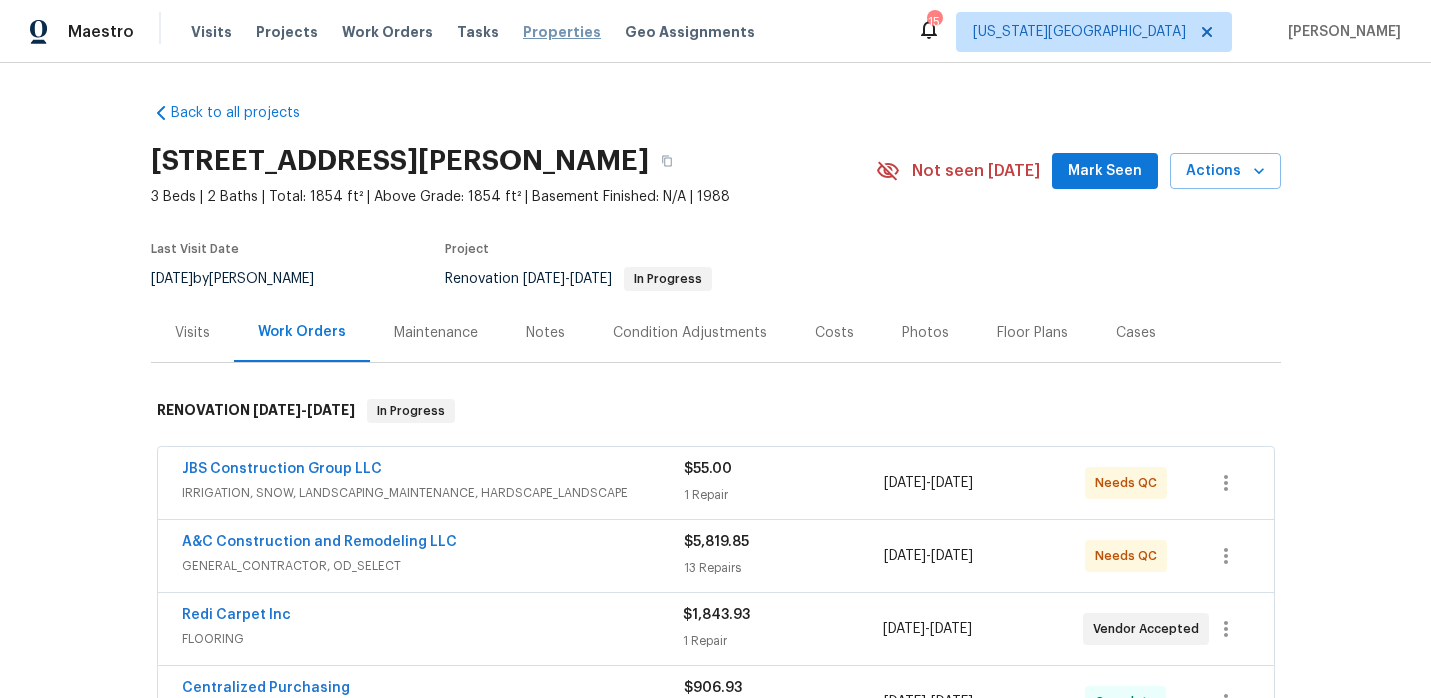 click on "Properties" at bounding box center (562, 32) 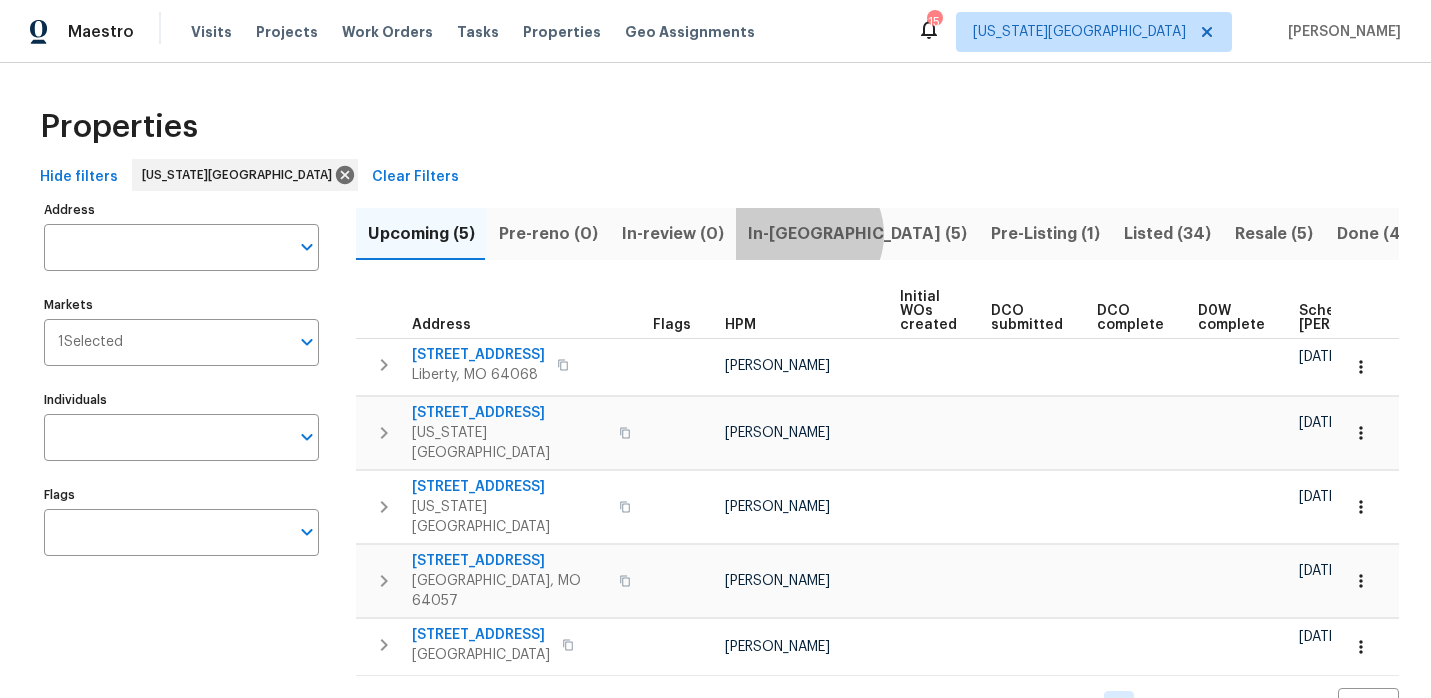click on "In-[GEOGRAPHIC_DATA] (5)" at bounding box center [857, 234] 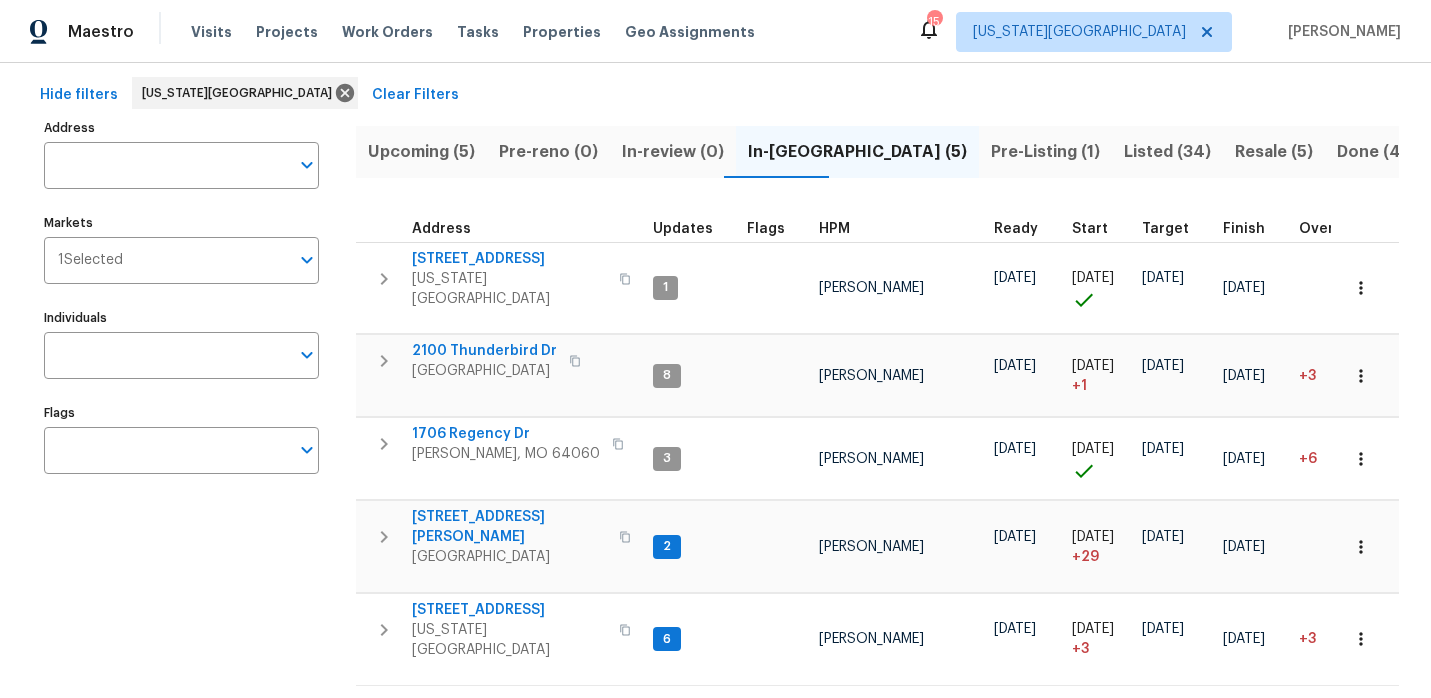 scroll, scrollTop: 121, scrollLeft: 0, axis: vertical 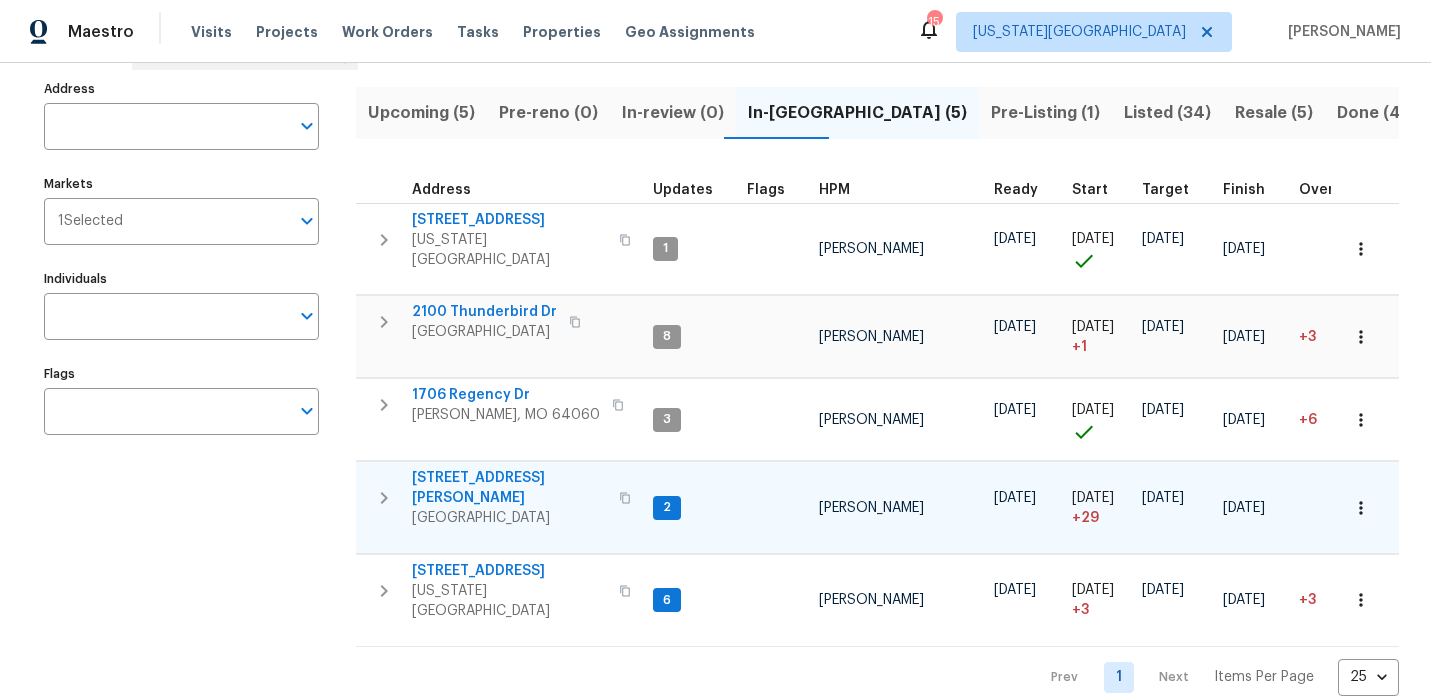 click on "[STREET_ADDRESS][PERSON_NAME]" at bounding box center [509, 488] 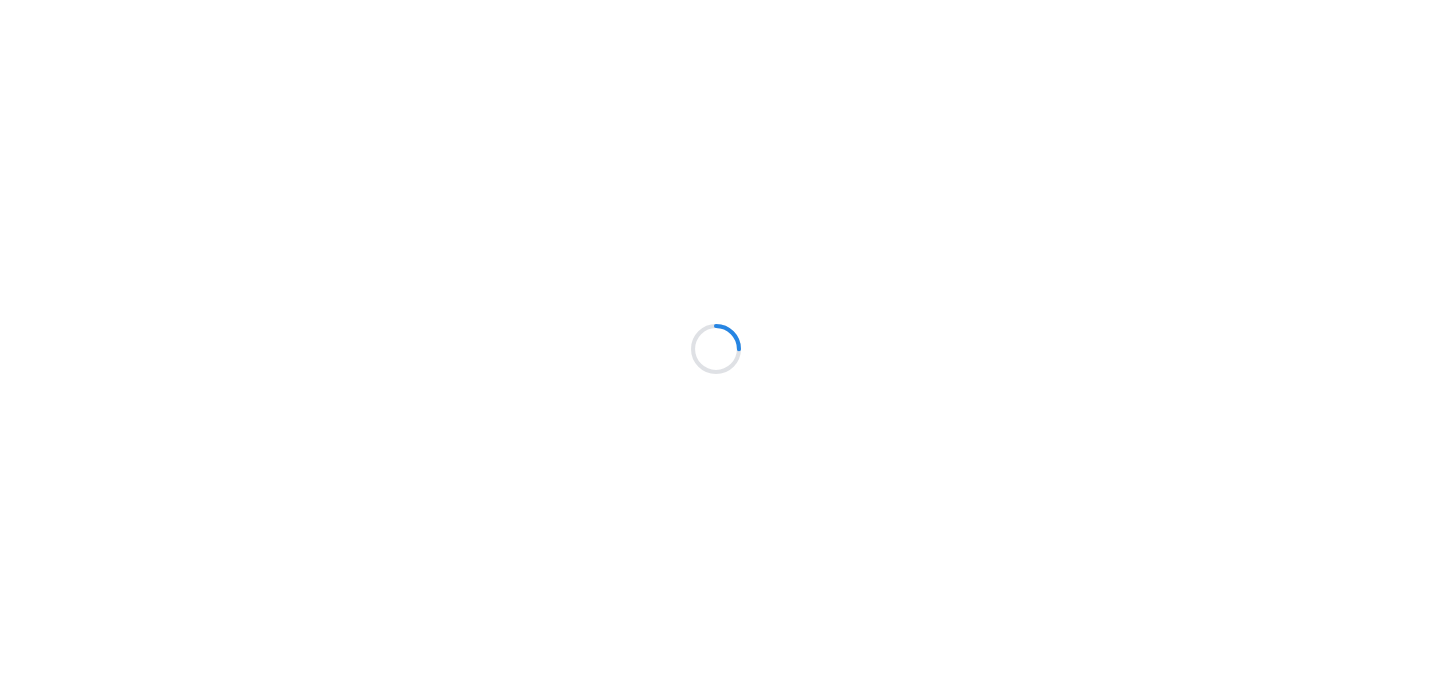 scroll, scrollTop: 0, scrollLeft: 0, axis: both 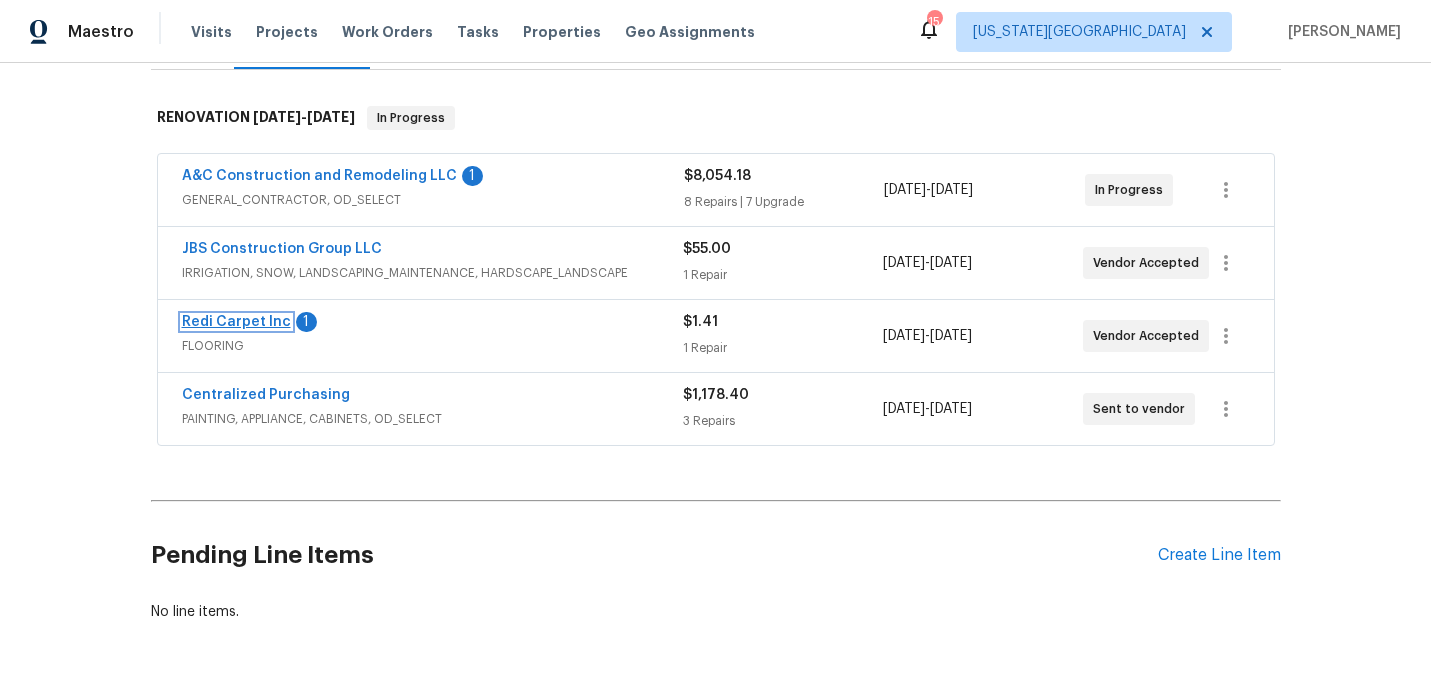 click on "Redi Carpet Inc" at bounding box center [236, 322] 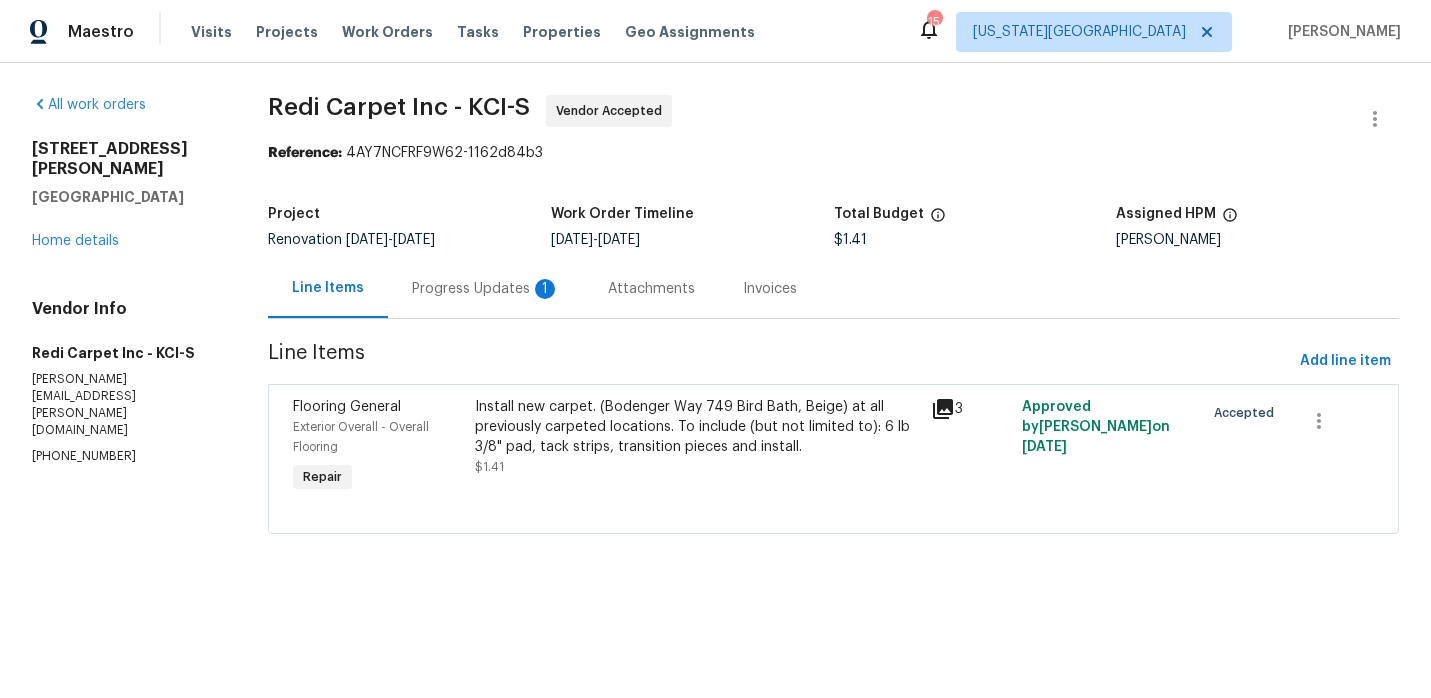 click on "Progress Updates 1" at bounding box center (486, 289) 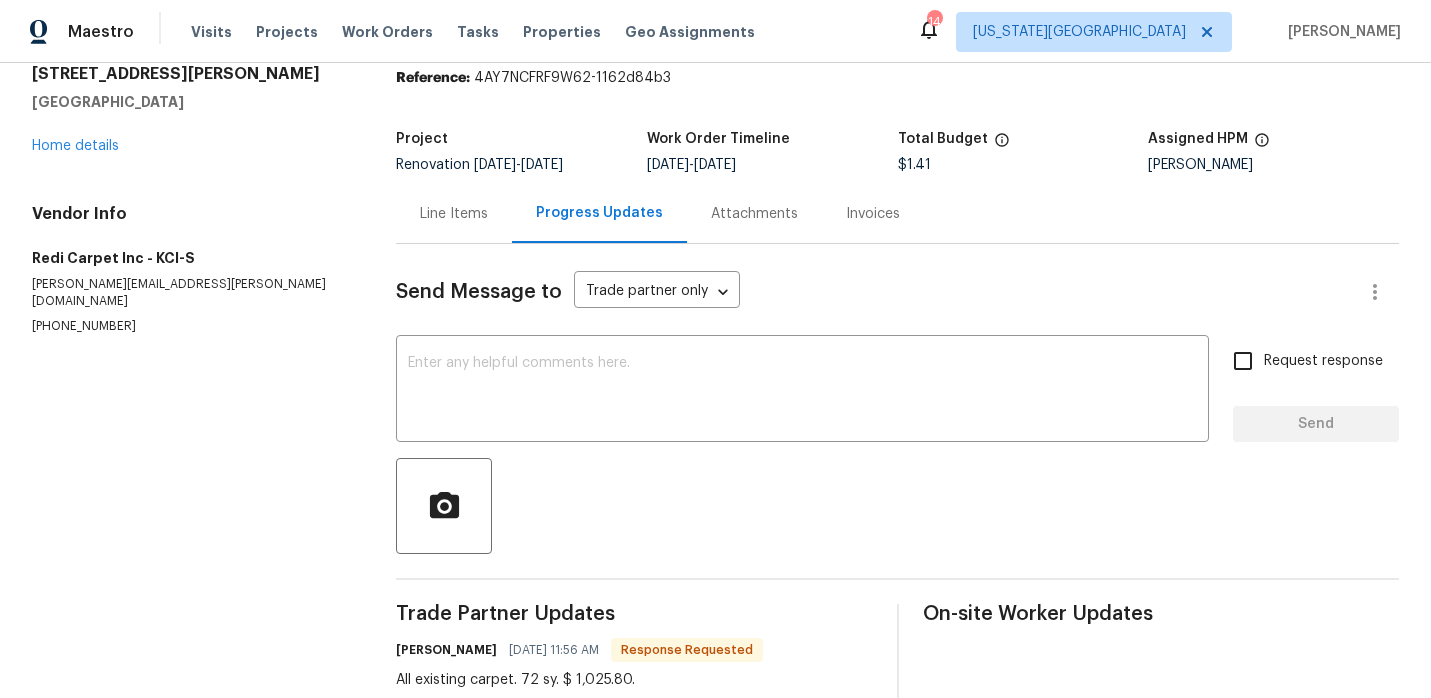 scroll, scrollTop: 123, scrollLeft: 0, axis: vertical 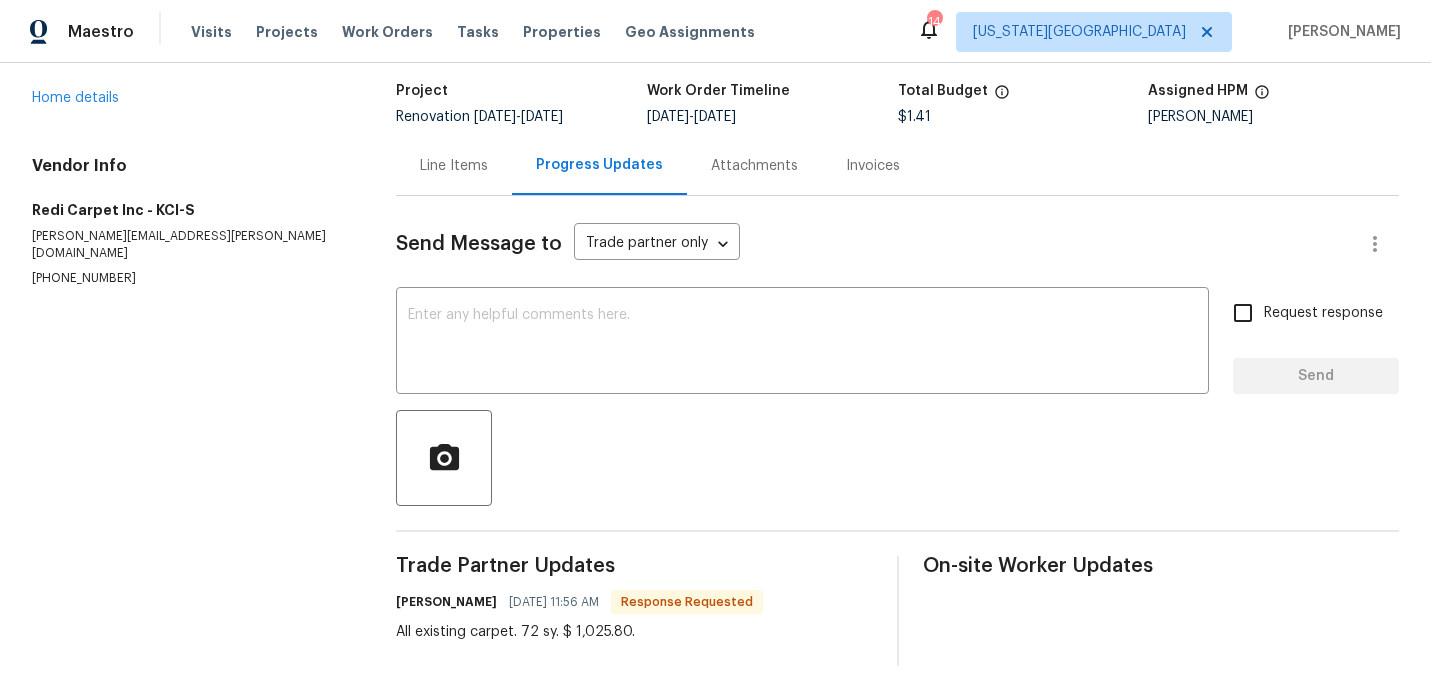 click on "Line Items" at bounding box center [454, 165] 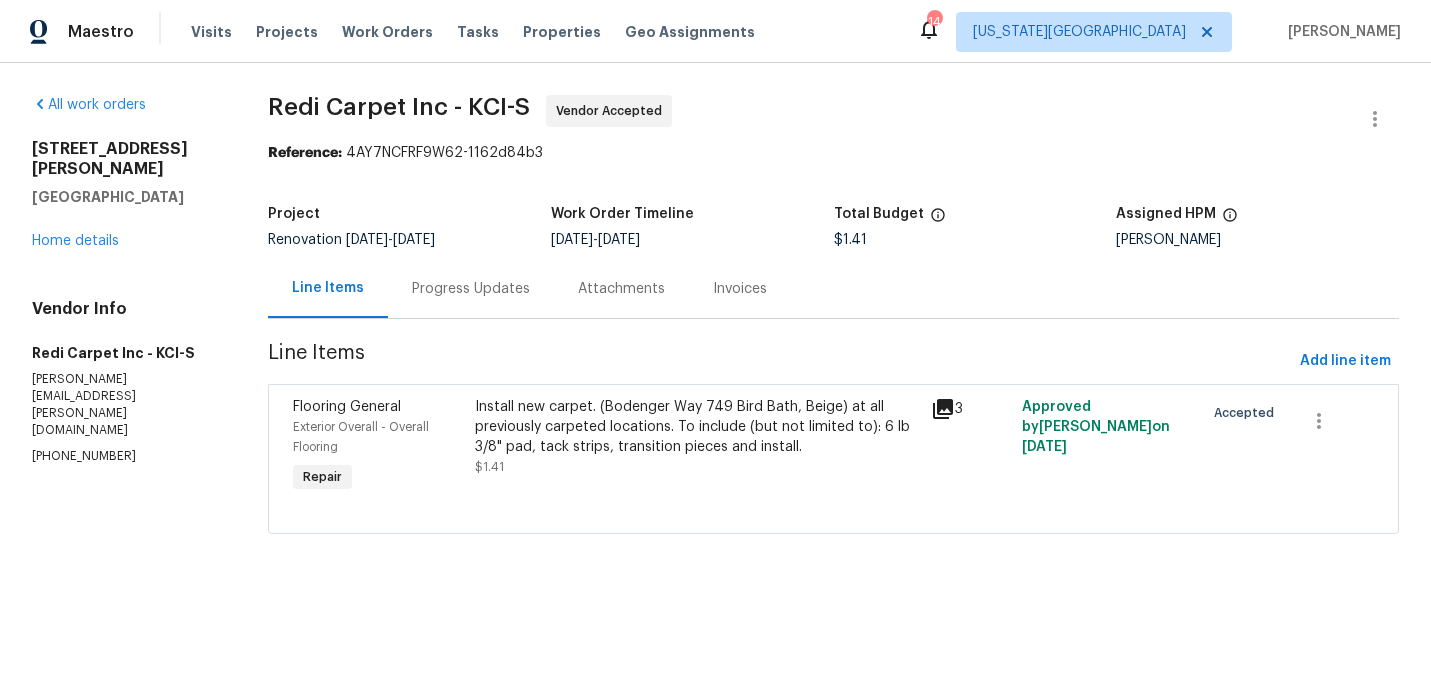 scroll, scrollTop: 0, scrollLeft: 0, axis: both 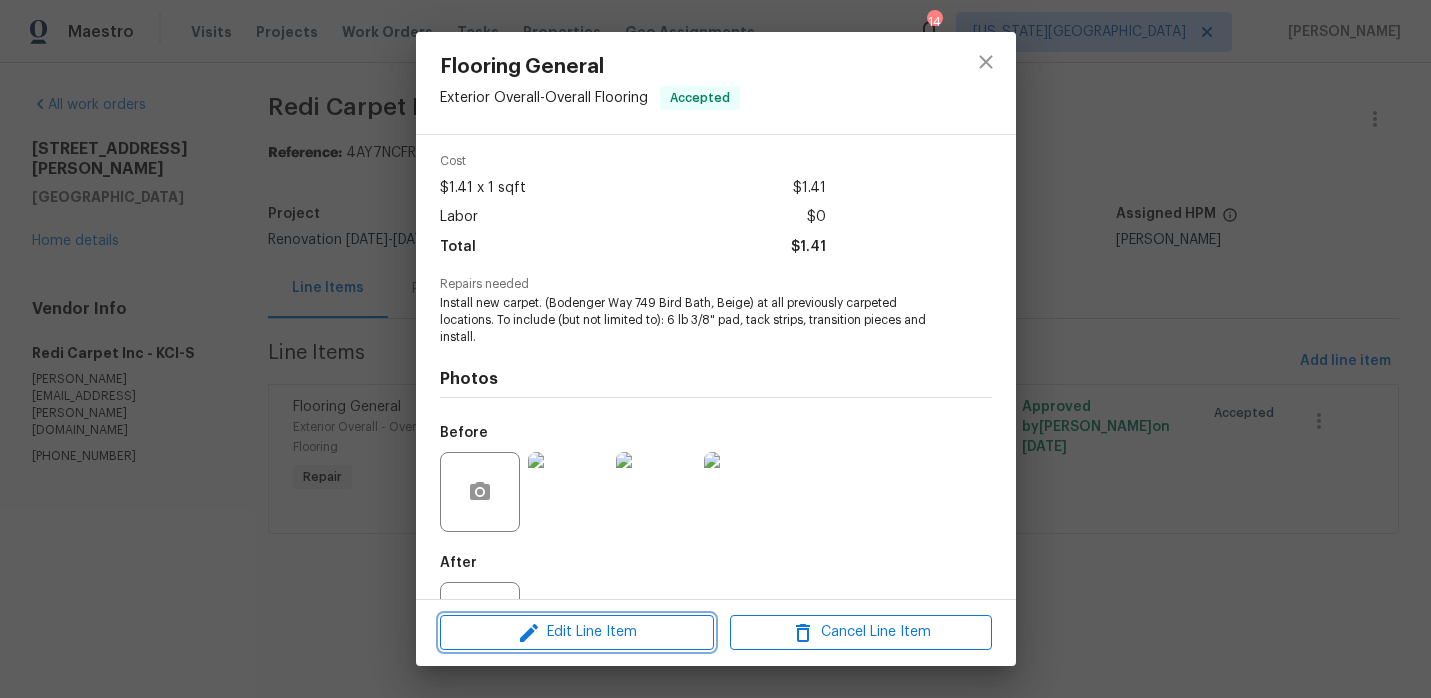 click on "Edit Line Item" at bounding box center [577, 632] 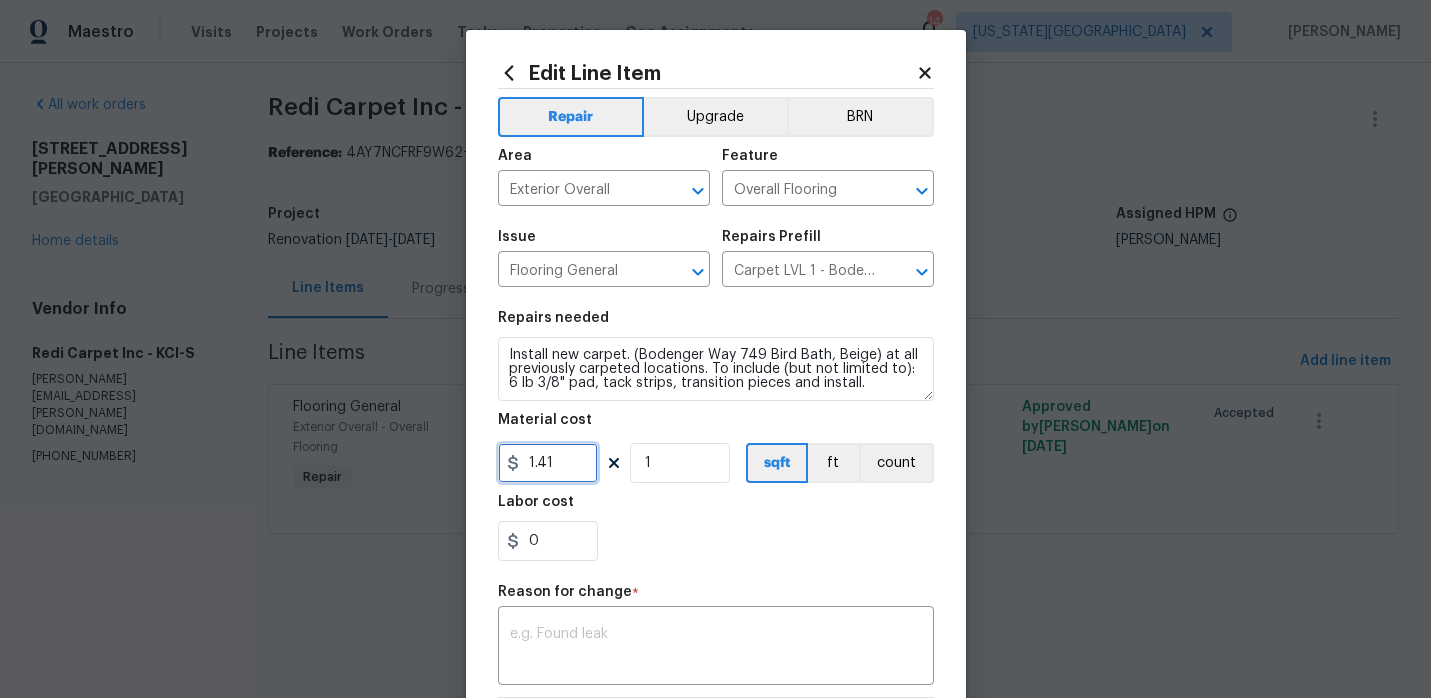 click on "1.41" at bounding box center (548, 463) 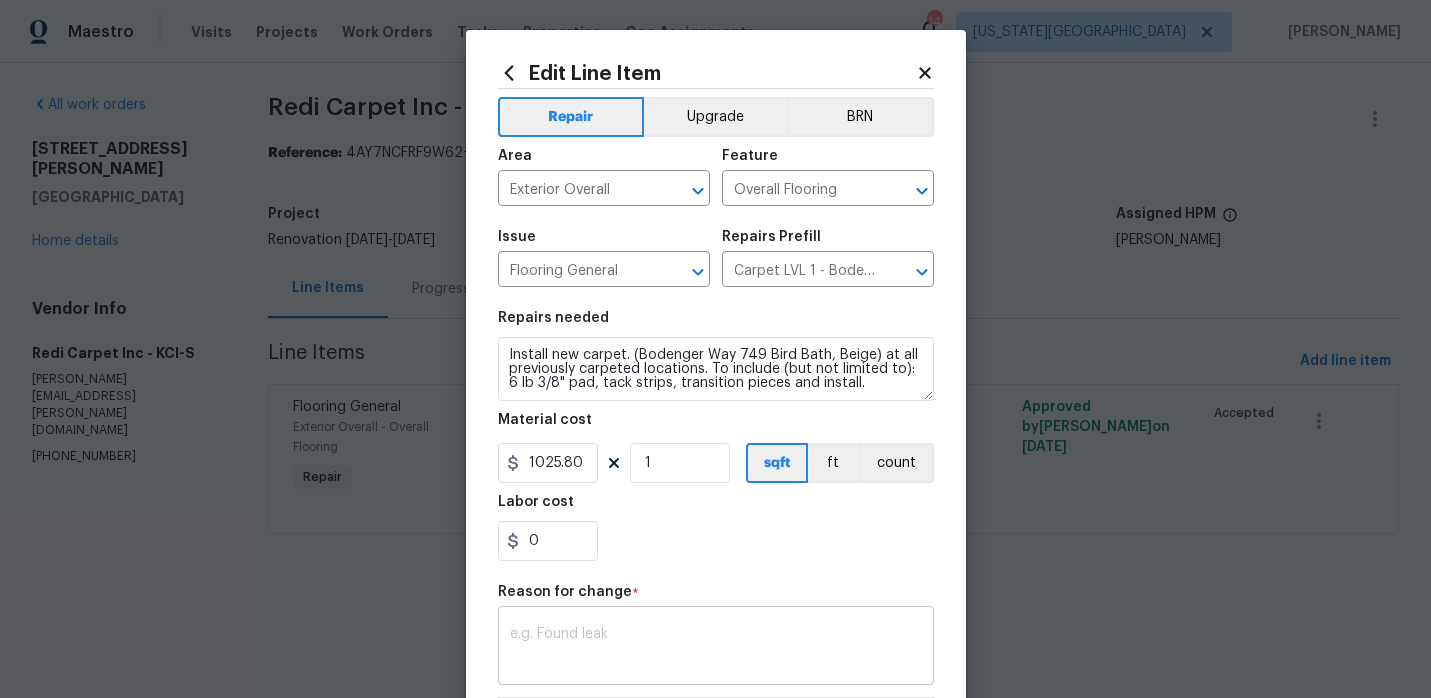 type on "1025.8" 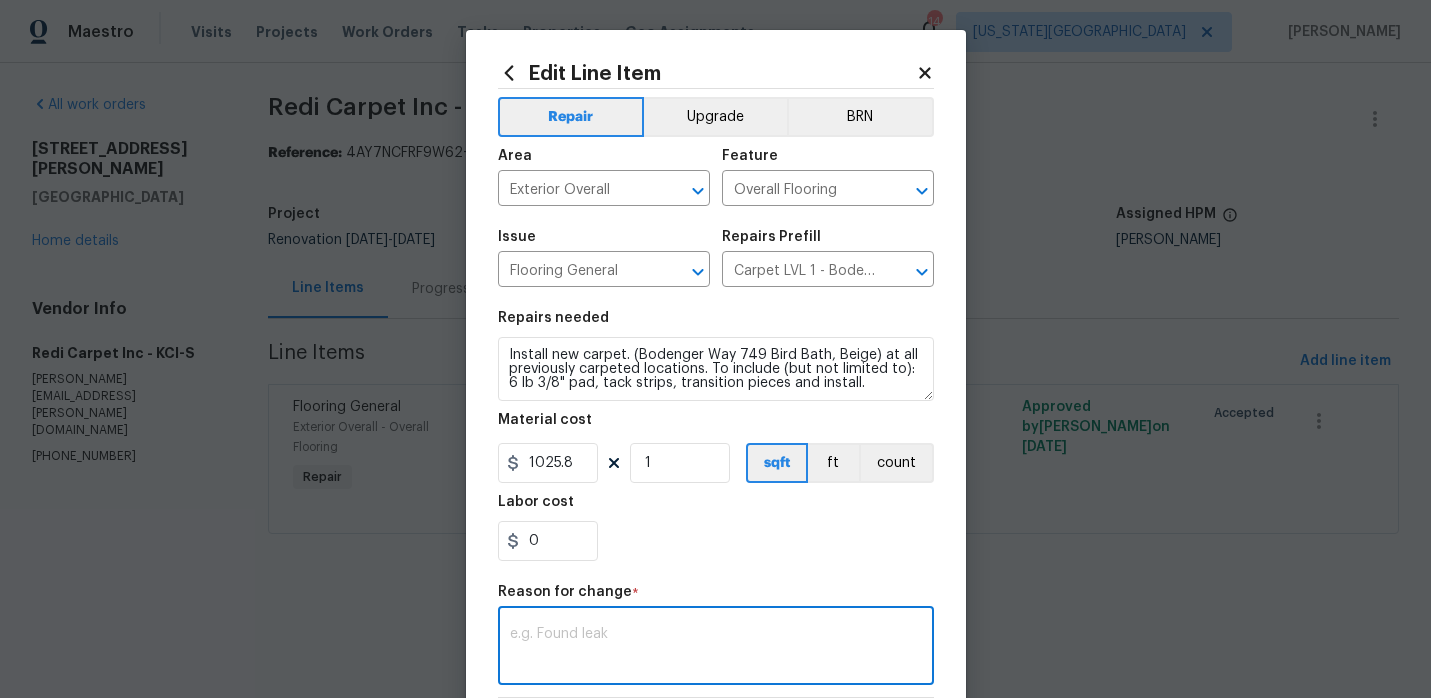 click at bounding box center [716, 648] 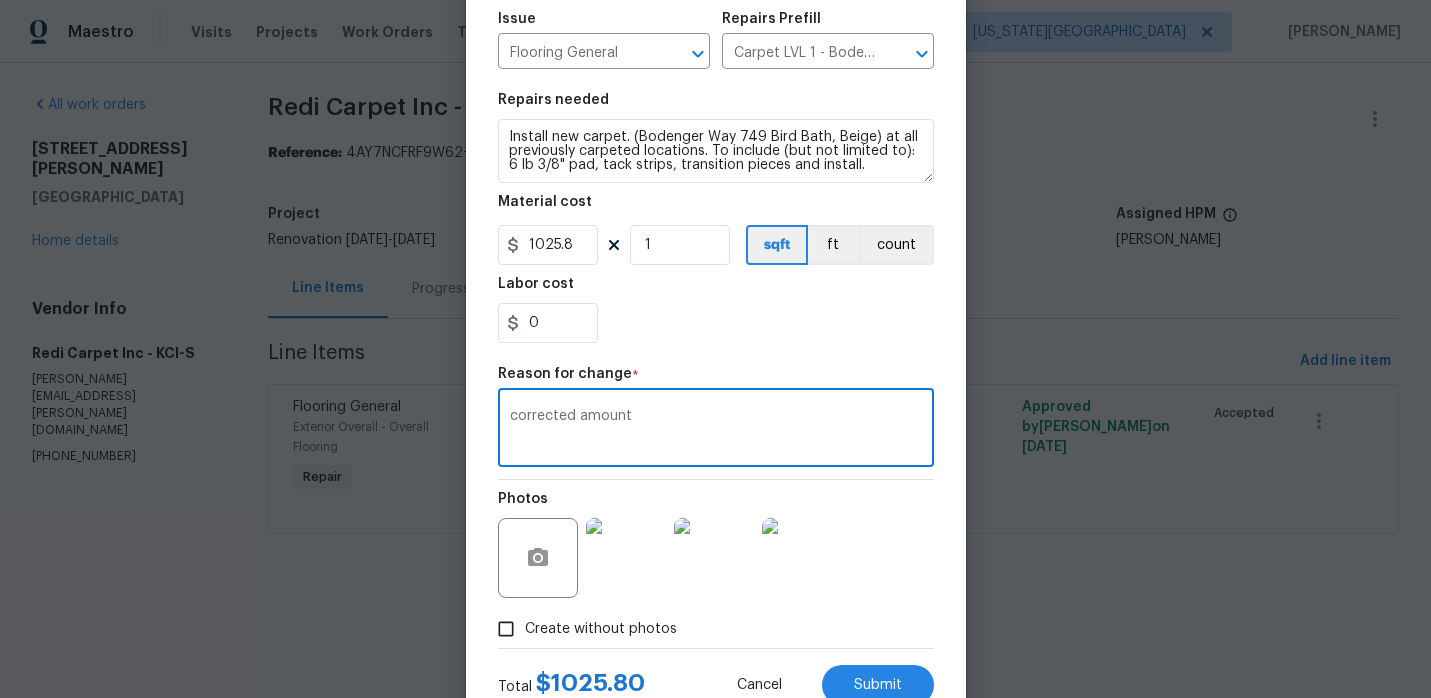 scroll, scrollTop: 268, scrollLeft: 0, axis: vertical 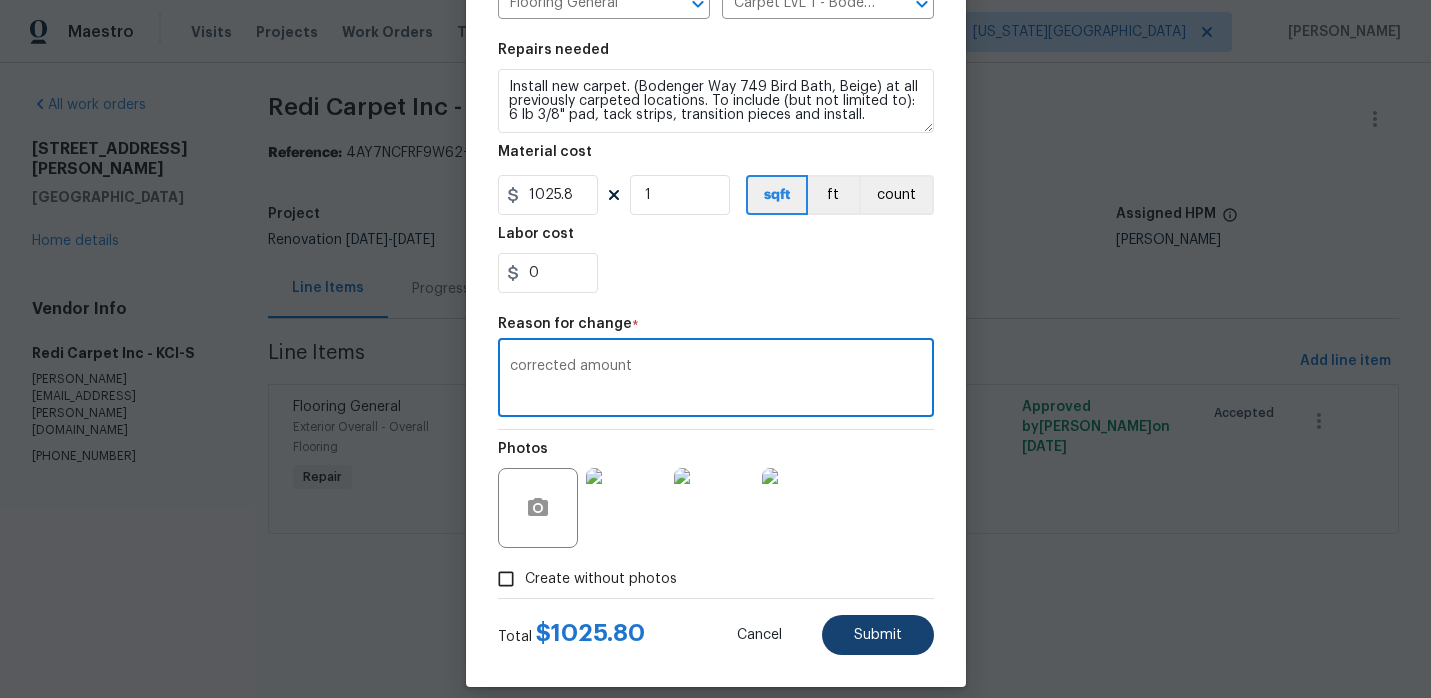 type on "corrected amount" 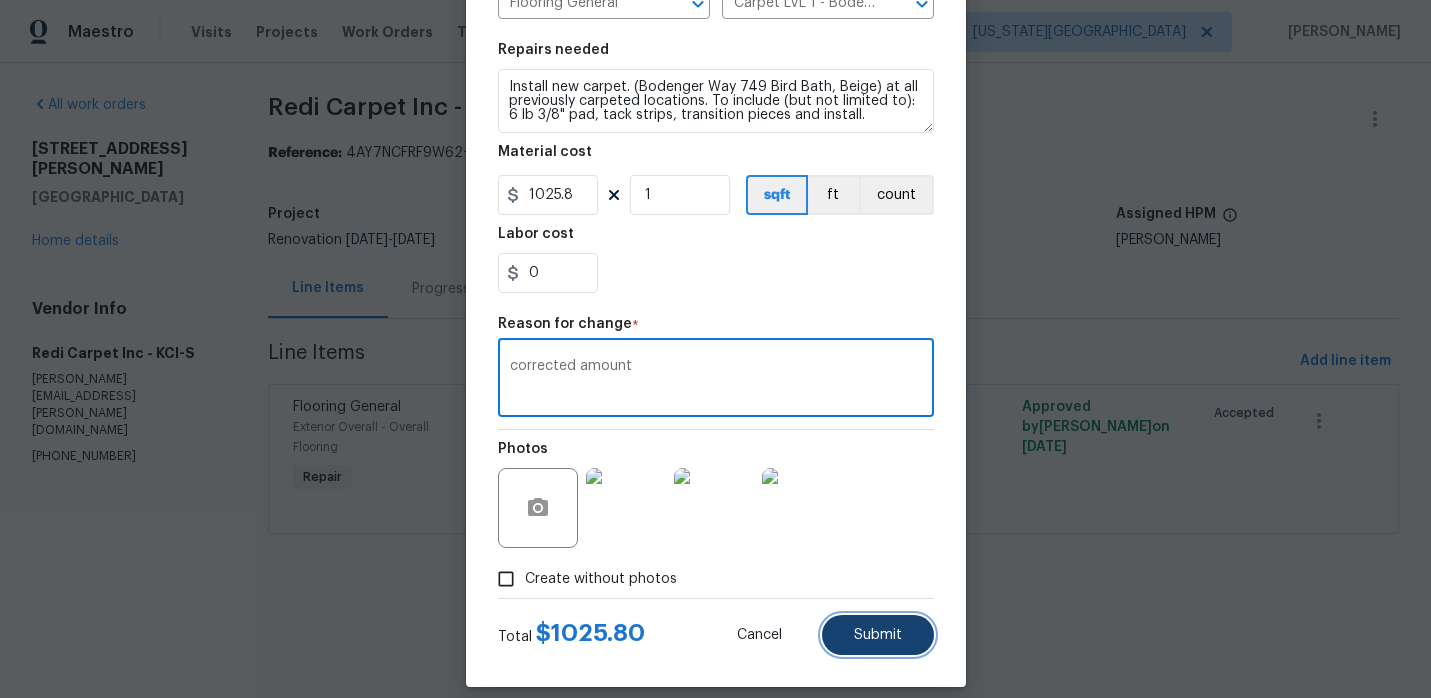 click on "Submit" at bounding box center (878, 635) 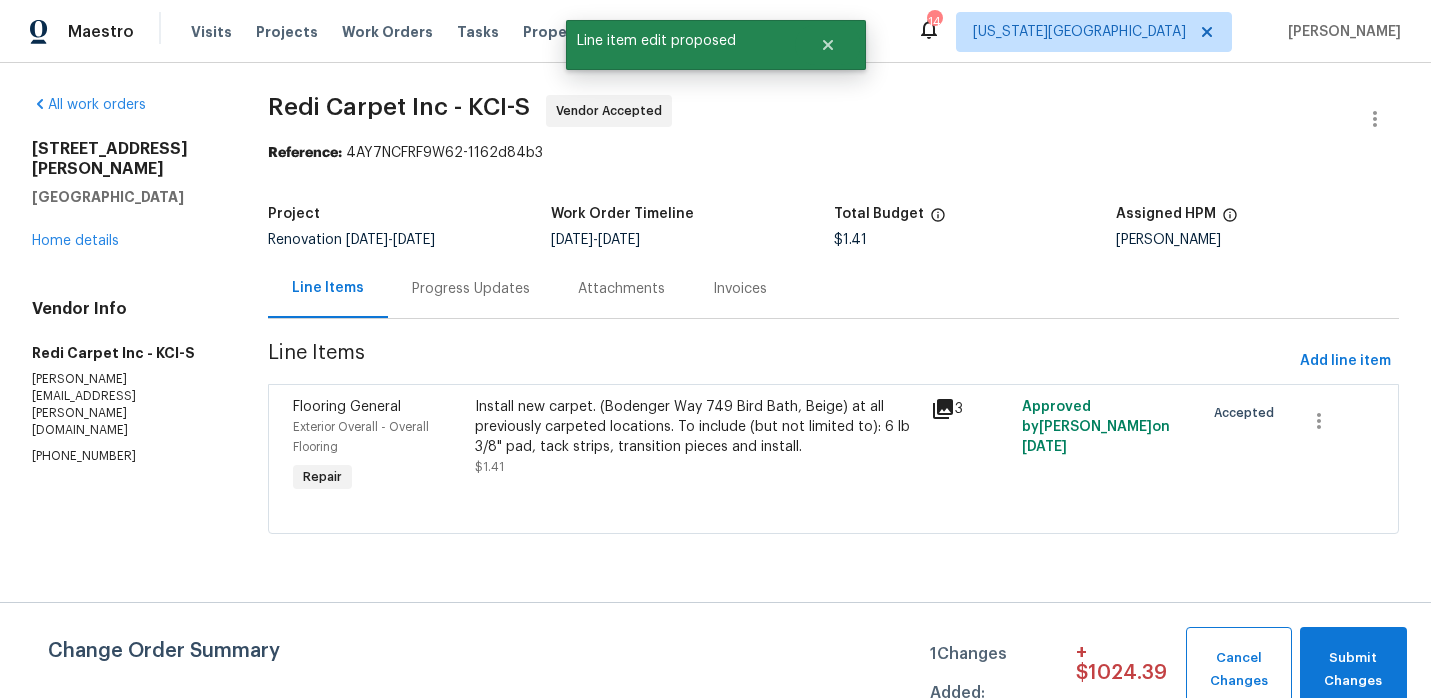 scroll, scrollTop: 0, scrollLeft: 0, axis: both 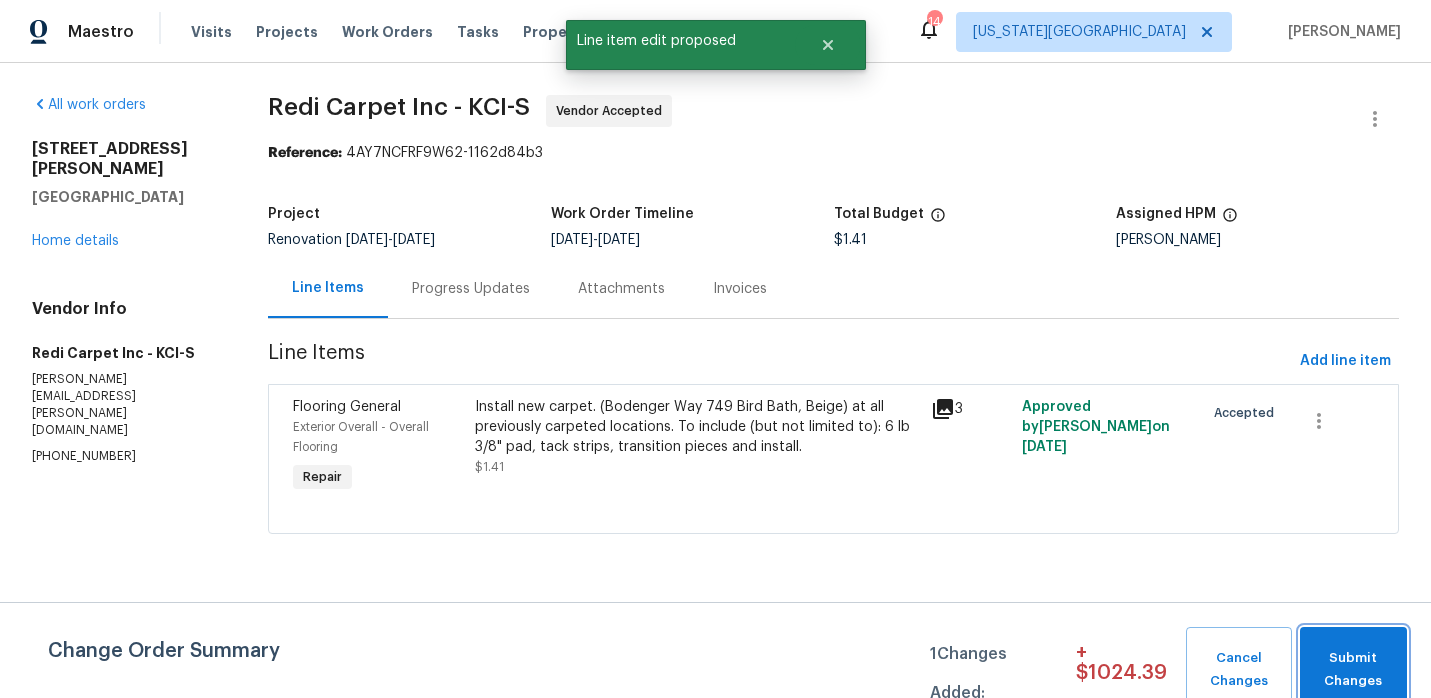 click on "Submit Changes" at bounding box center [1353, 670] 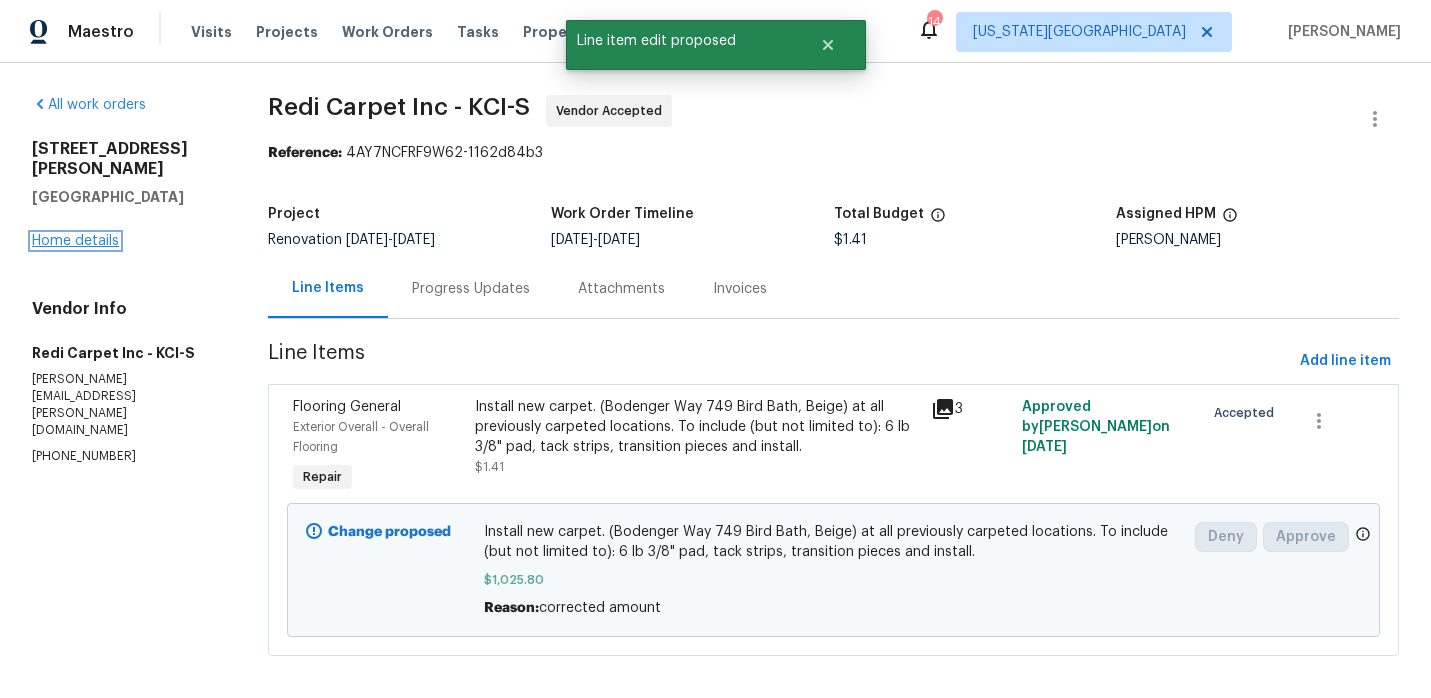click on "Home details" at bounding box center [75, 241] 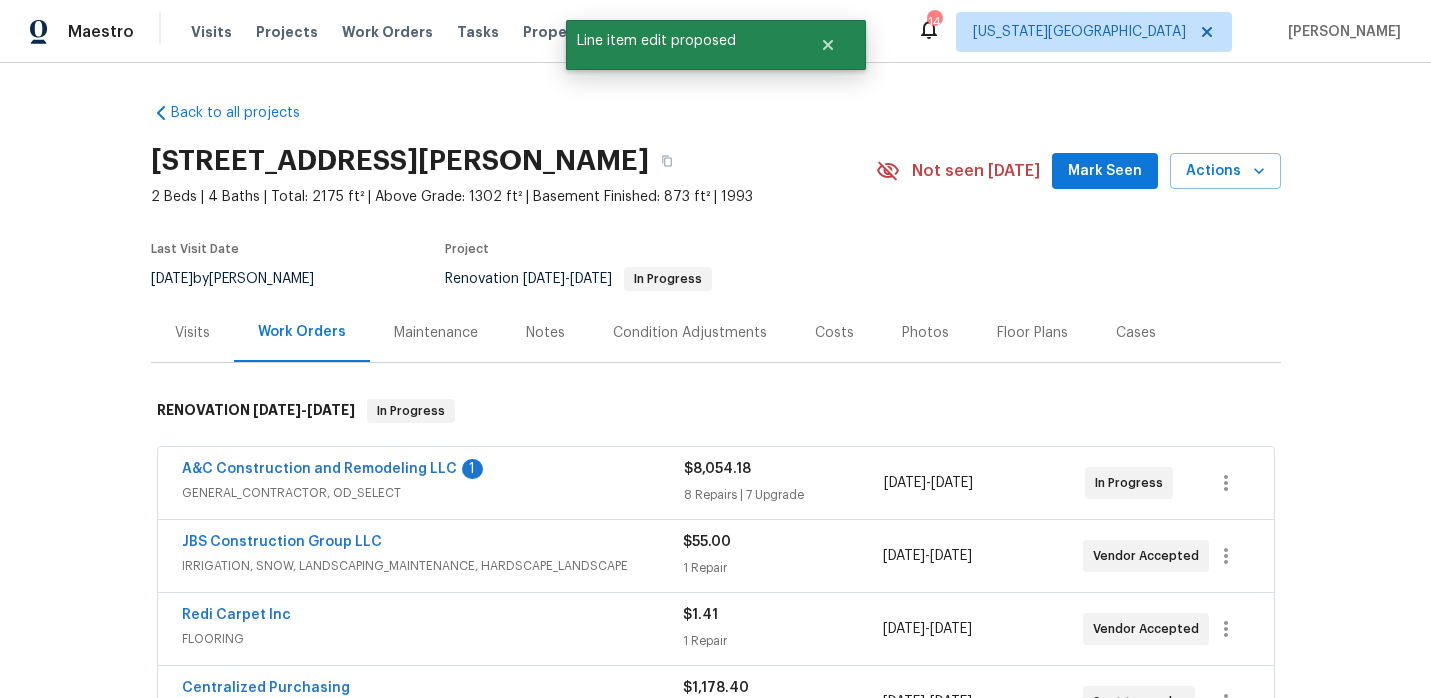 click on "A&C Construction and Remodeling LLC" at bounding box center [319, 469] 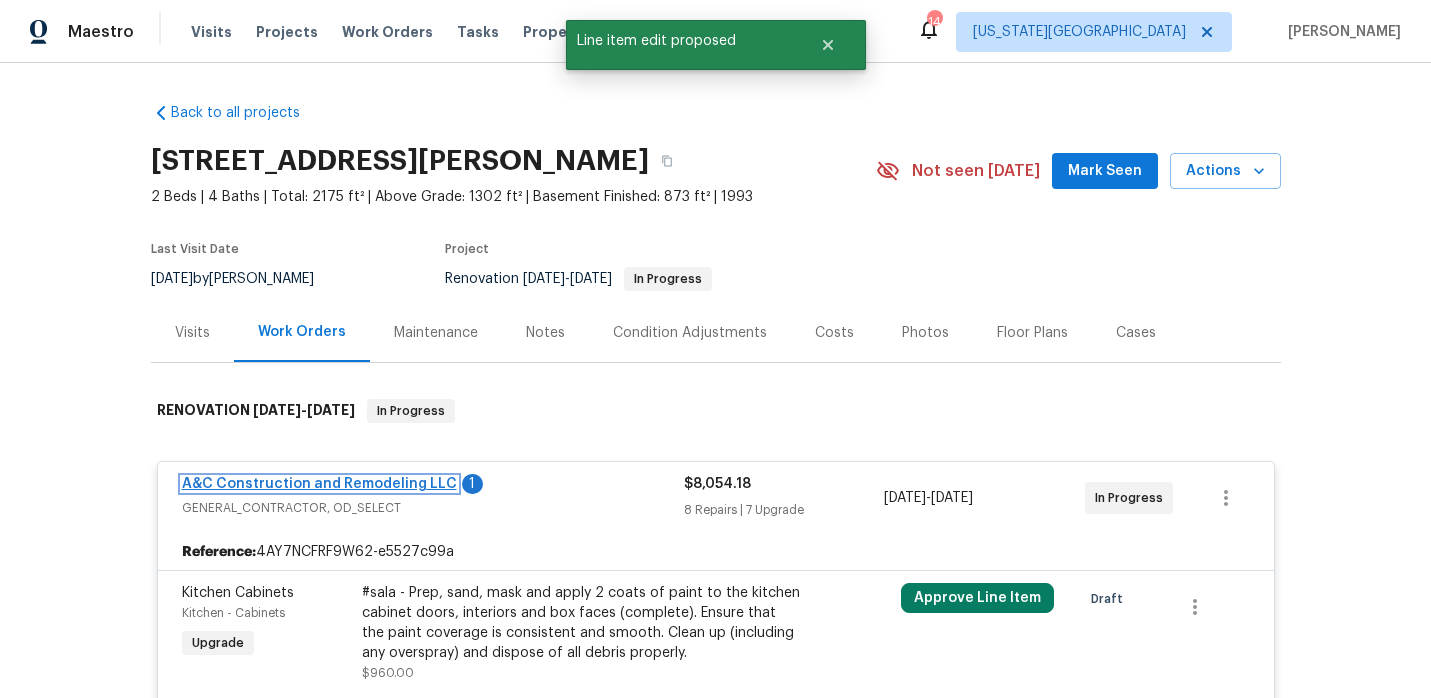 click on "A&C Construction and Remodeling LLC" at bounding box center (319, 484) 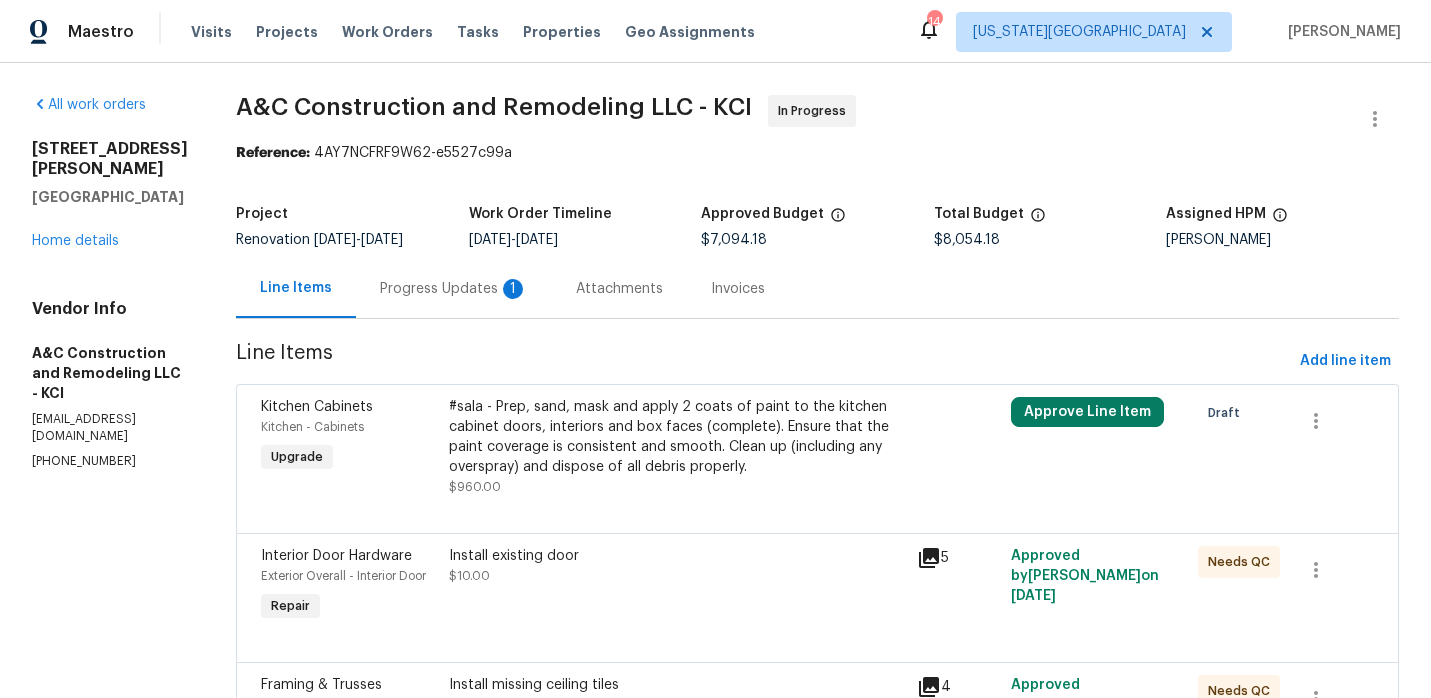 click on "Progress Updates 1" at bounding box center (454, 289) 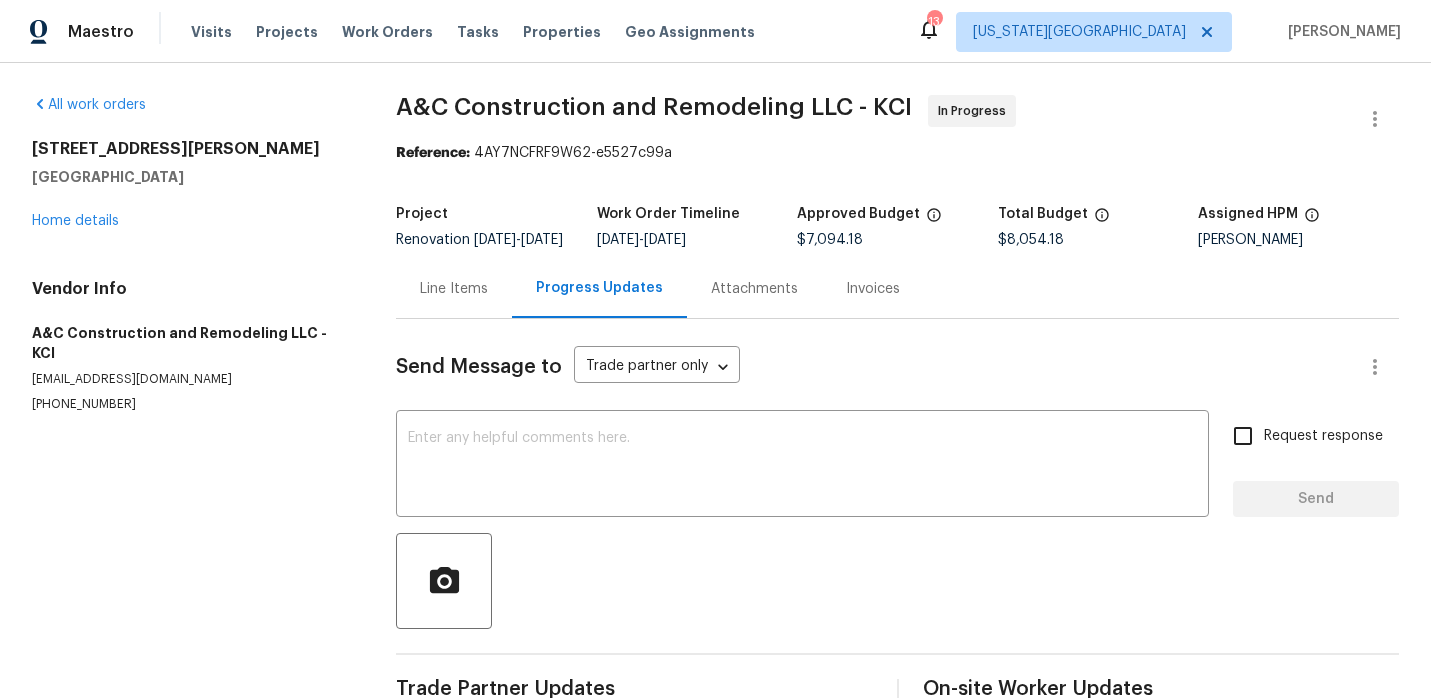 scroll, scrollTop: 157, scrollLeft: 0, axis: vertical 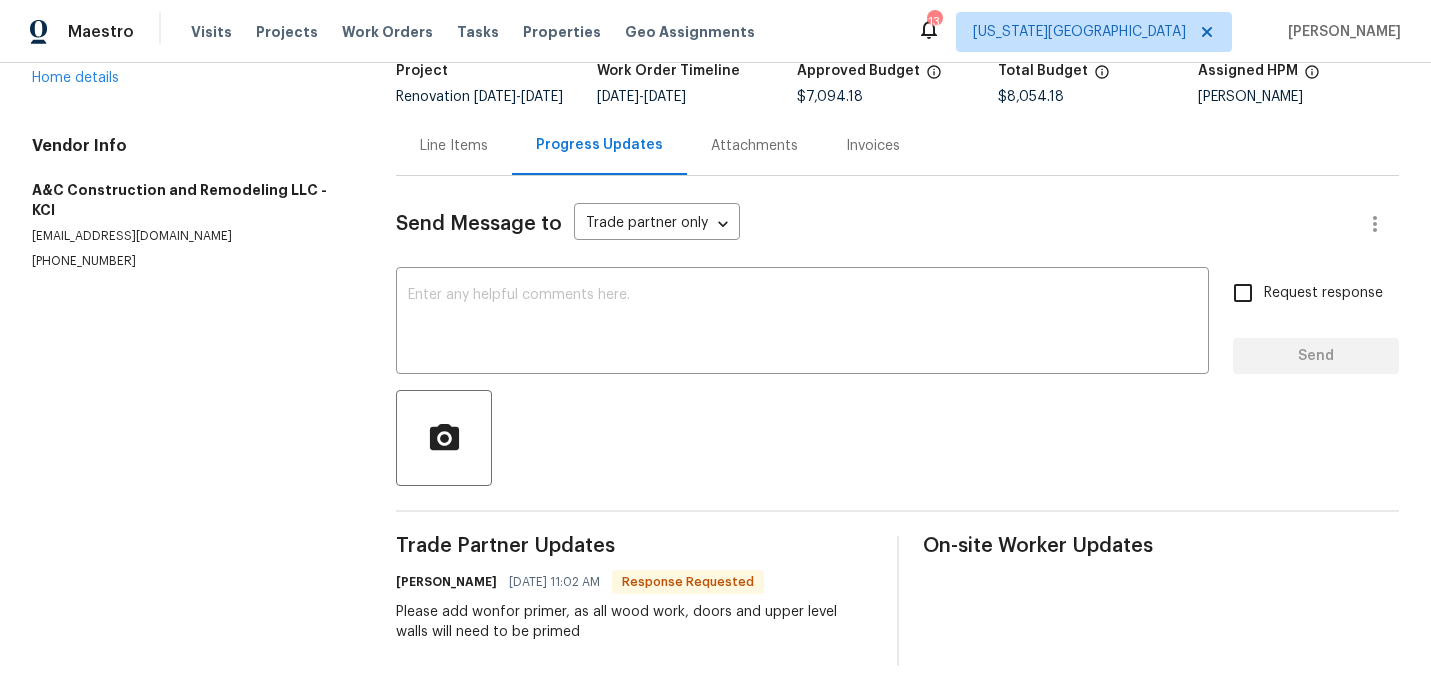 click on "Line Items" at bounding box center (454, 146) 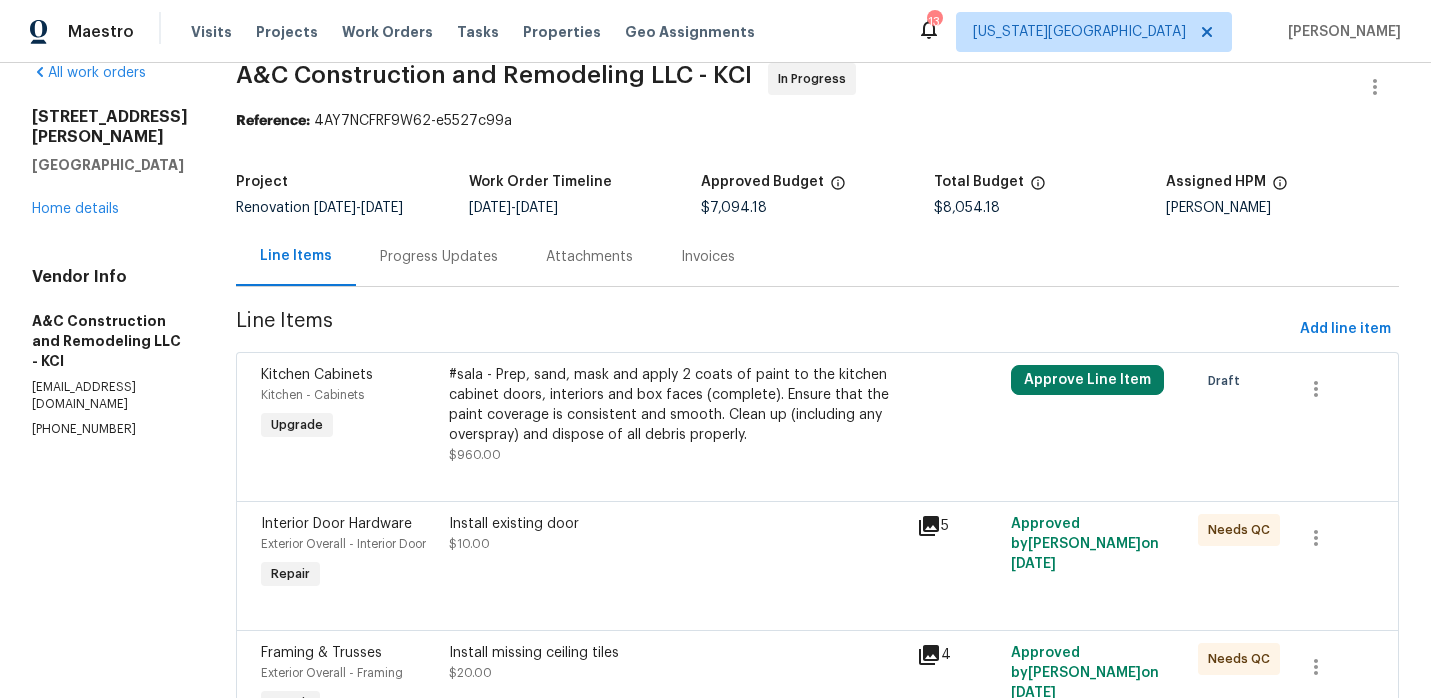 scroll, scrollTop: 0, scrollLeft: 0, axis: both 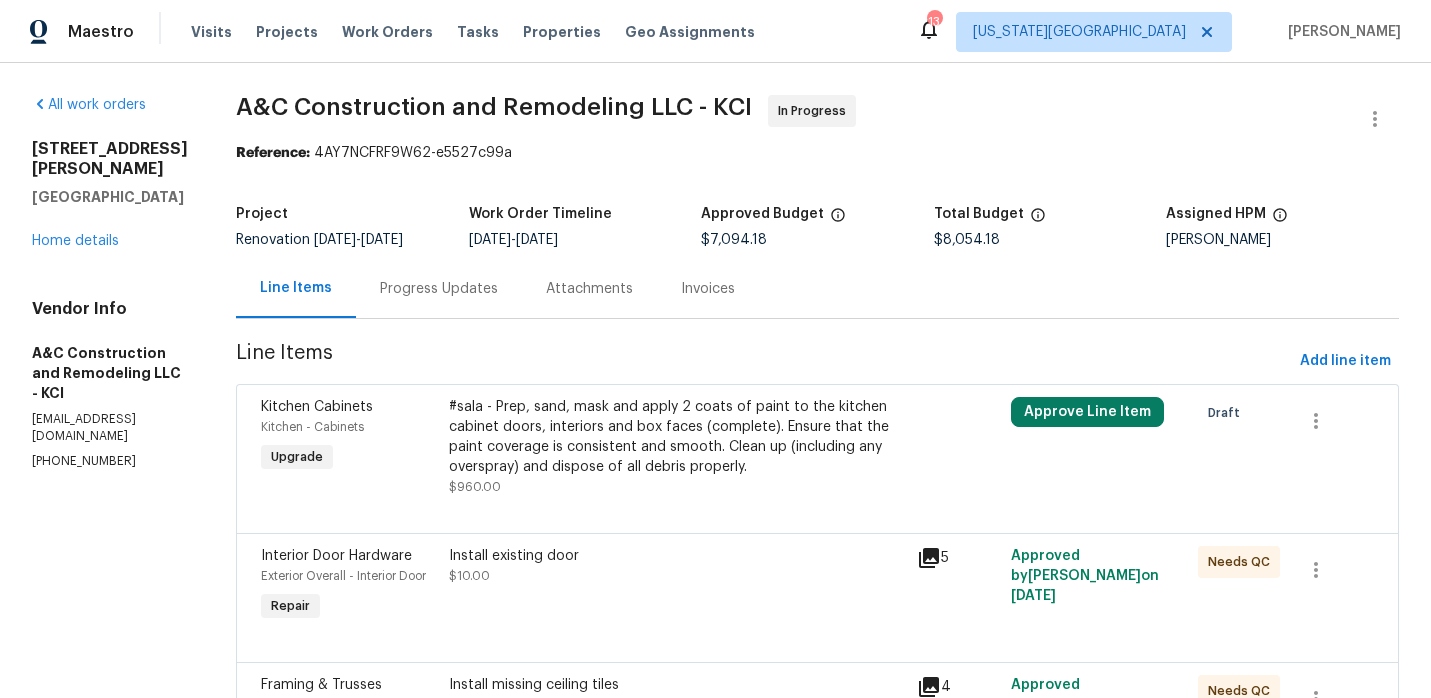 click on "Visits Projects Work Orders Tasks Properties Geo Assignments" at bounding box center [485, 32] 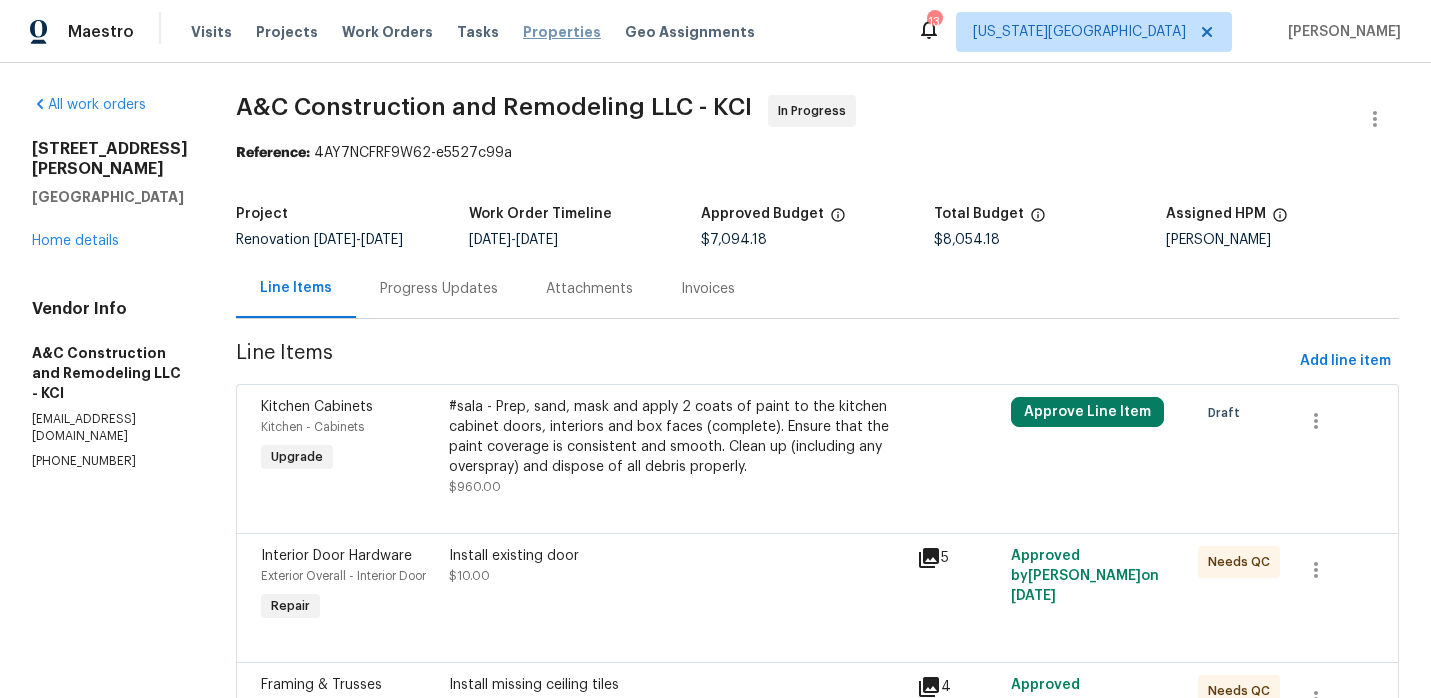 click on "Properties" at bounding box center (562, 32) 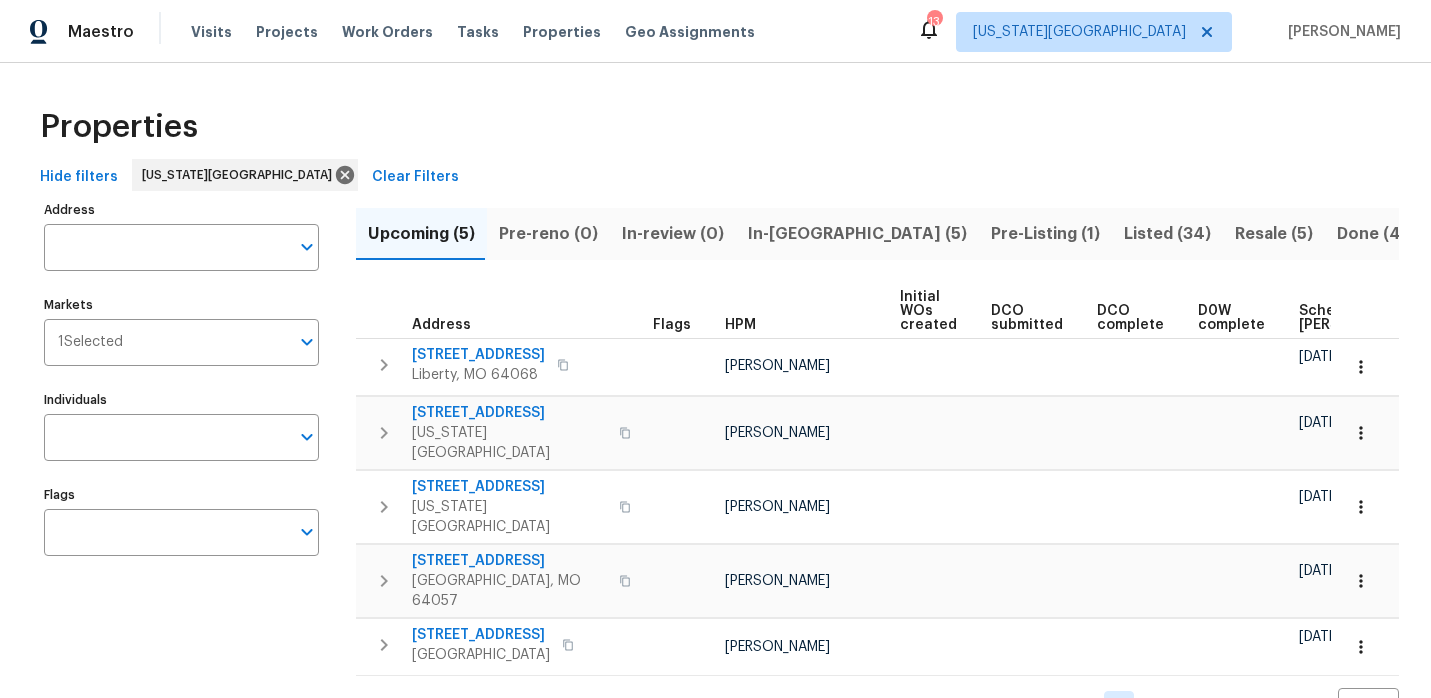 click on "In-[GEOGRAPHIC_DATA] (5)" at bounding box center (857, 234) 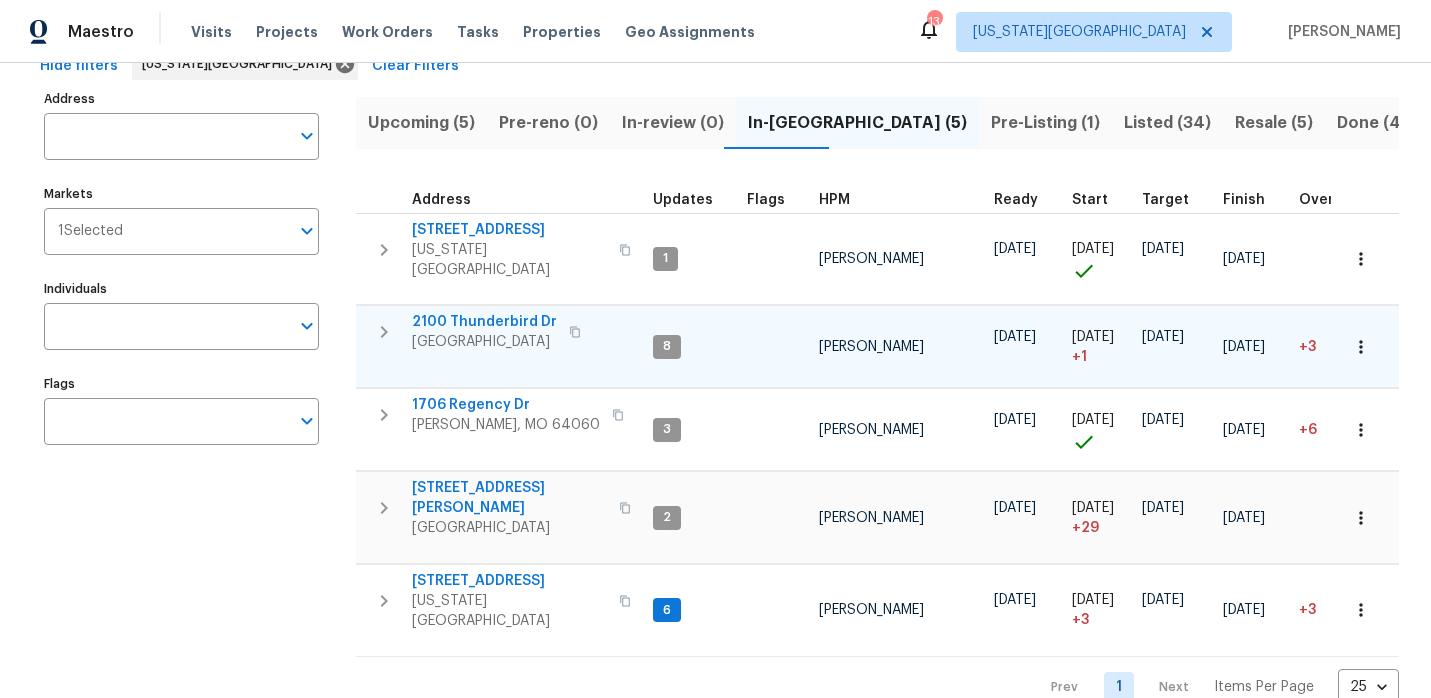scroll, scrollTop: 121, scrollLeft: 0, axis: vertical 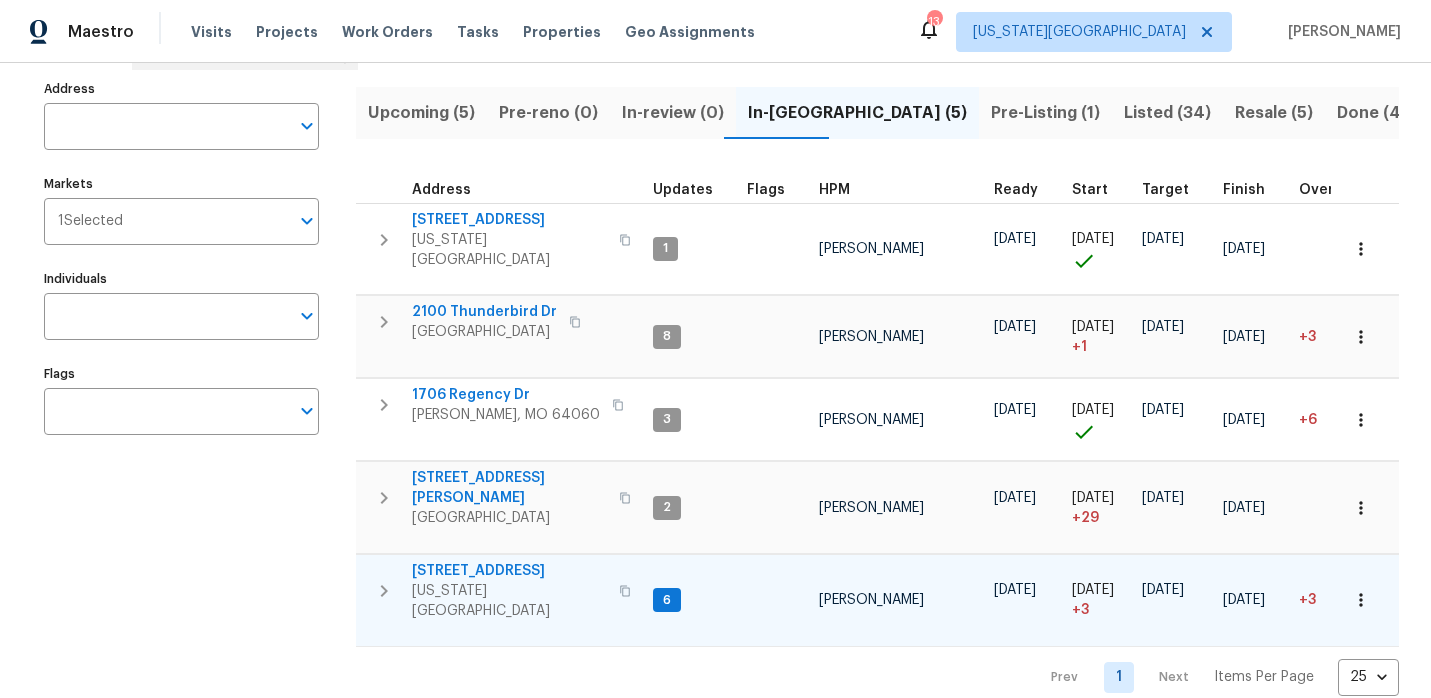 click on "[STREET_ADDRESS]" at bounding box center (509, 571) 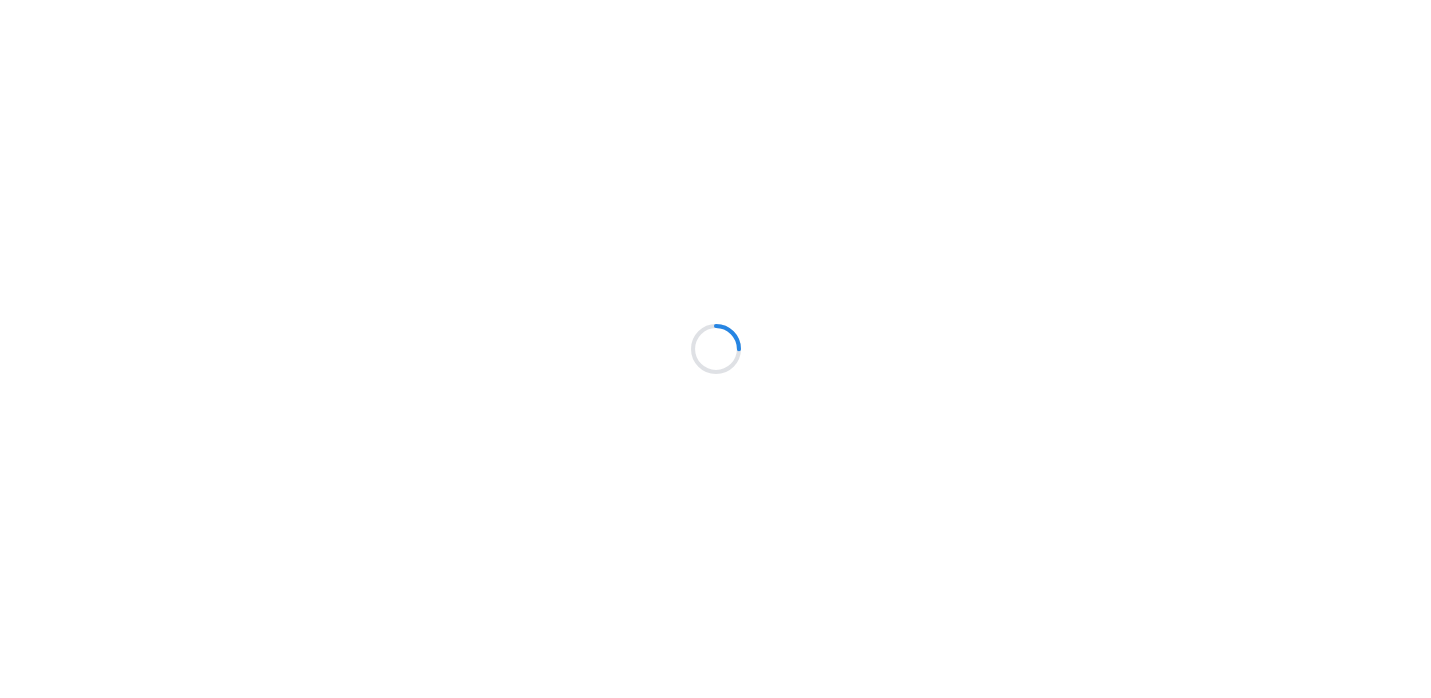 scroll, scrollTop: 0, scrollLeft: 0, axis: both 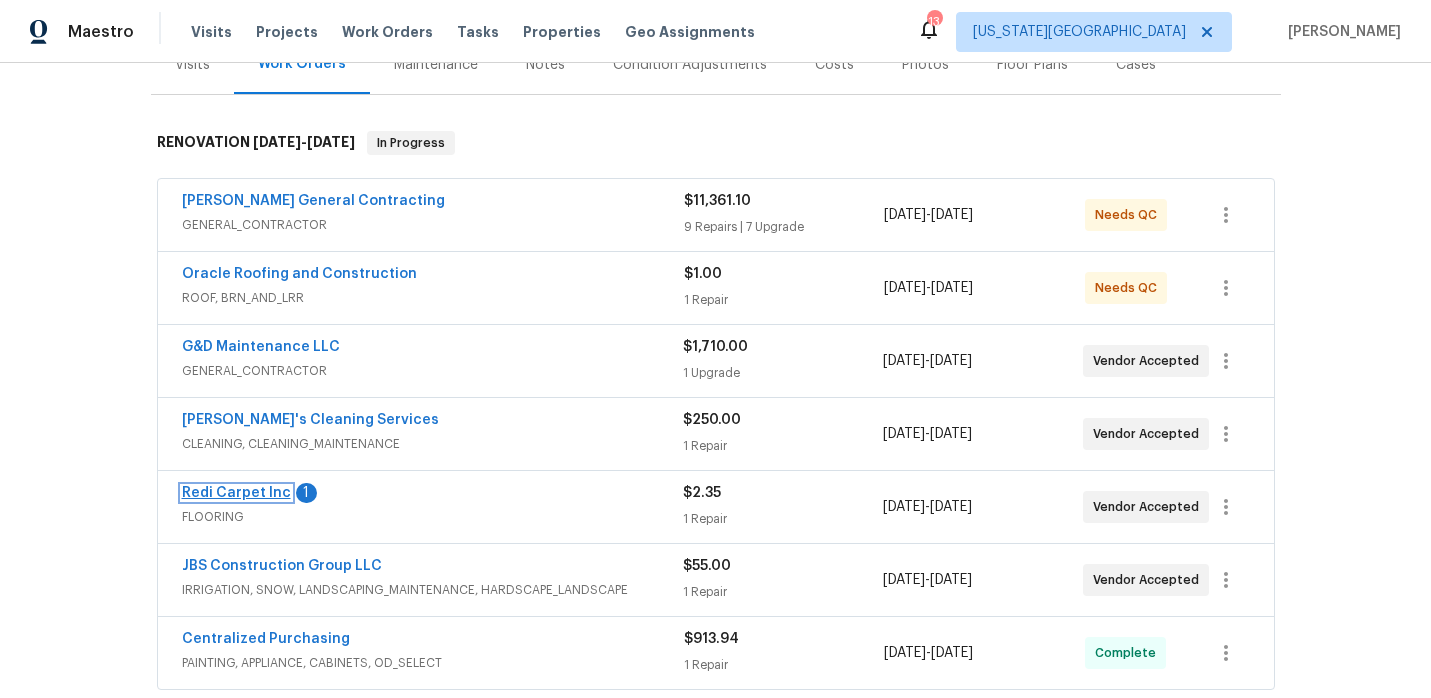 click on "Redi Carpet Inc" at bounding box center [236, 493] 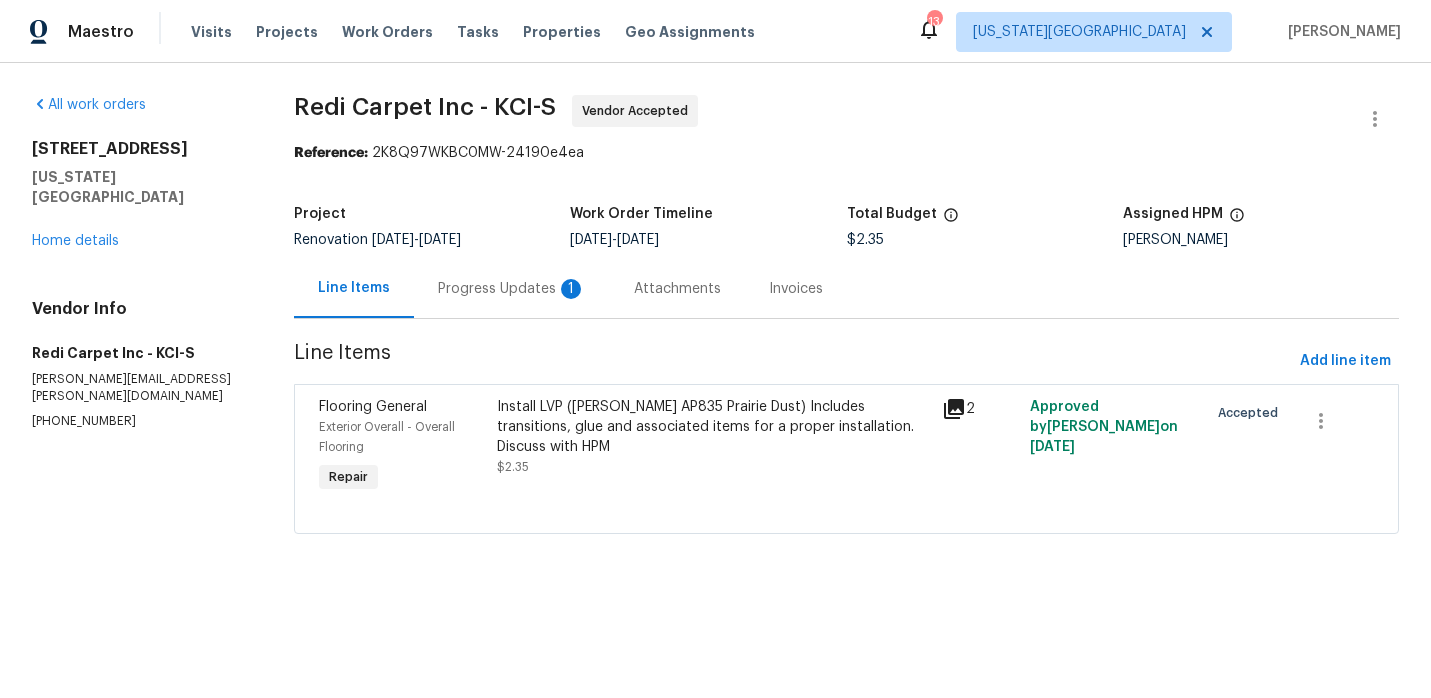 click on "Progress Updates 1" at bounding box center [512, 289] 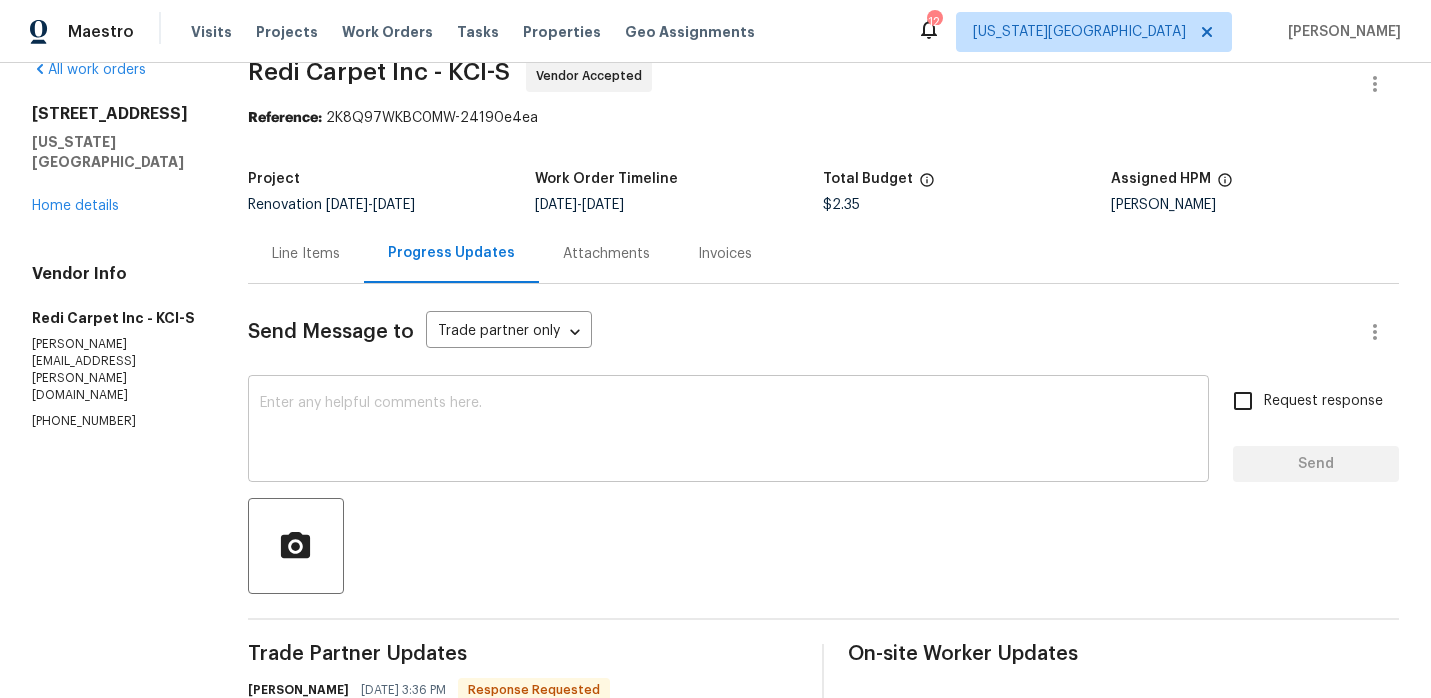 scroll, scrollTop: 0, scrollLeft: 0, axis: both 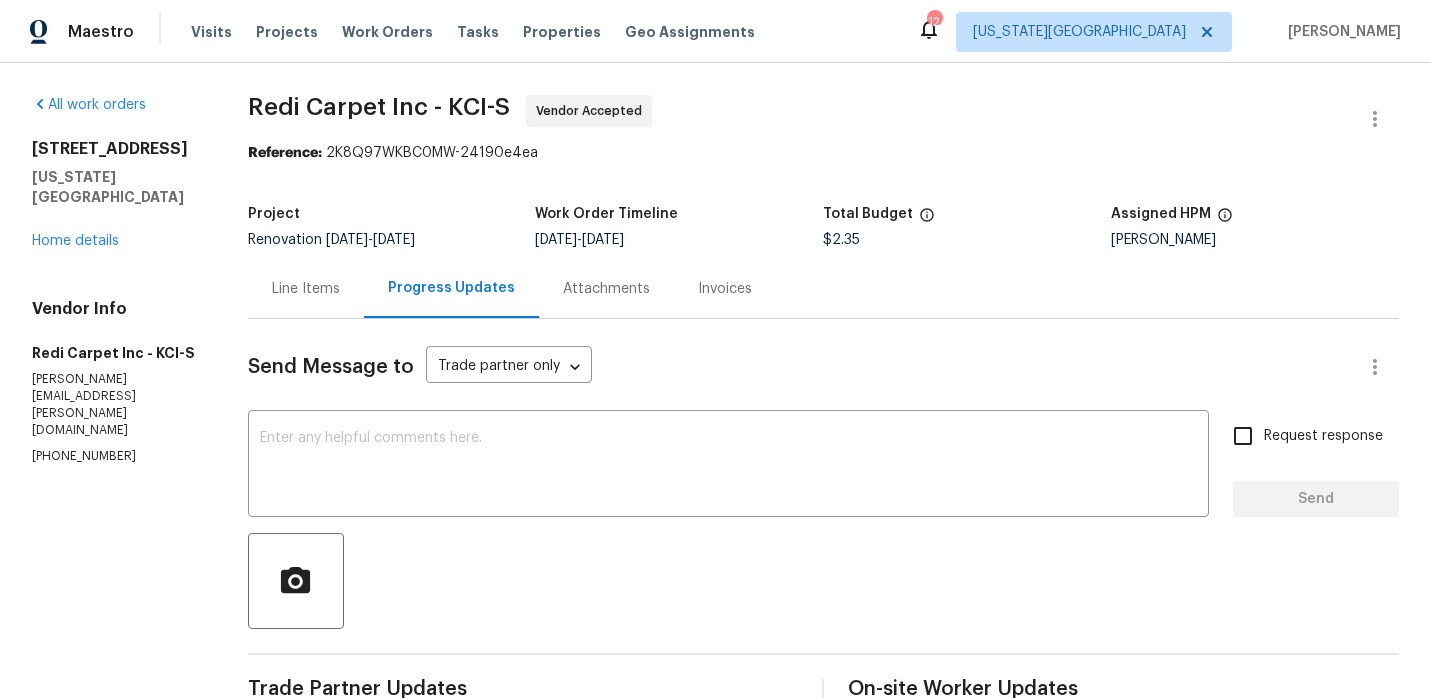 click on "Line Items" at bounding box center [306, 289] 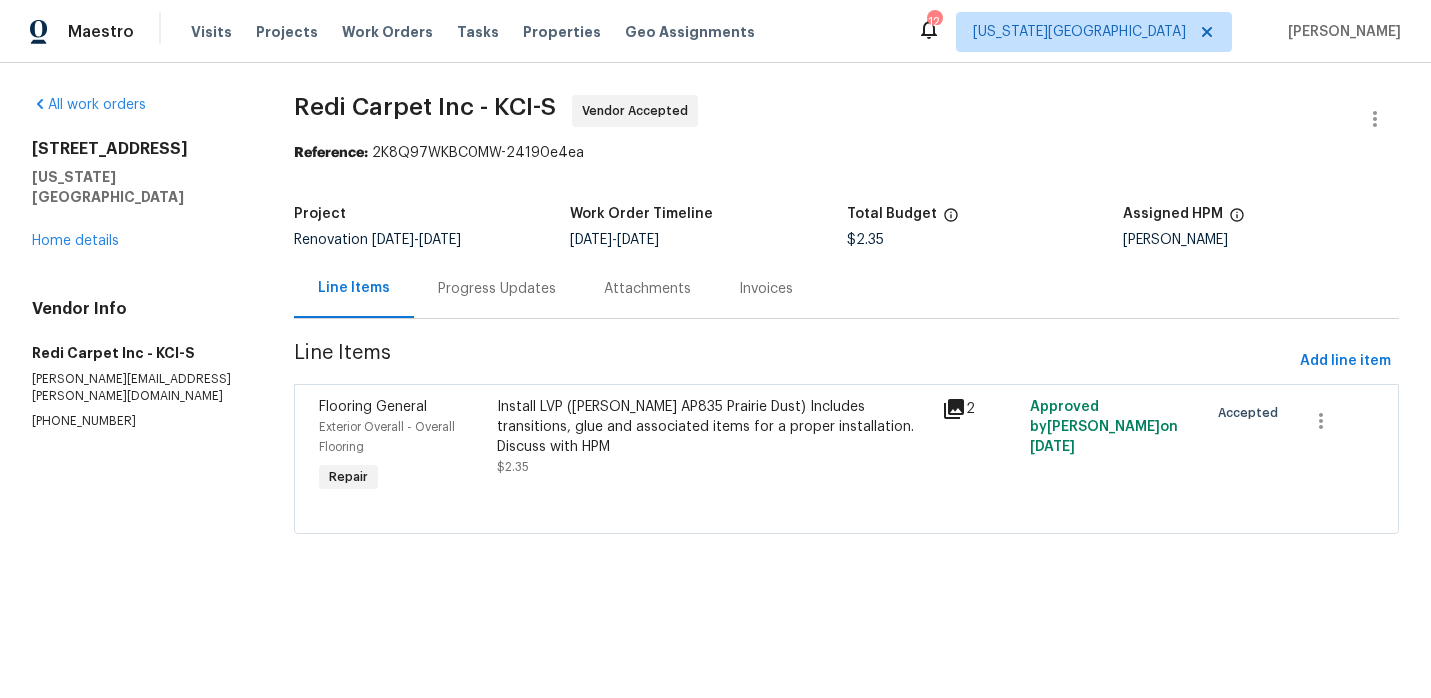 click on "Install LVP ([PERSON_NAME] AP835 Prairie Dust) Includes transitions, glue and associated items for a proper installation.
Discuss with HPM" at bounding box center (713, 427) 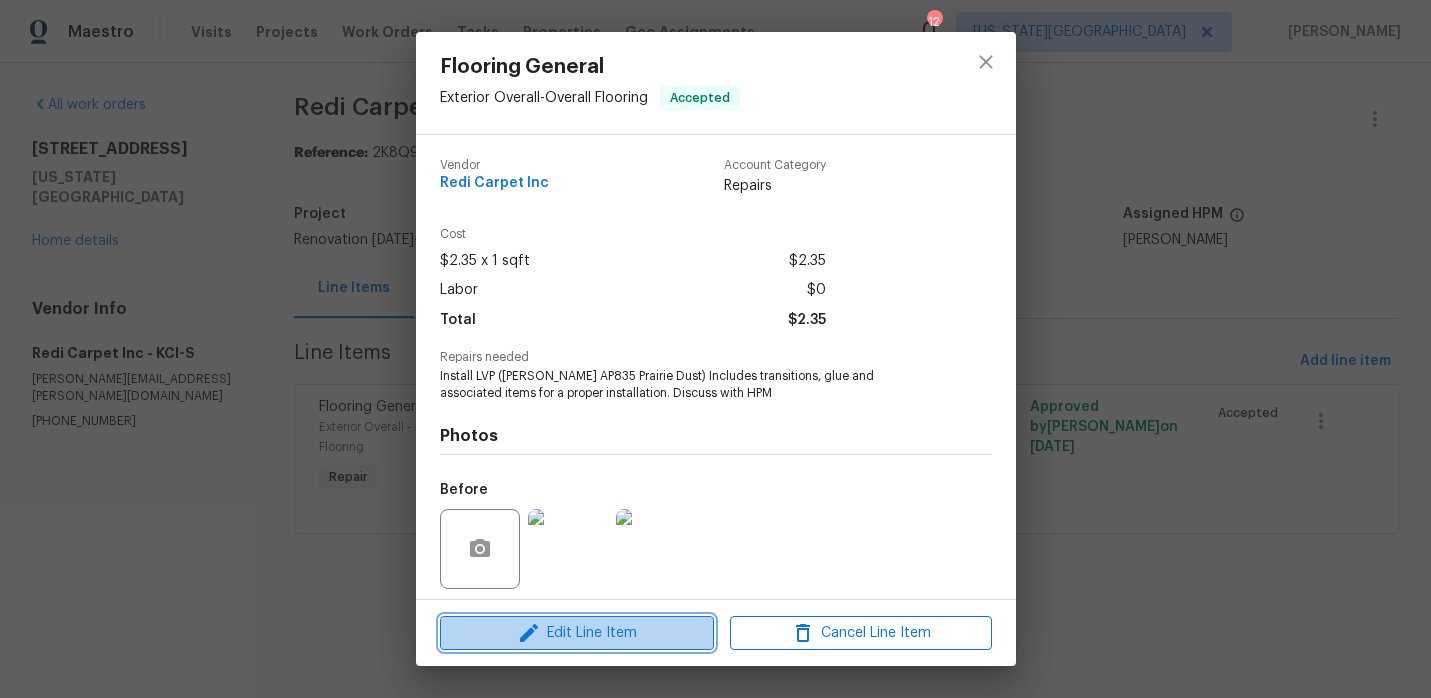click on "Edit Line Item" at bounding box center (577, 633) 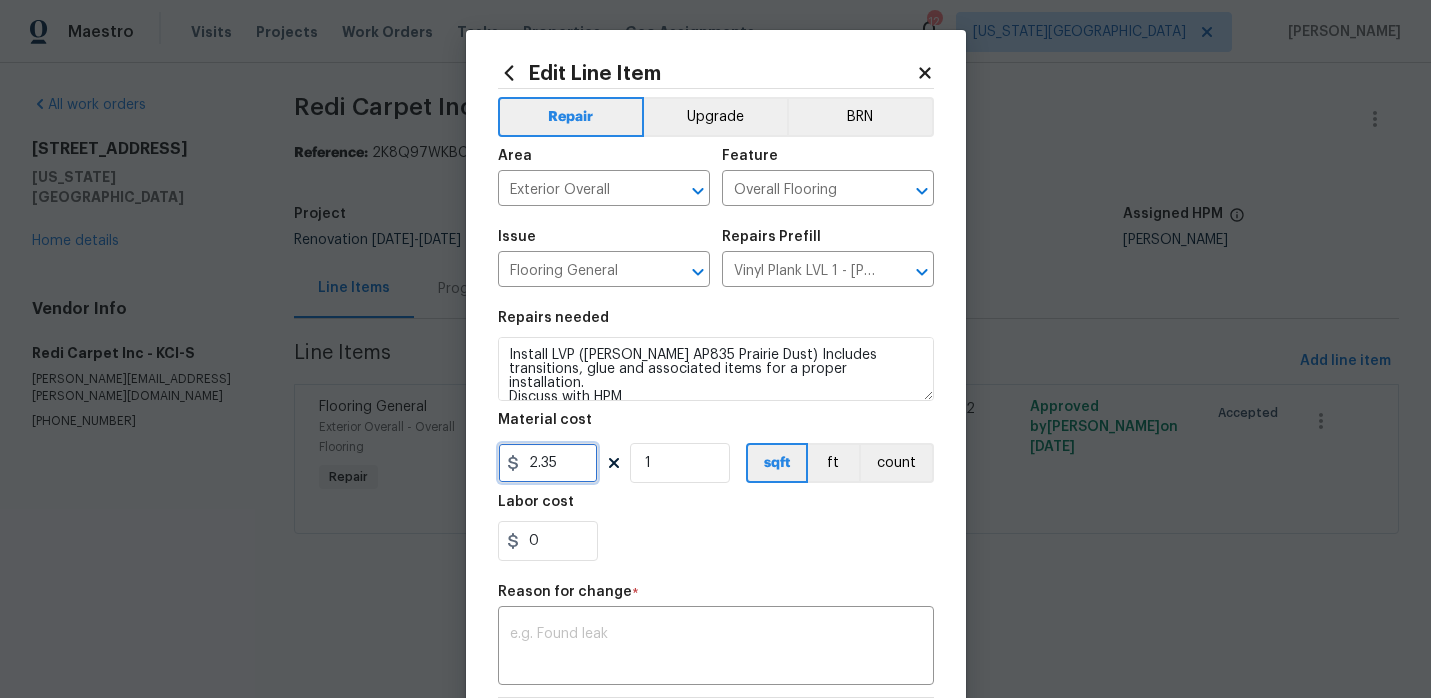 click on "2.35" at bounding box center (548, 463) 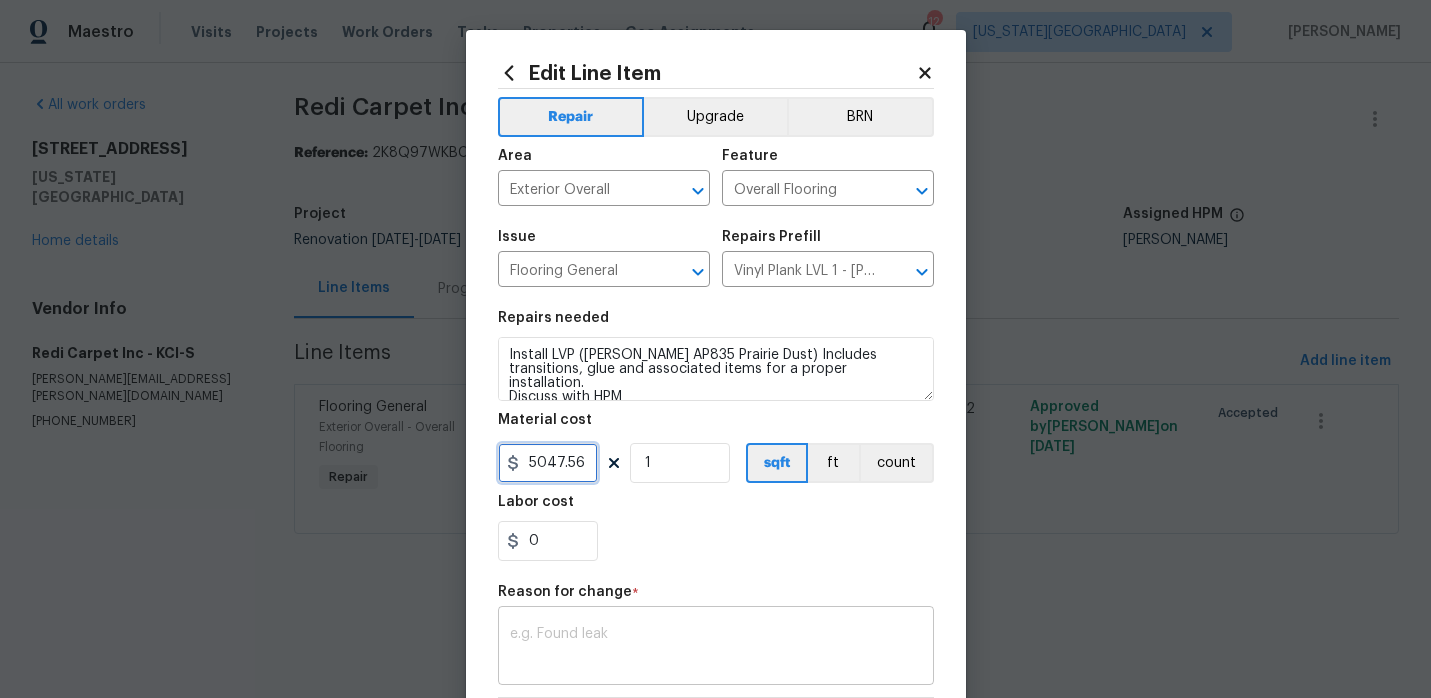 type on "5047.56" 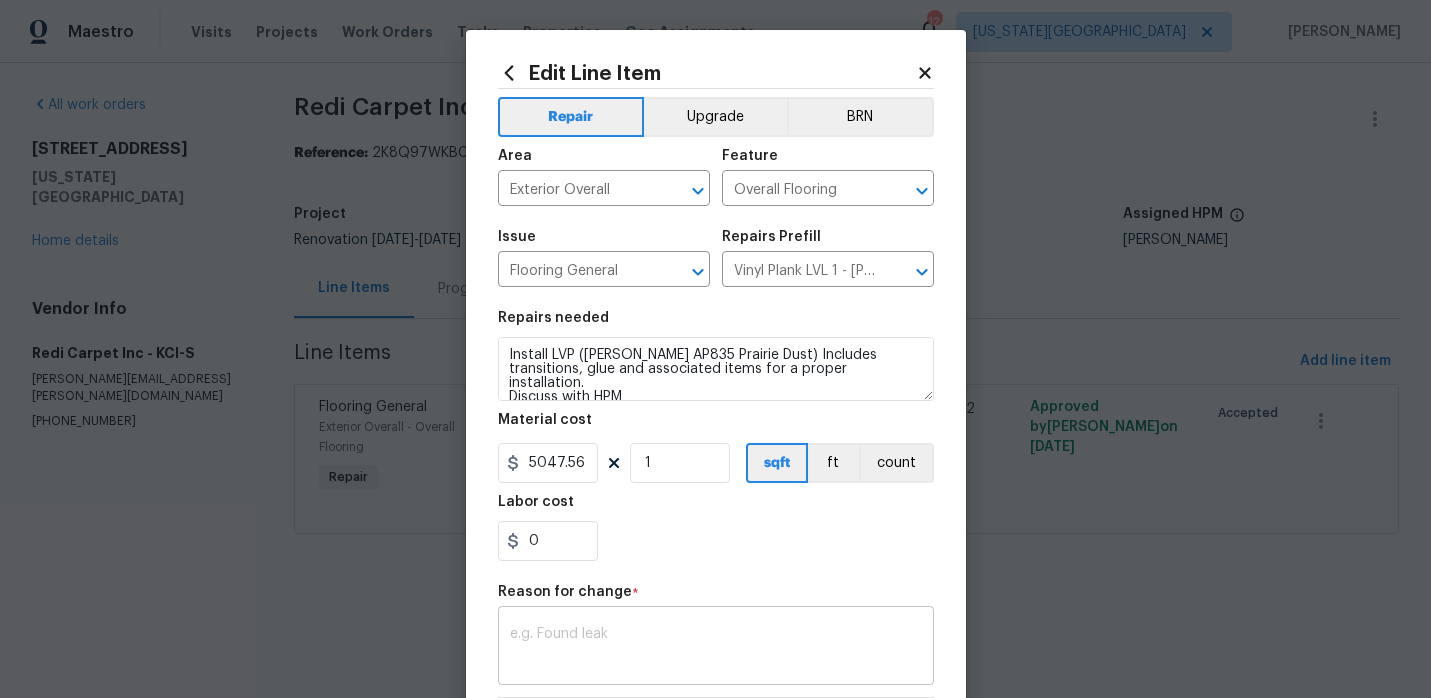 click on "x ​" at bounding box center (716, 648) 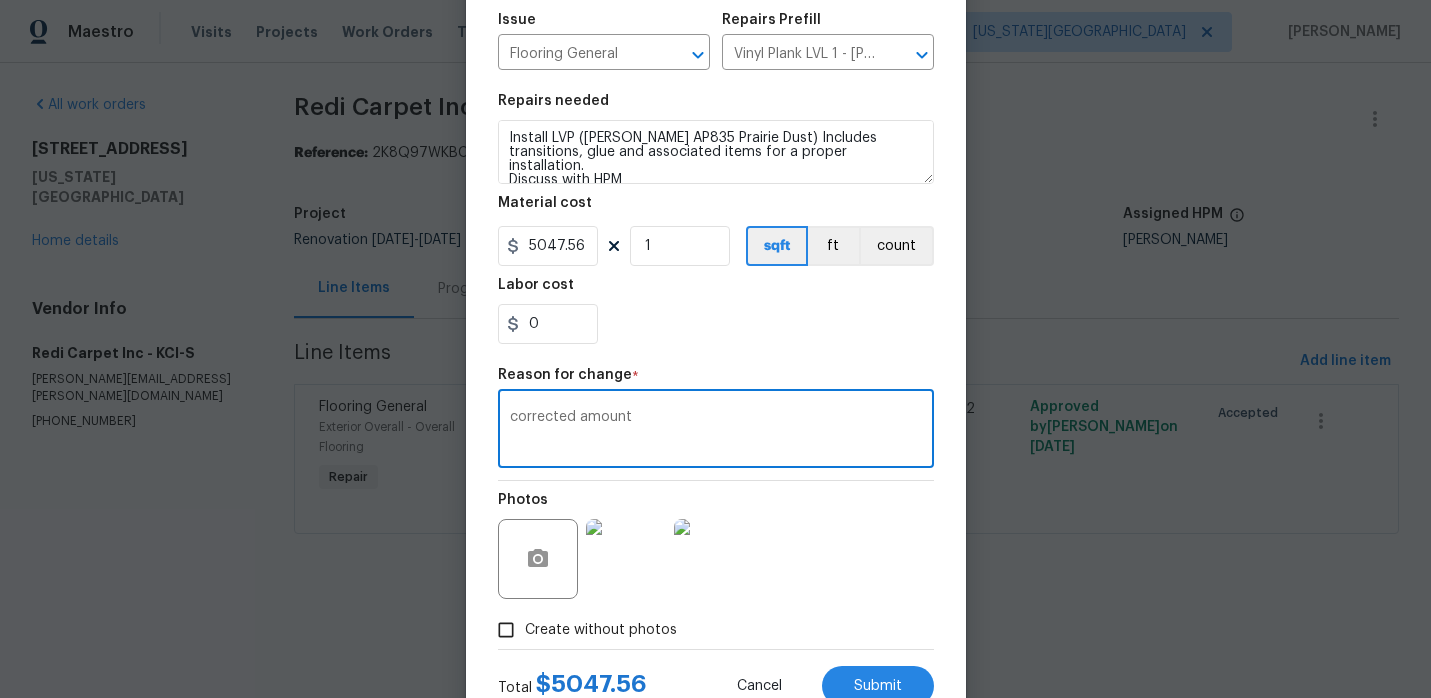 scroll, scrollTop: 288, scrollLeft: 0, axis: vertical 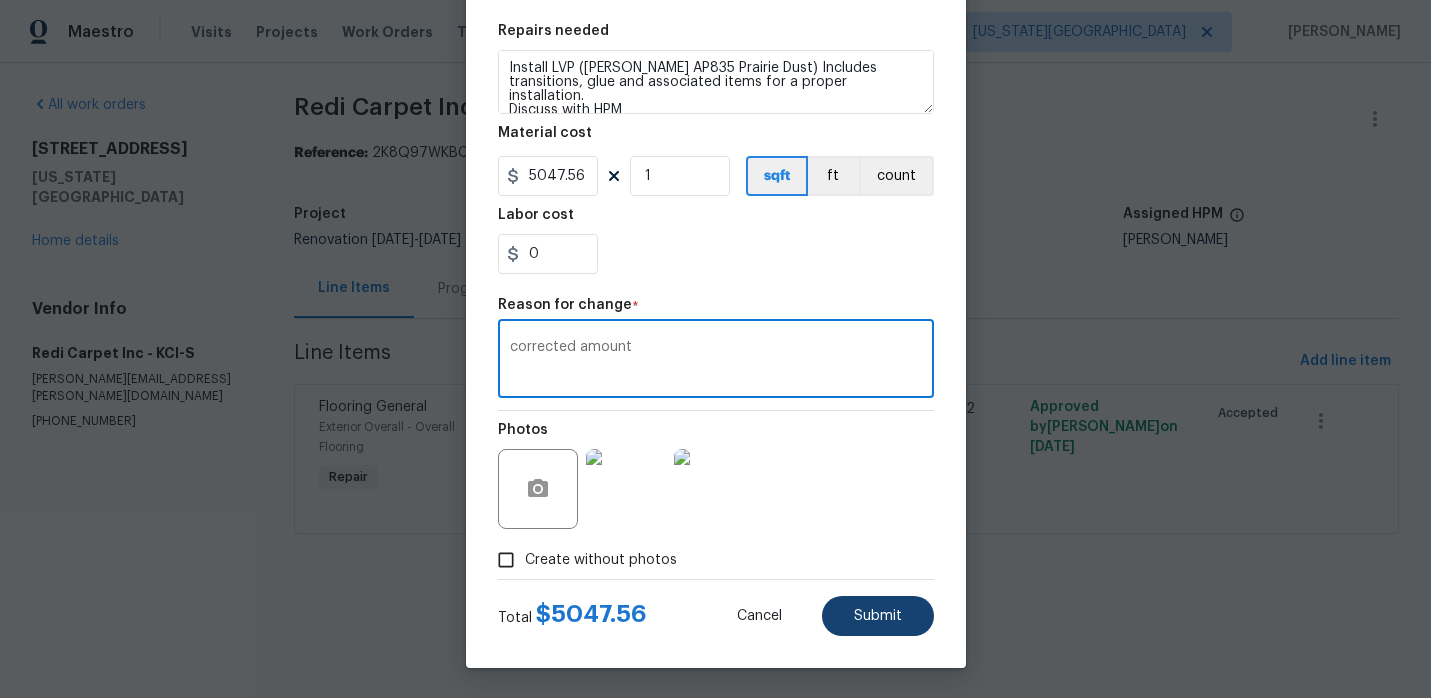 type on "corrected amount" 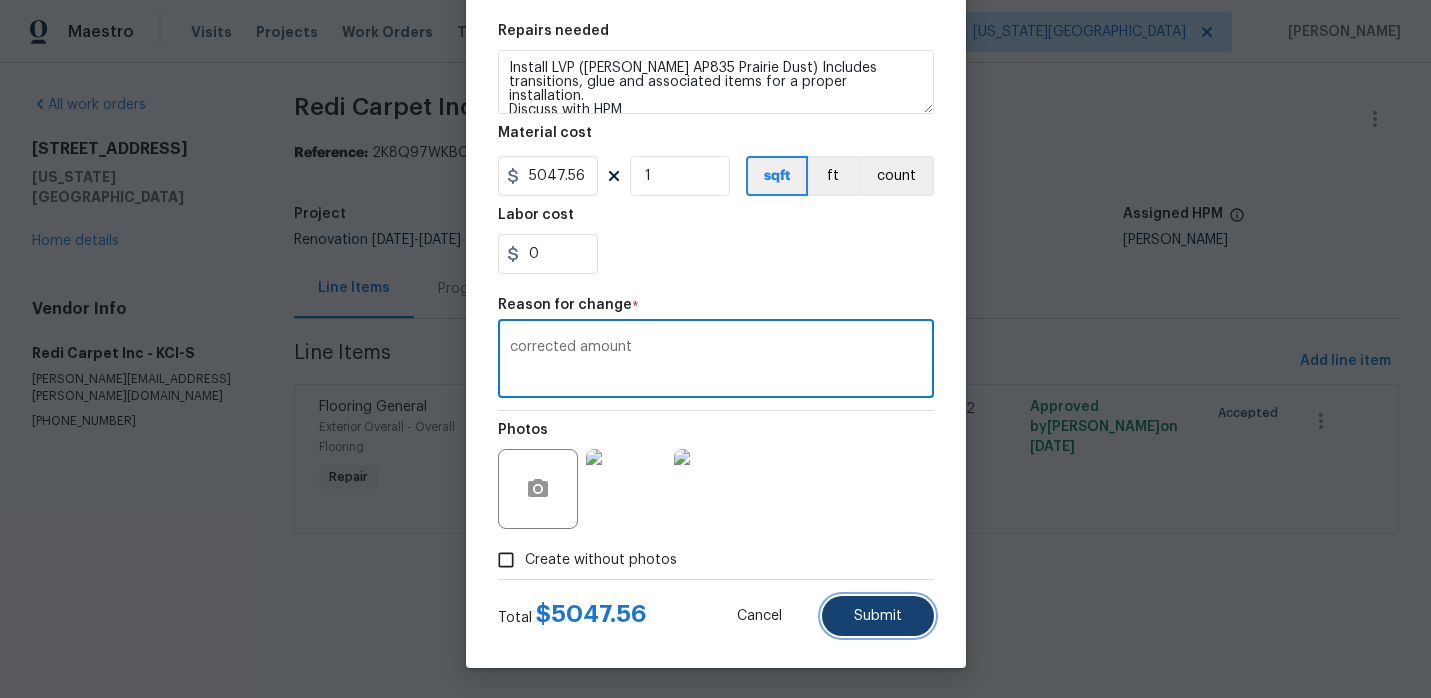 click on "Submit" at bounding box center (878, 616) 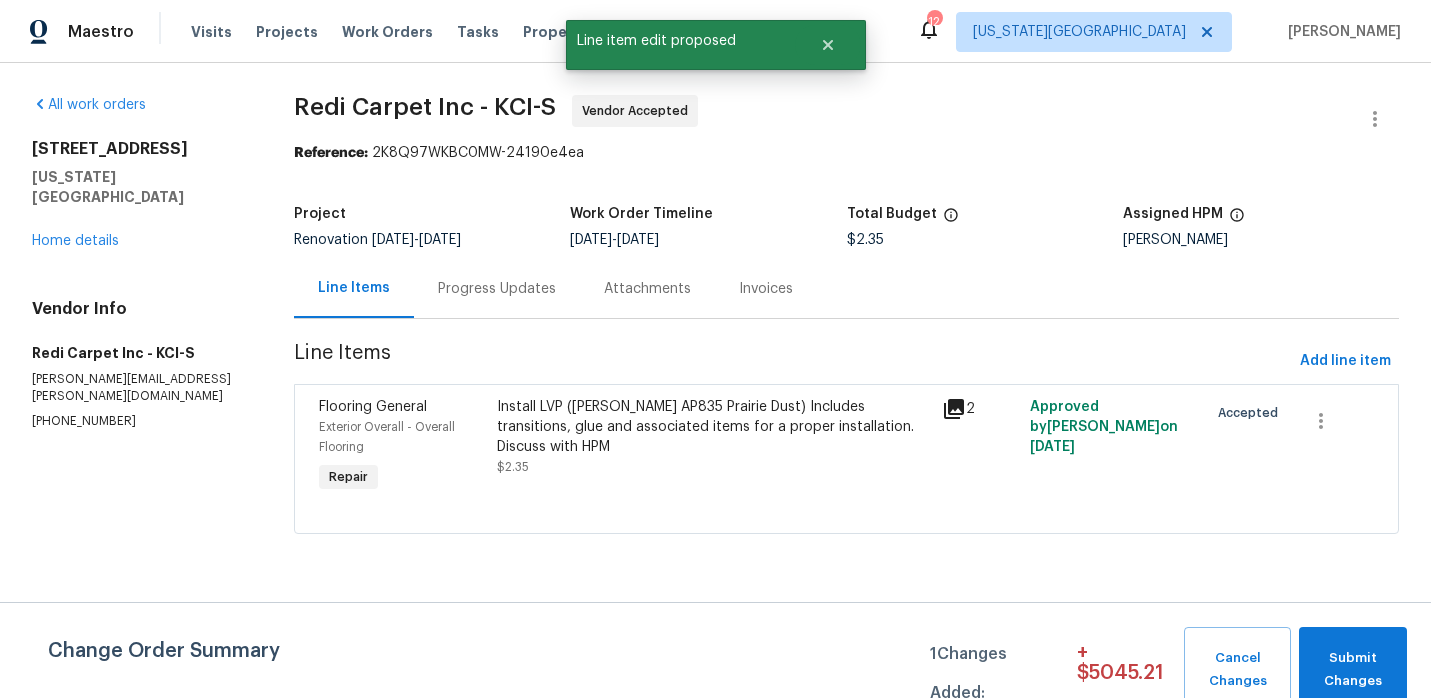 scroll, scrollTop: 0, scrollLeft: 0, axis: both 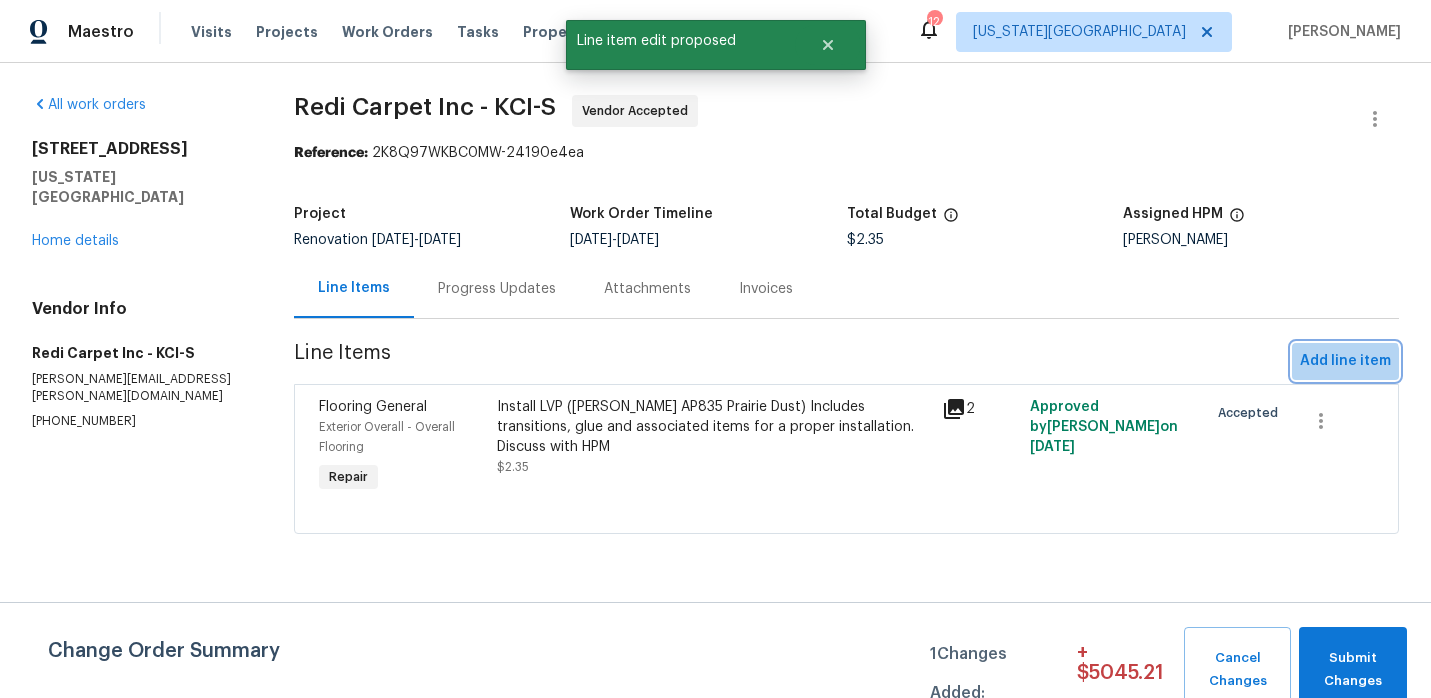click on "Add line item" at bounding box center (1345, 361) 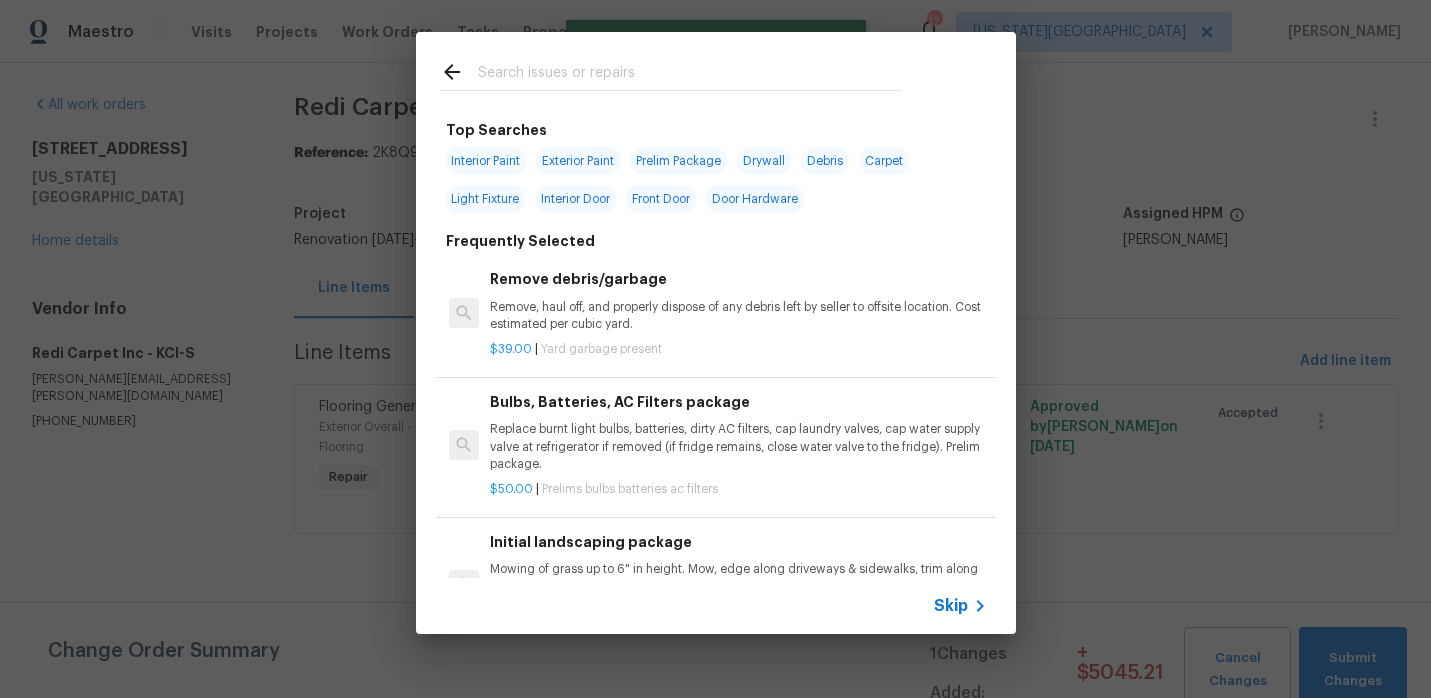 click at bounding box center (690, 75) 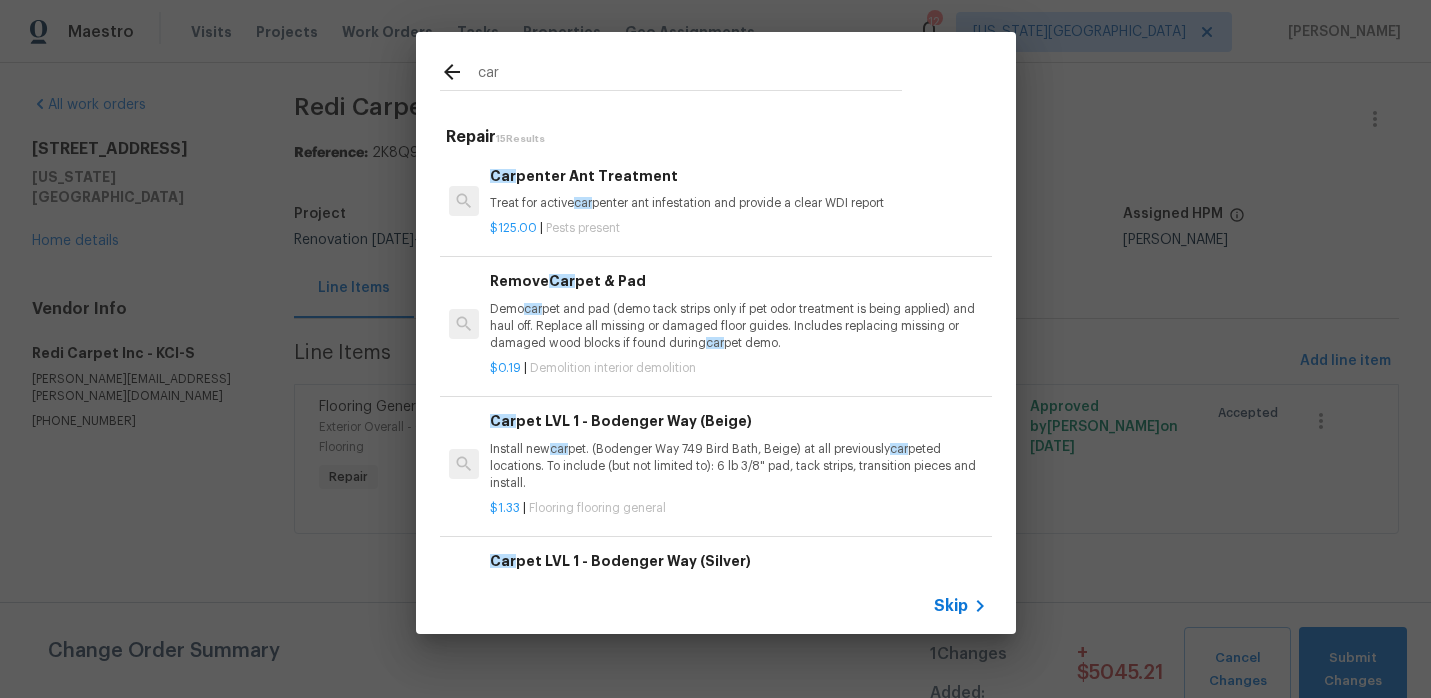 type on "car" 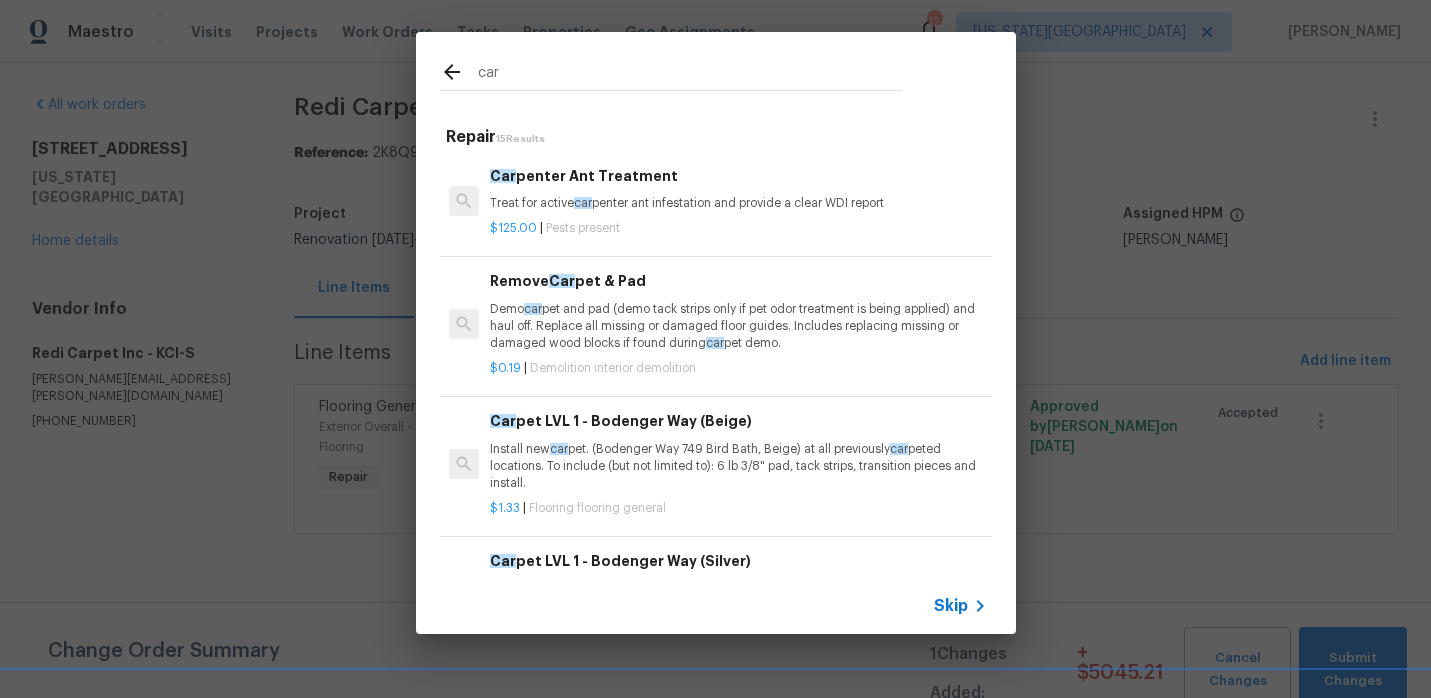 click on "Install new  car pet. (Bodenger Way 749 Bird Bath, Beige) at all previously  car peted locations. To include (but not limited to): 6 lb 3/8" pad, tack strips, transition pieces and install." at bounding box center [738, 466] 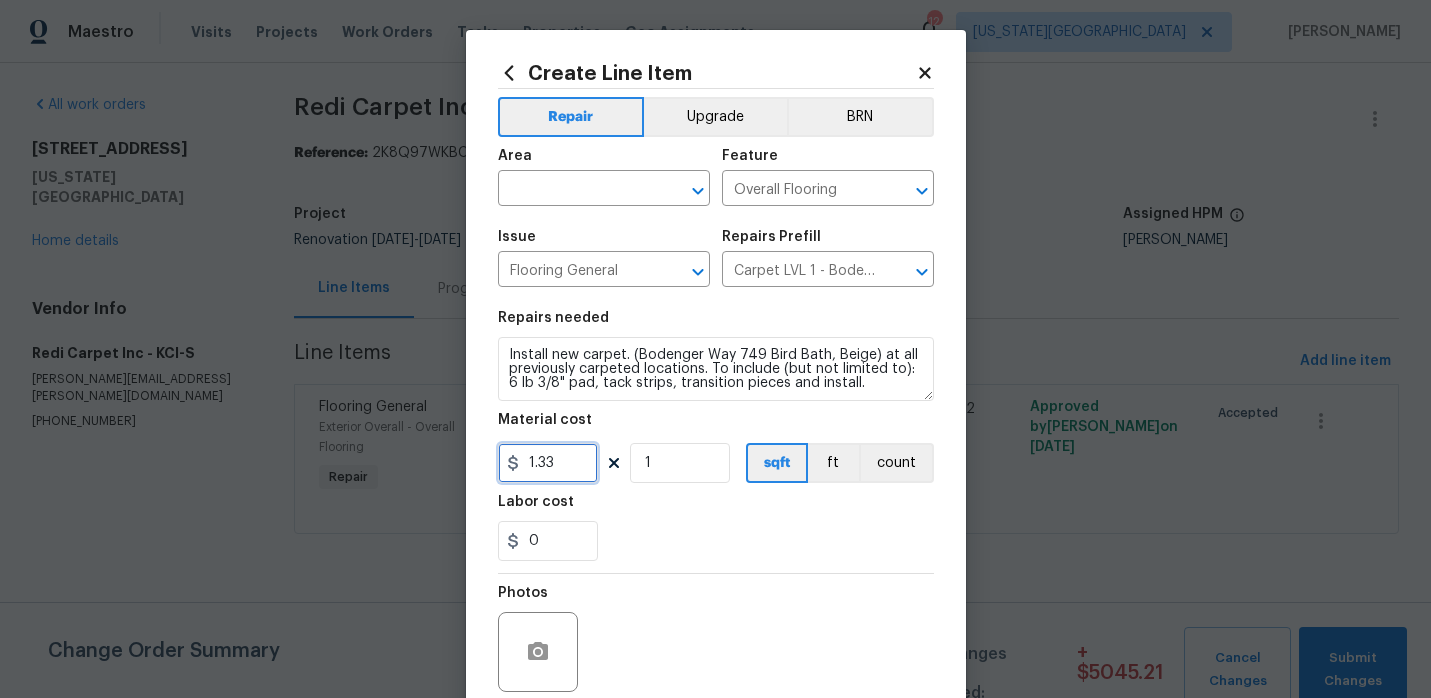 click on "1.33" at bounding box center (548, 463) 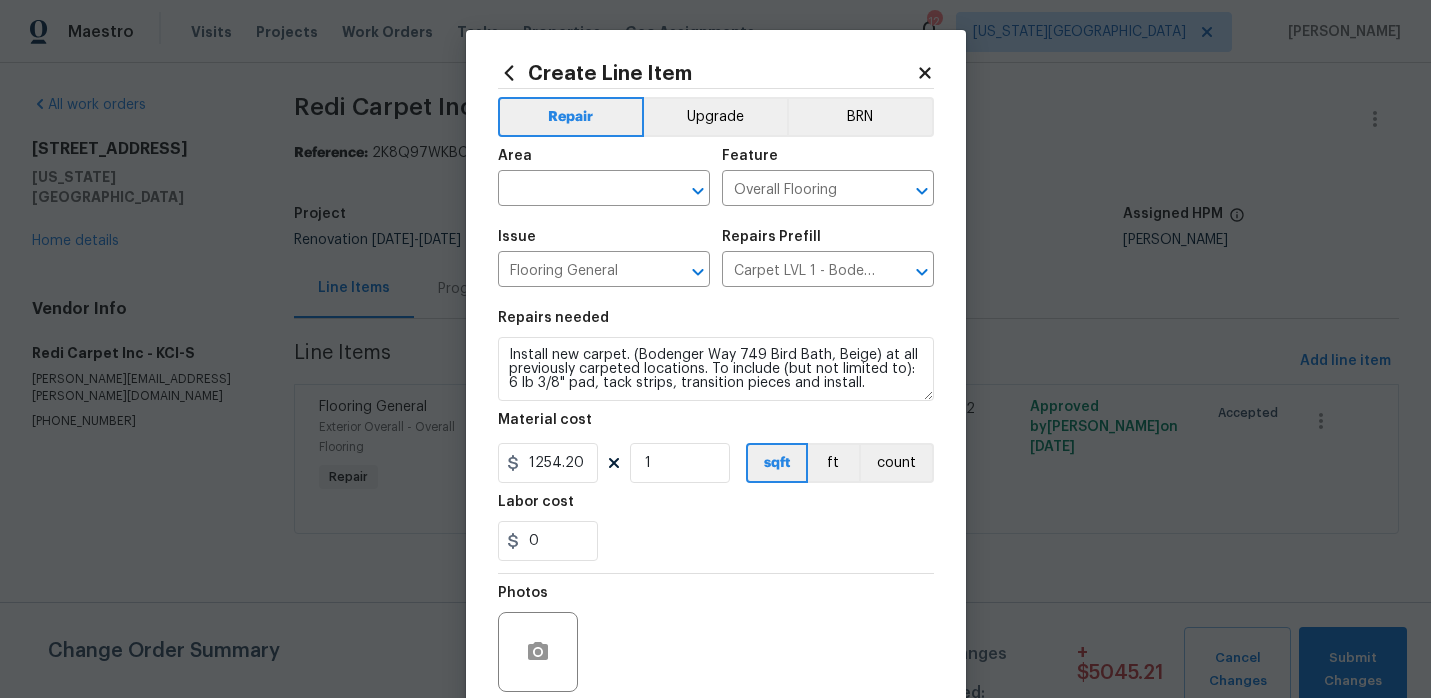 type on "1254.2" 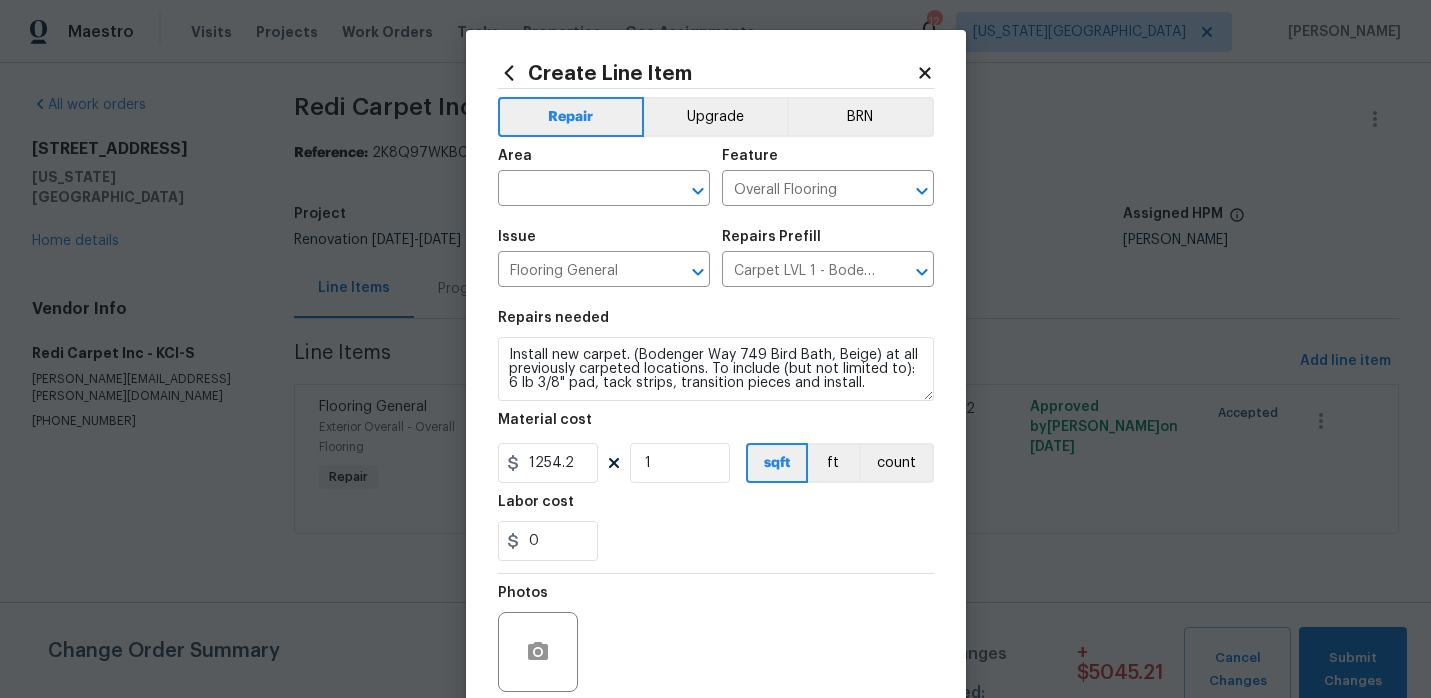 click on "Labor cost" at bounding box center [716, 508] 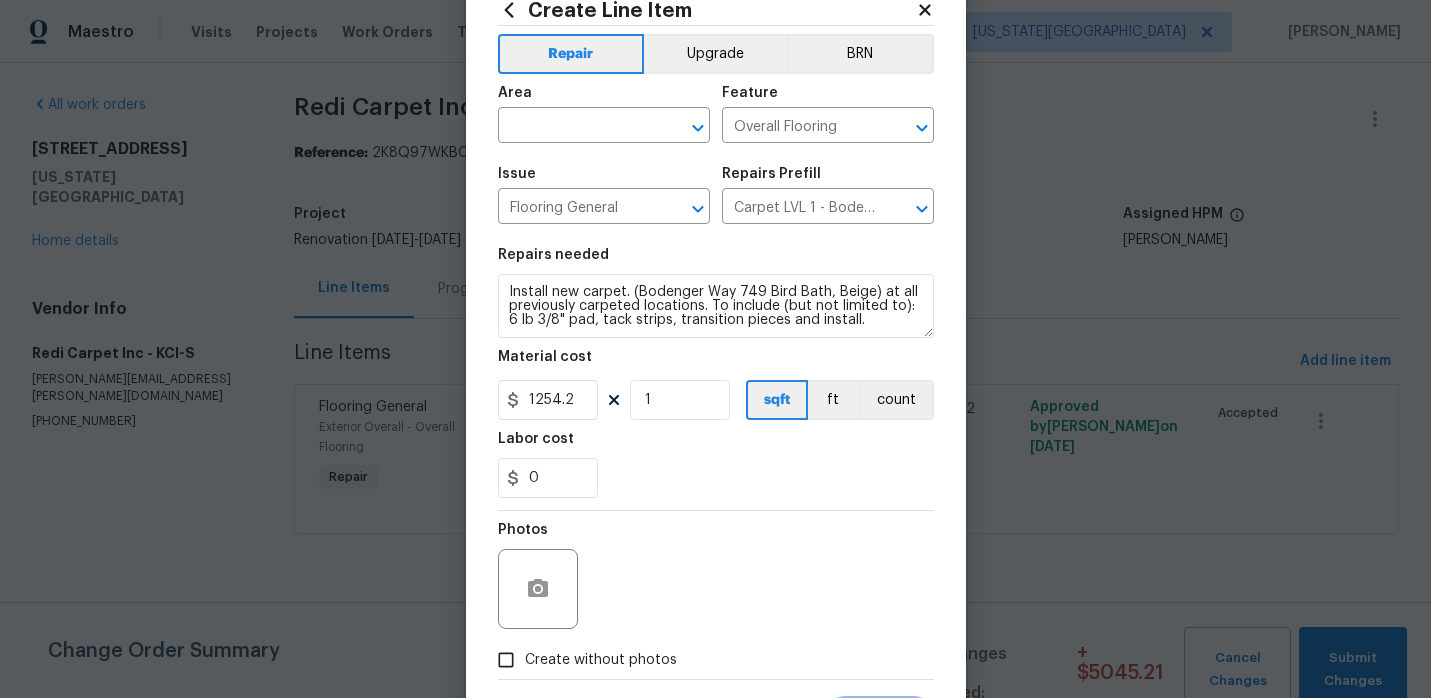 scroll, scrollTop: 164, scrollLeft: 0, axis: vertical 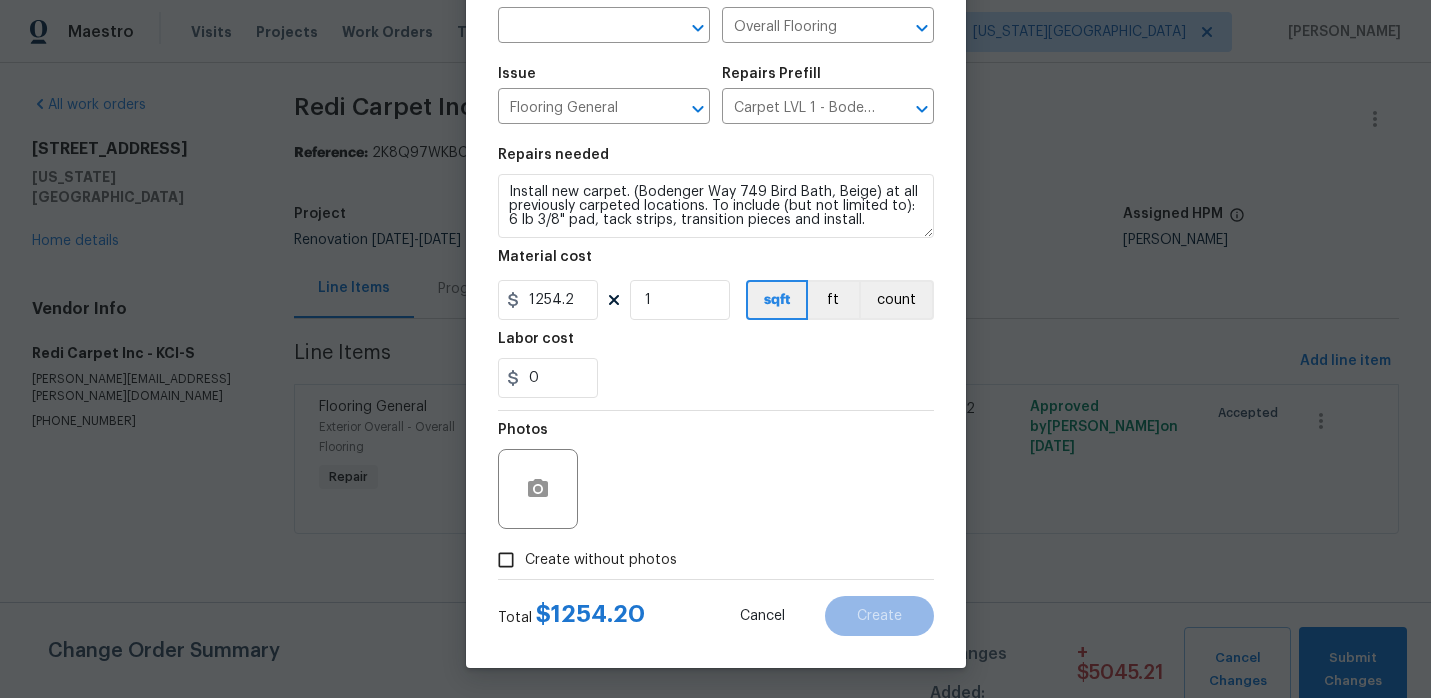 click on "Create without photos" at bounding box center [601, 560] 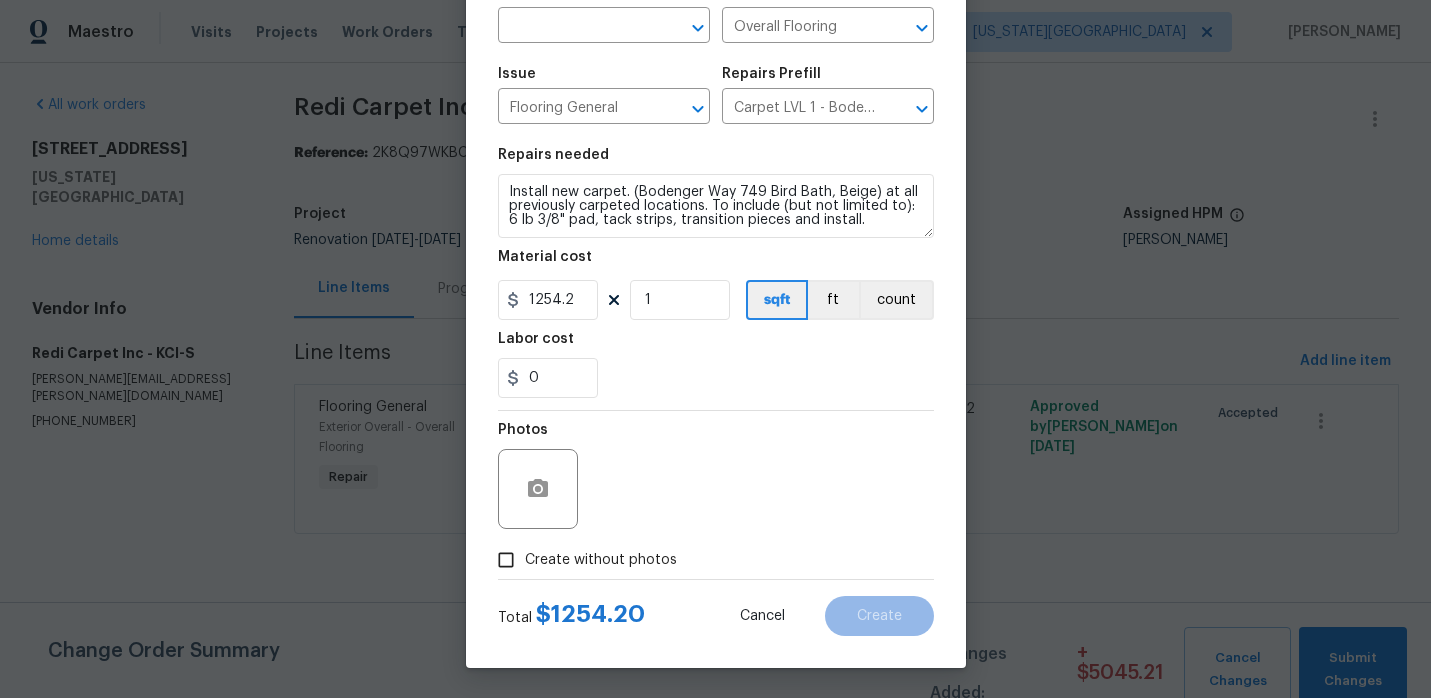 click on "Create without photos" at bounding box center (506, 560) 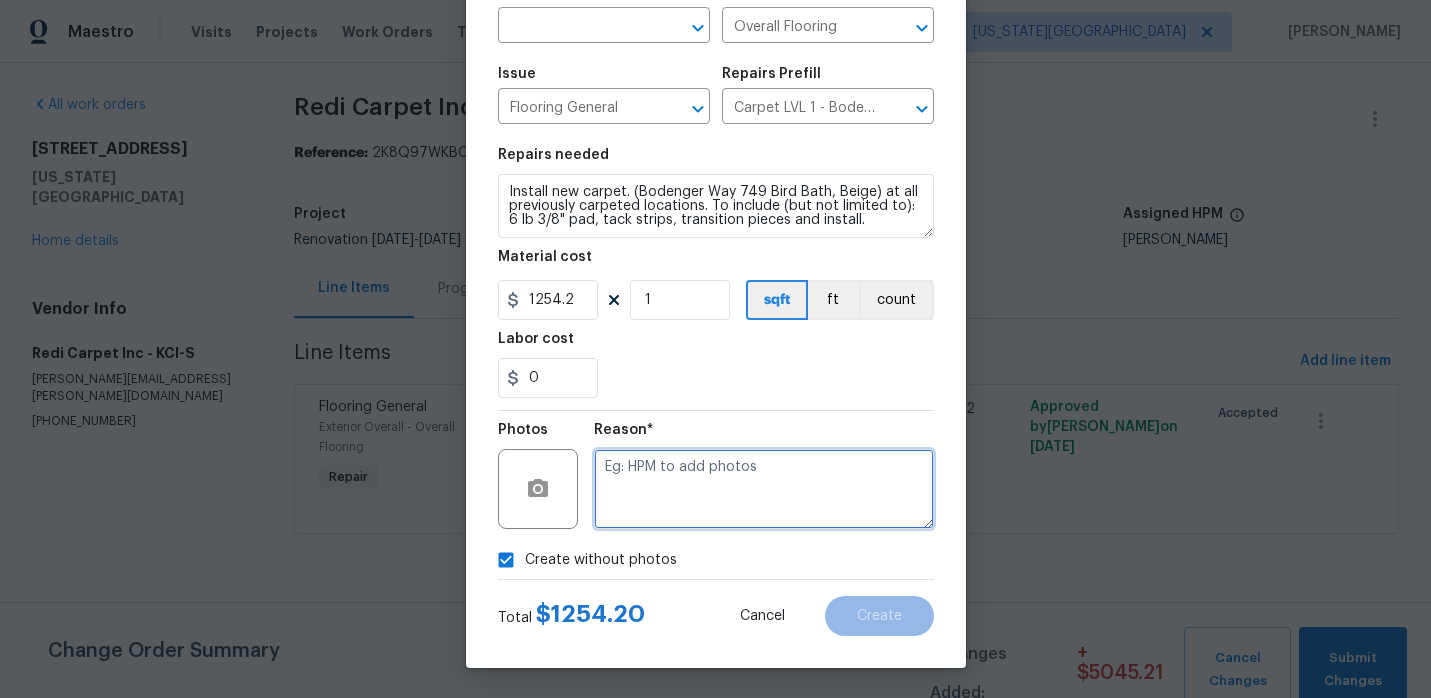 click at bounding box center [764, 489] 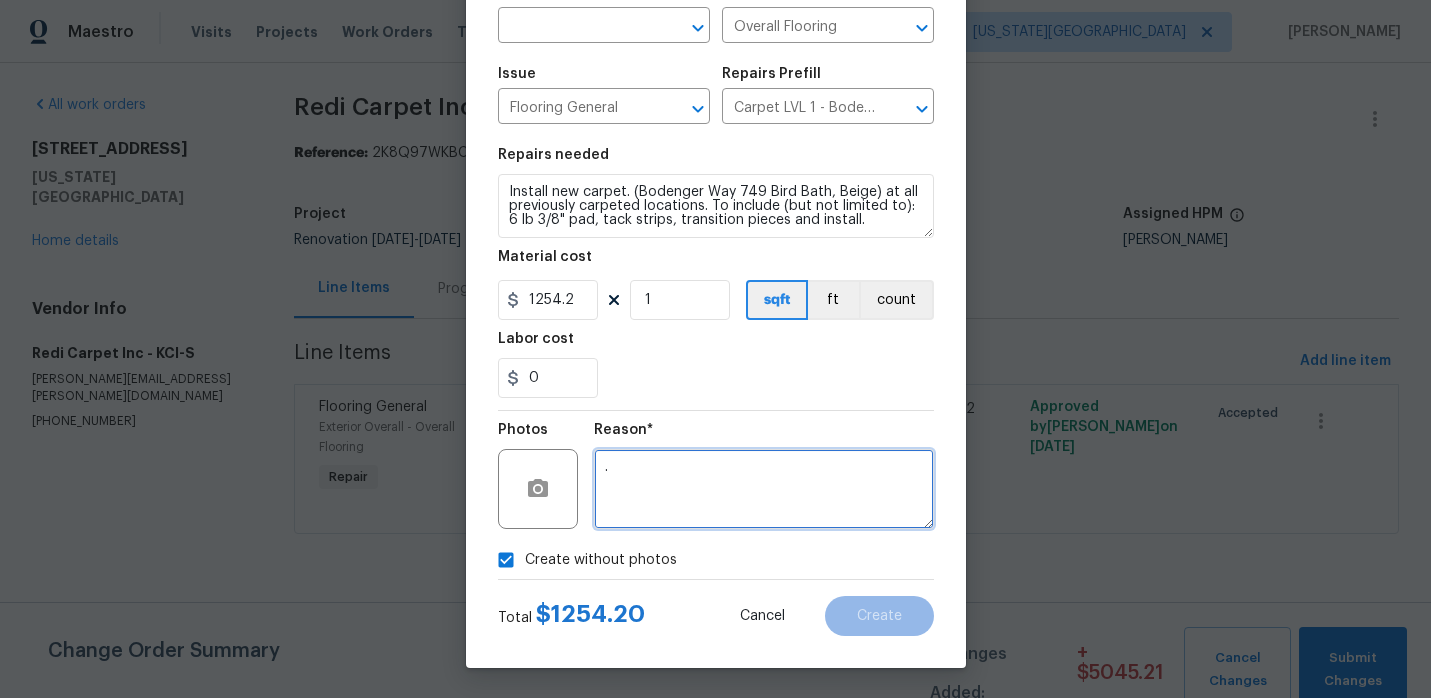 type on "." 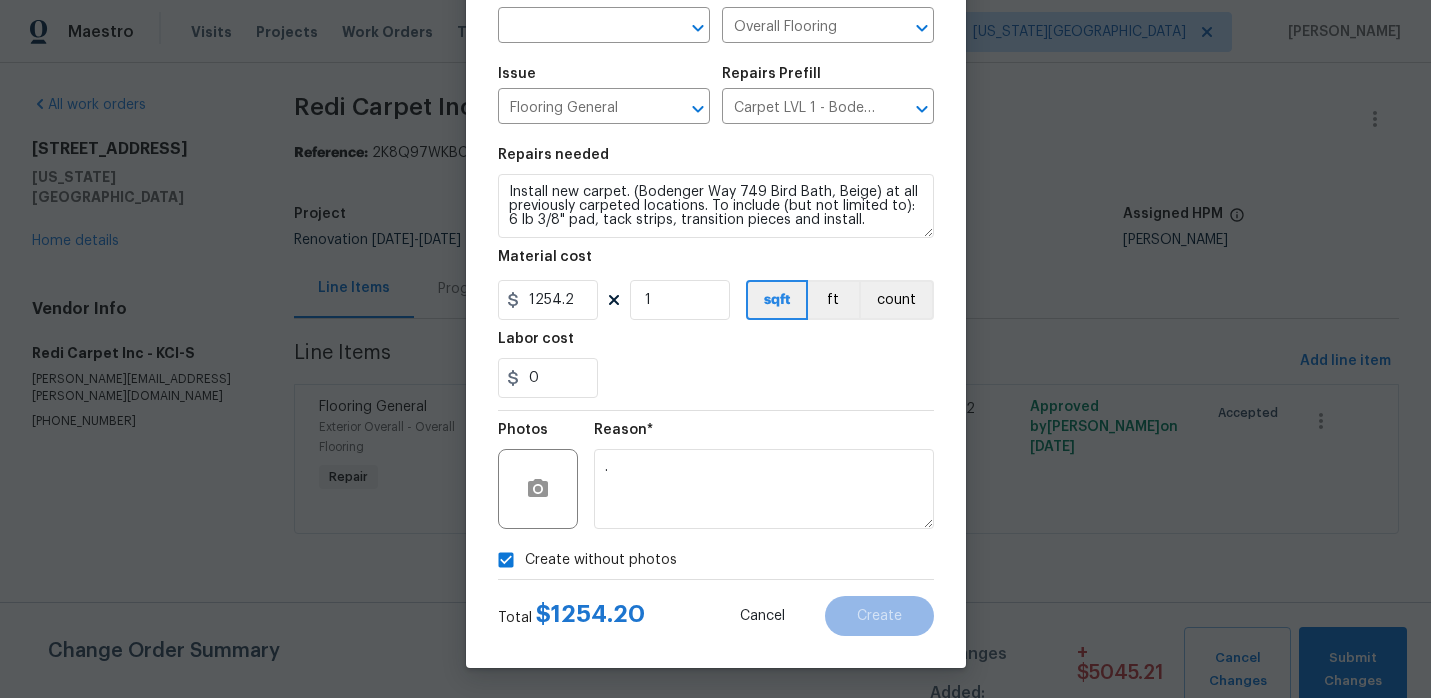 click on "Create without photos" at bounding box center (716, 560) 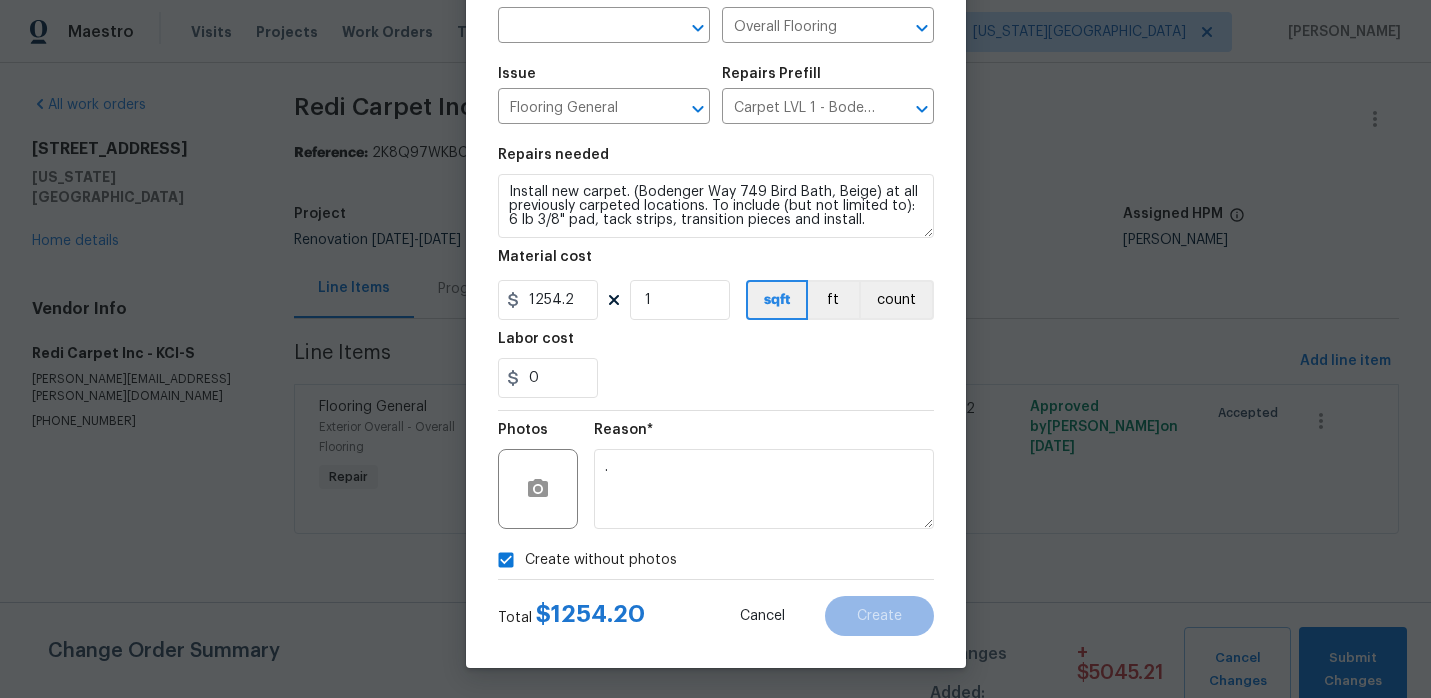 click on "Create without photos" at bounding box center (716, 560) 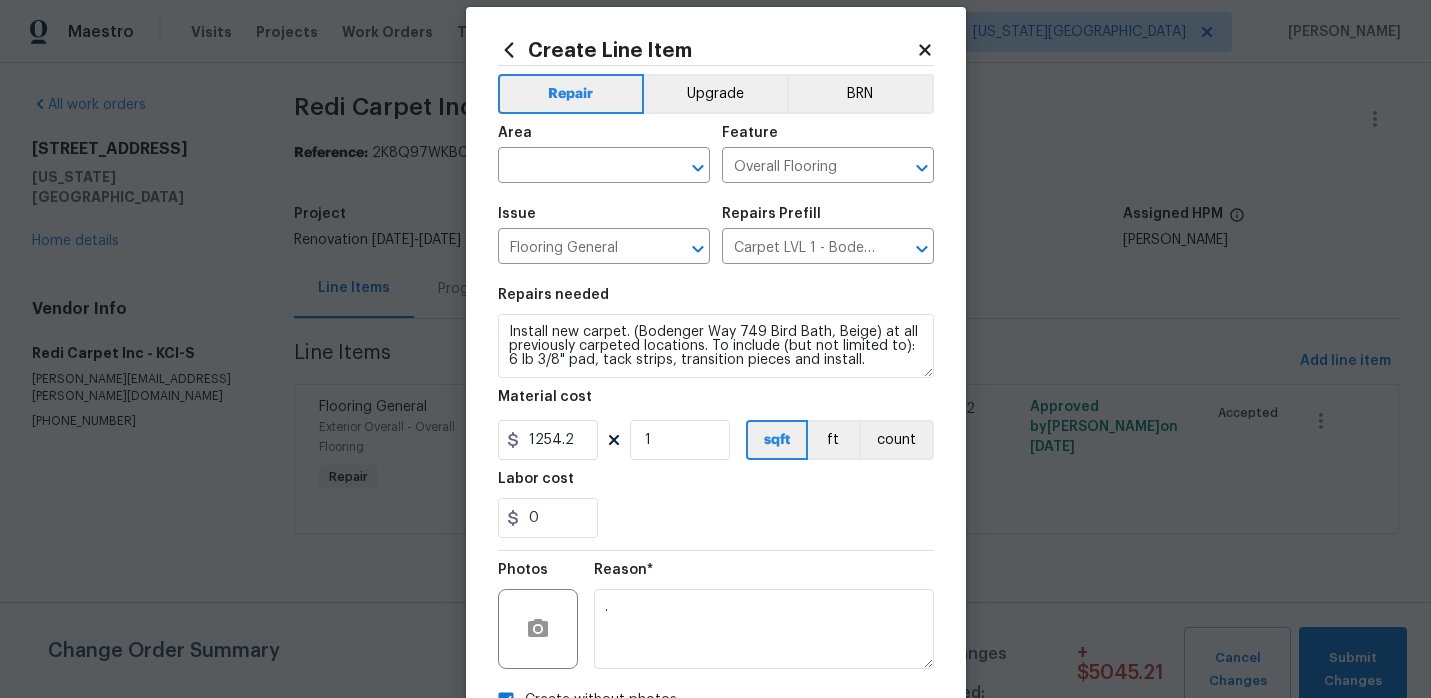 scroll, scrollTop: 5, scrollLeft: 0, axis: vertical 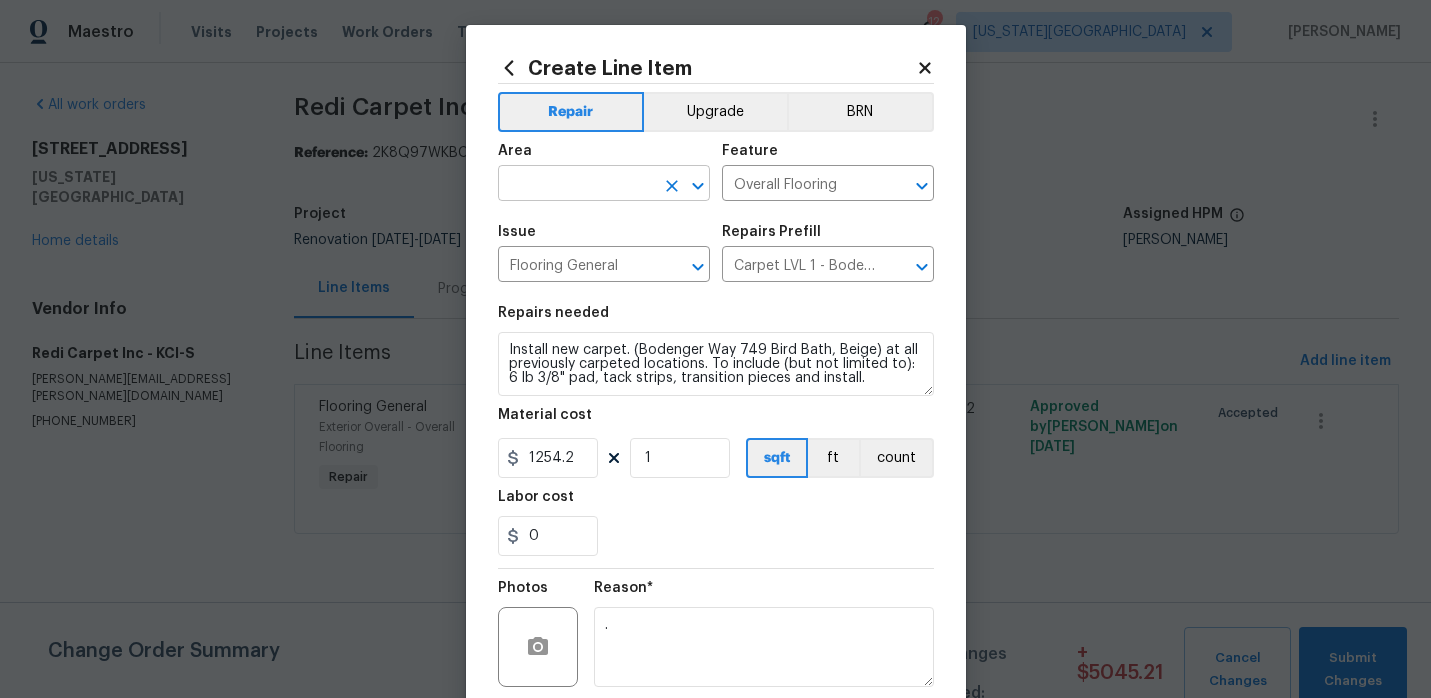 click at bounding box center [576, 185] 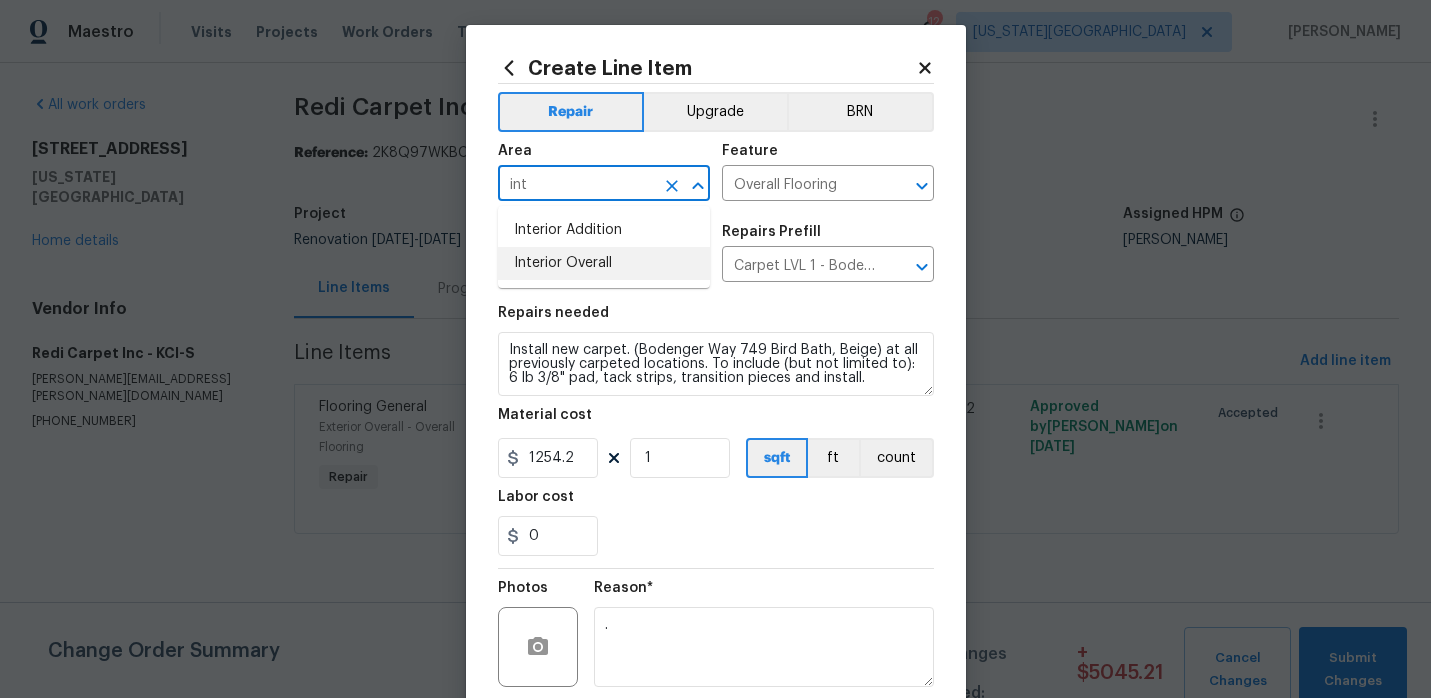 click on "Interior Overall" at bounding box center [604, 263] 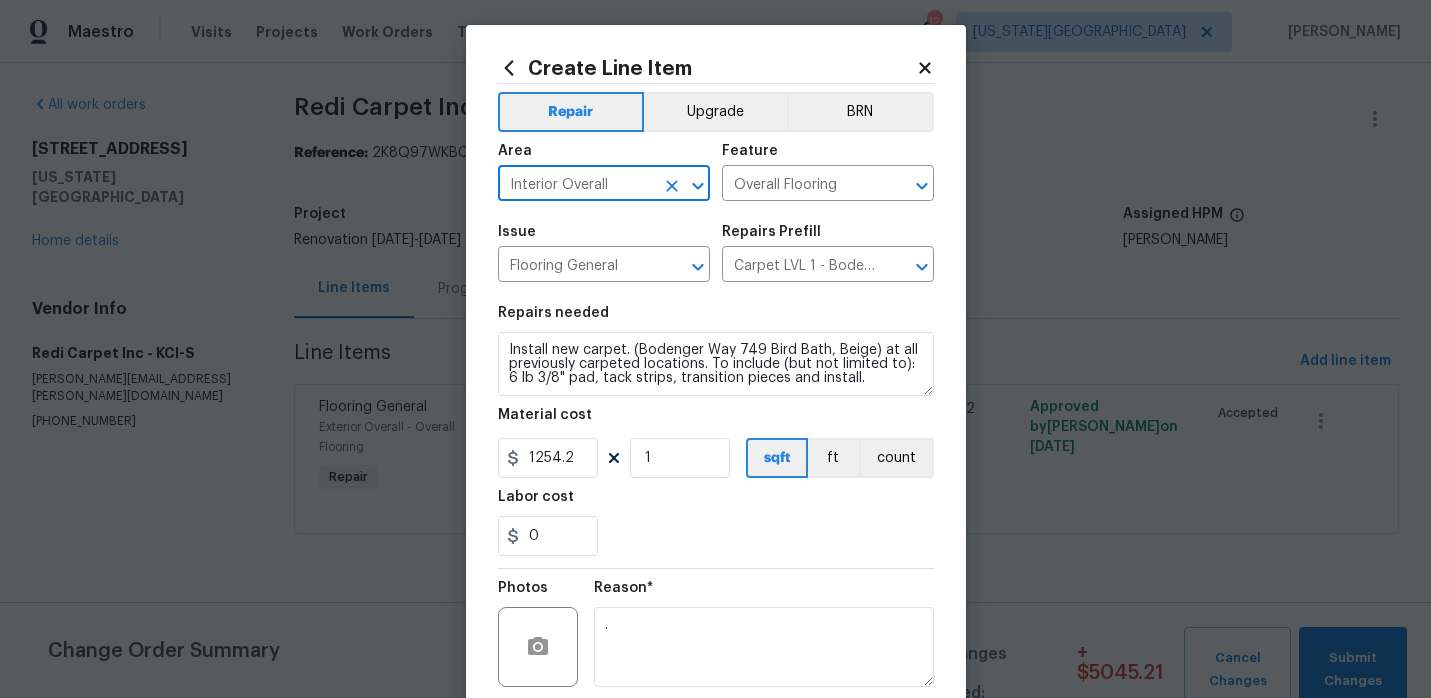 type on "Interior Overall" 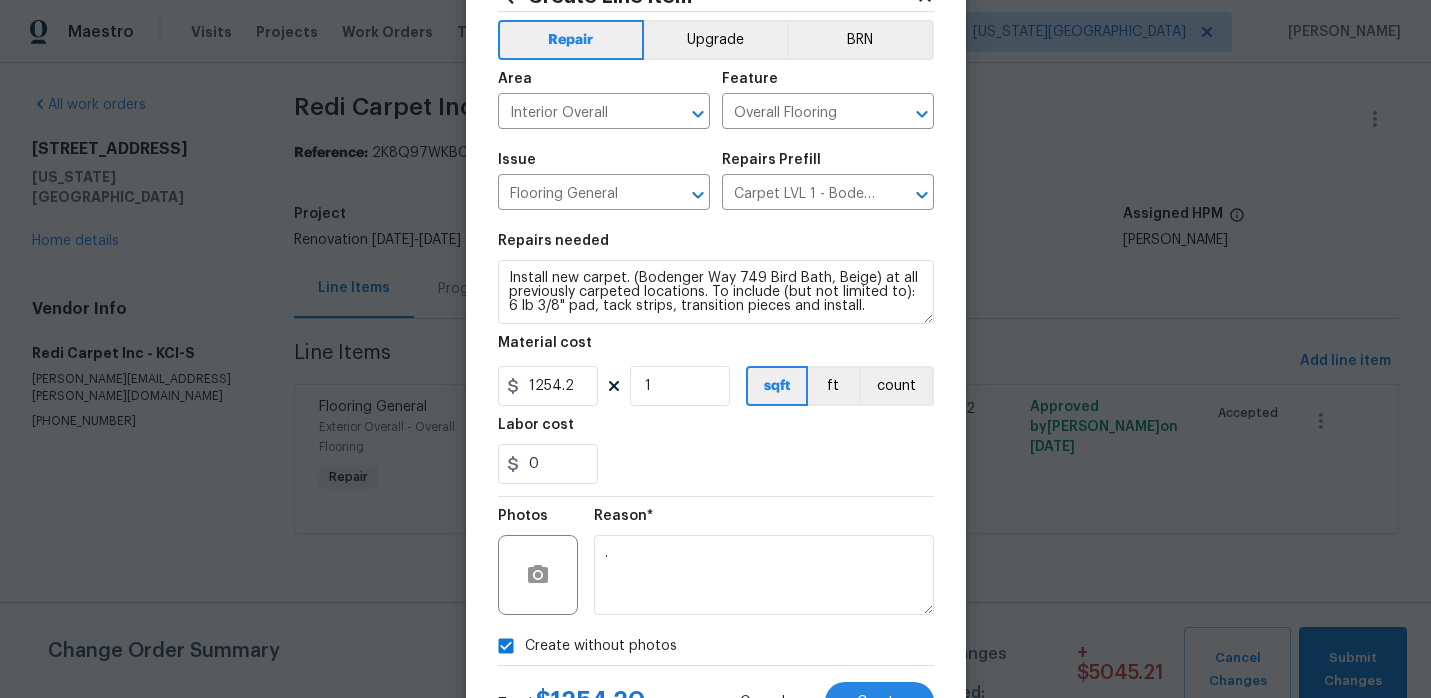 scroll, scrollTop: 164, scrollLeft: 0, axis: vertical 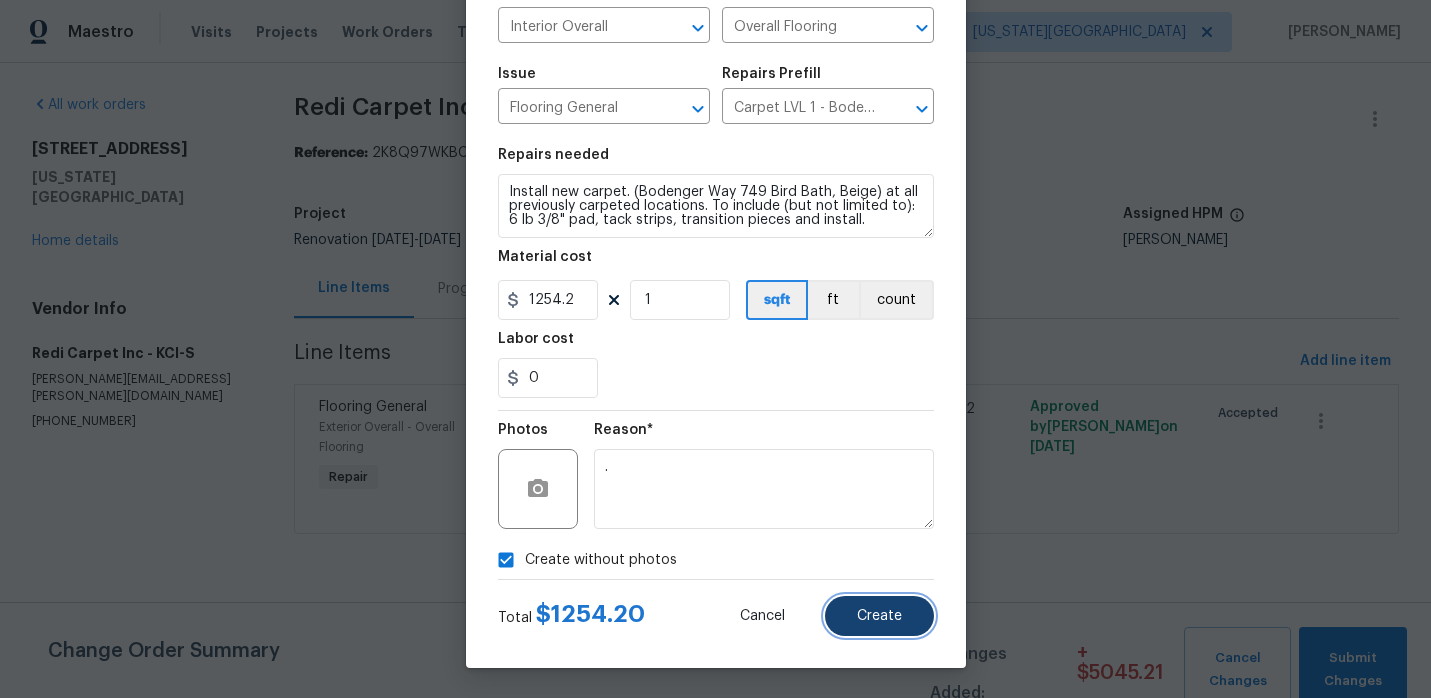 click on "Create" at bounding box center [879, 616] 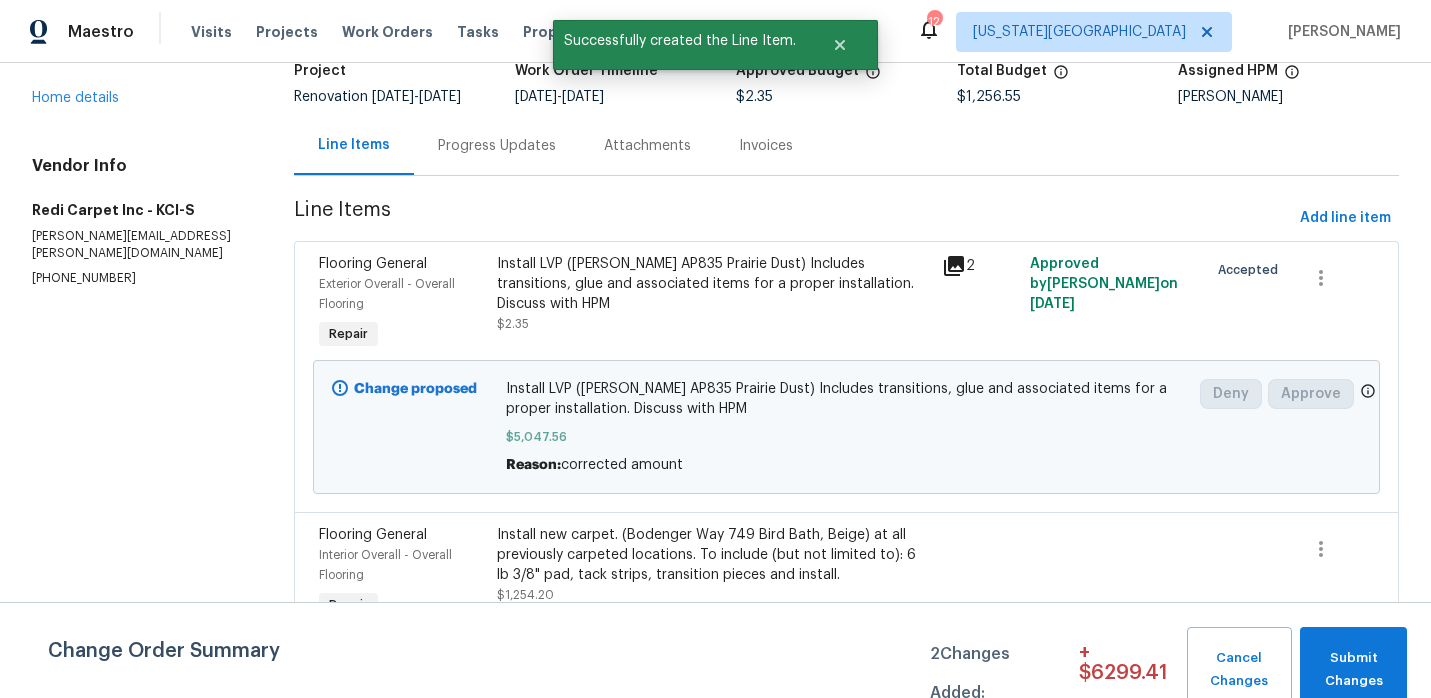 scroll, scrollTop: 273, scrollLeft: 0, axis: vertical 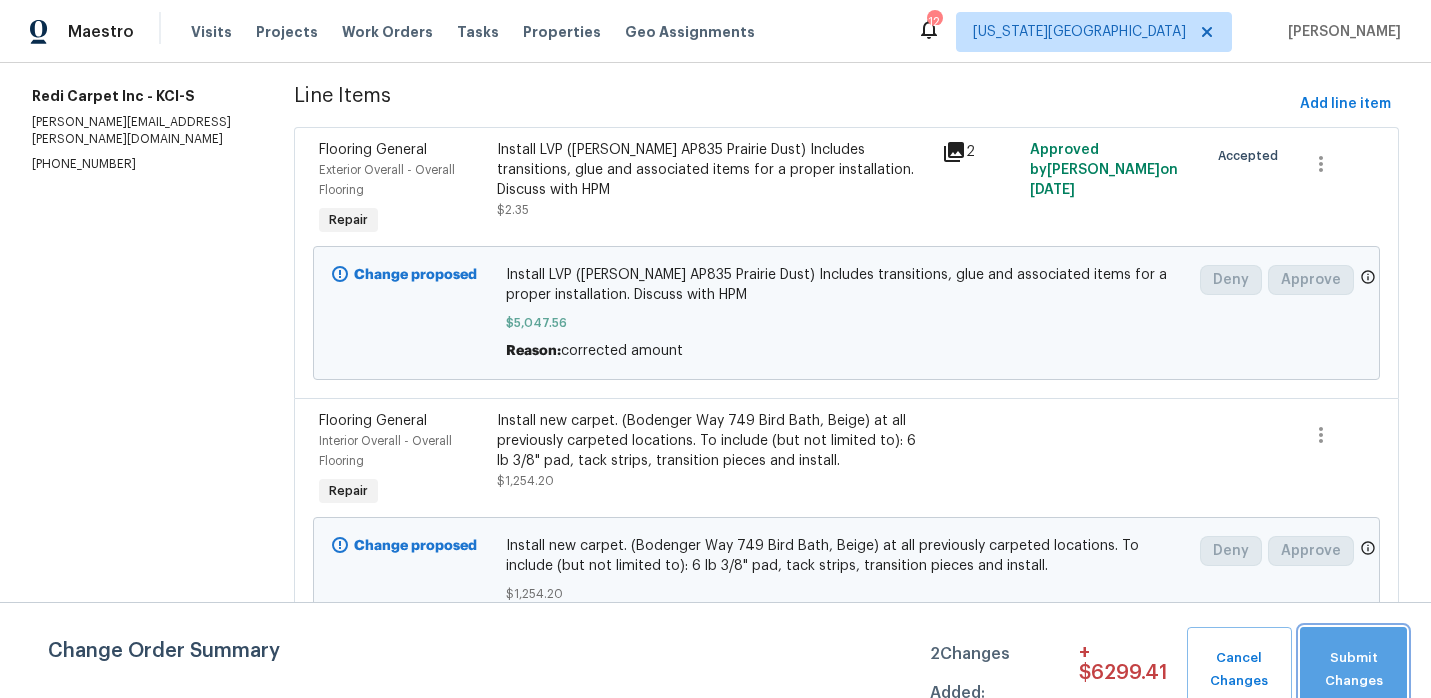 click on "Submit Changes" at bounding box center [1353, 670] 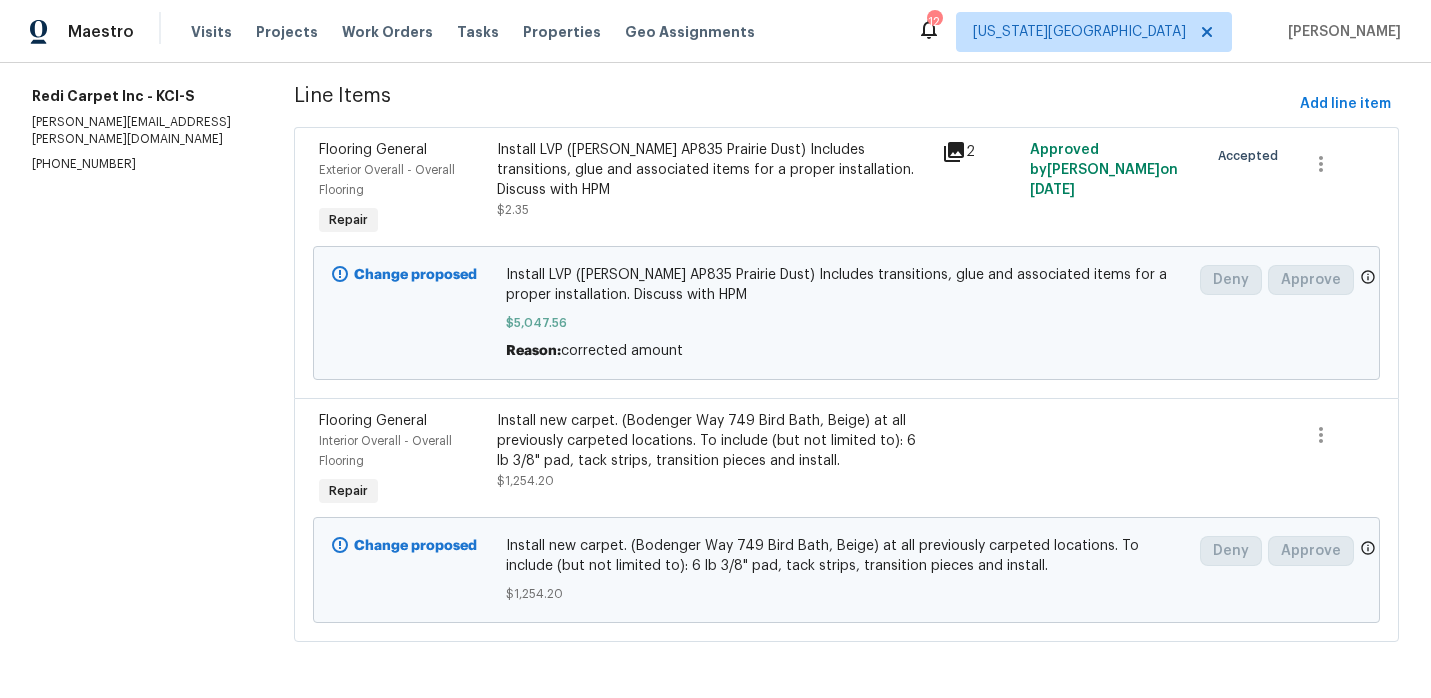 scroll, scrollTop: 0, scrollLeft: 0, axis: both 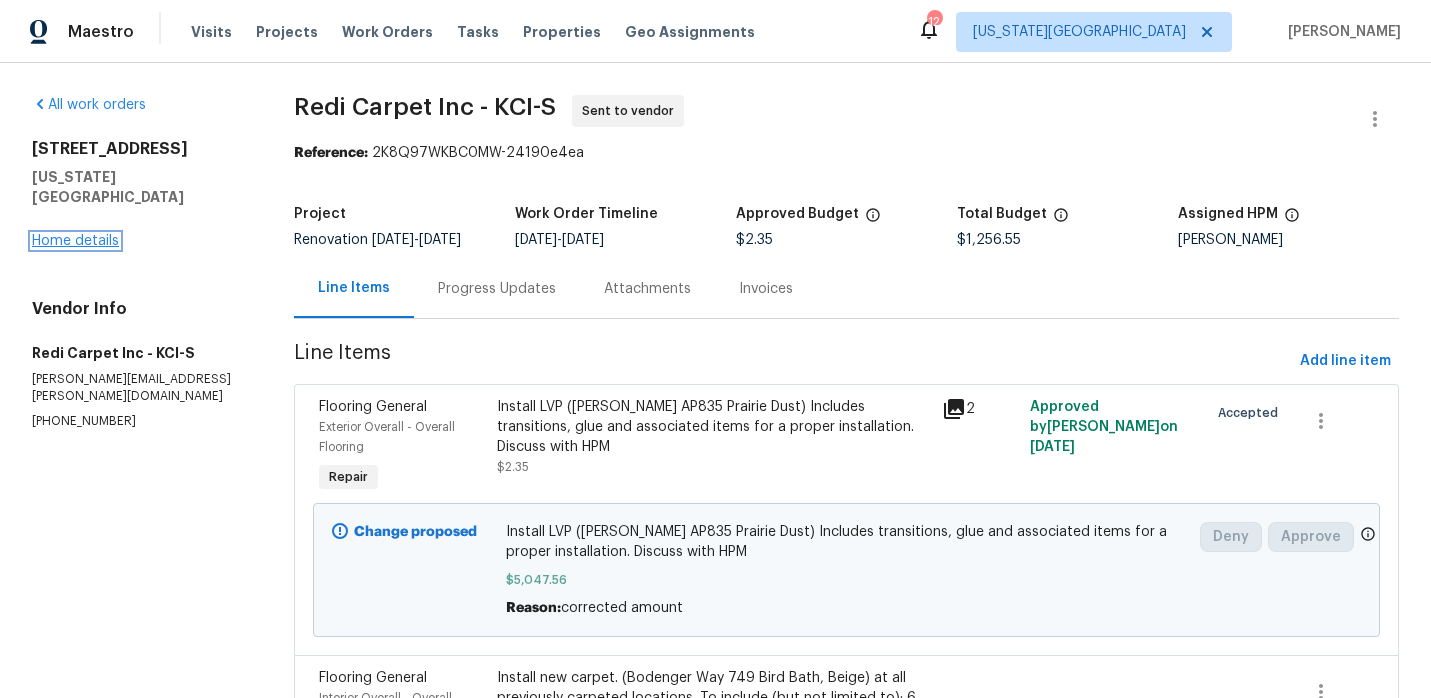 click on "Home details" at bounding box center (75, 241) 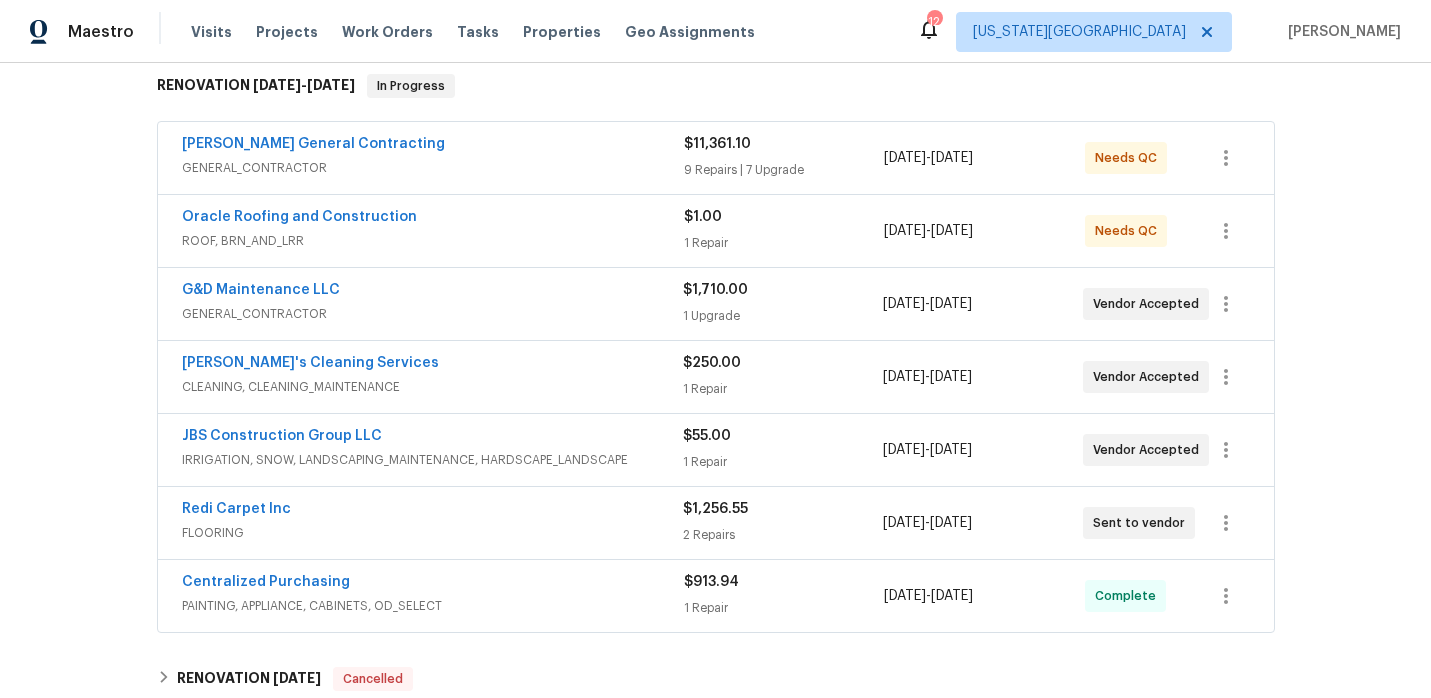 scroll, scrollTop: 323, scrollLeft: 0, axis: vertical 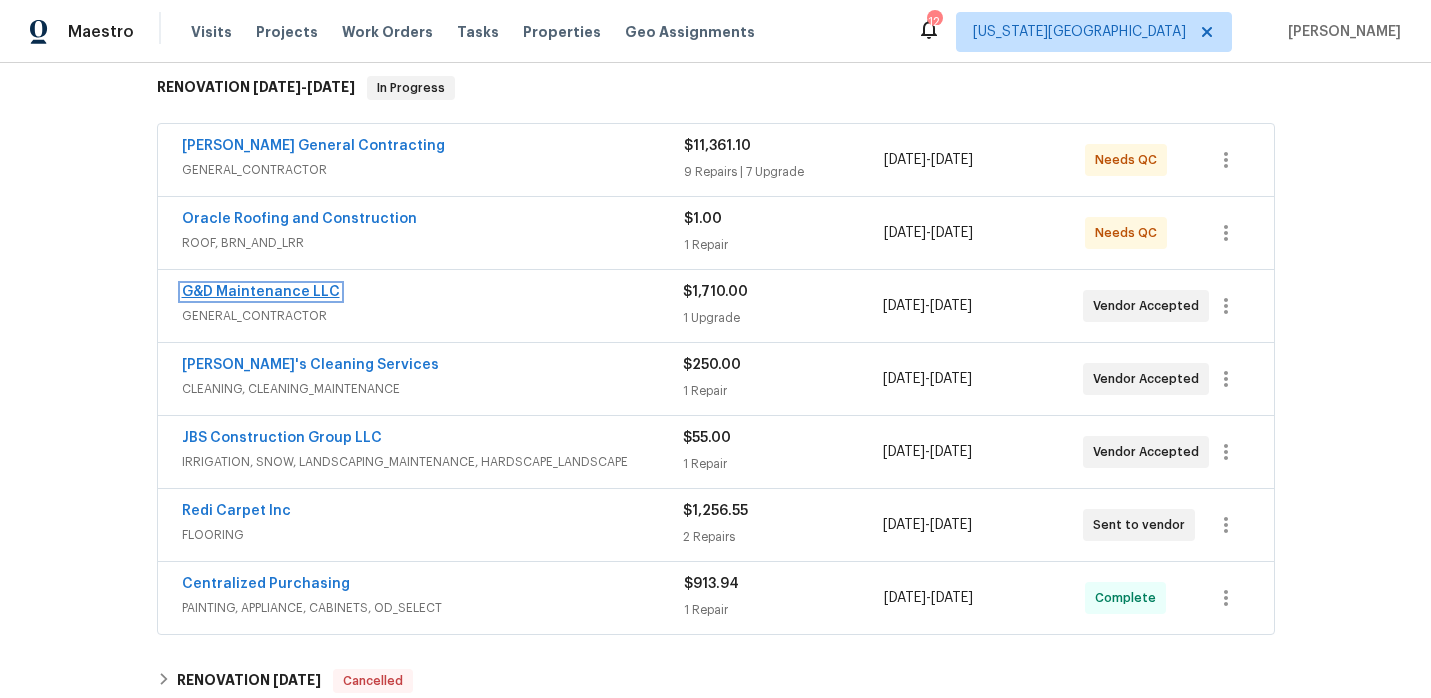 click on "G&D Maintenance LLC" at bounding box center [261, 292] 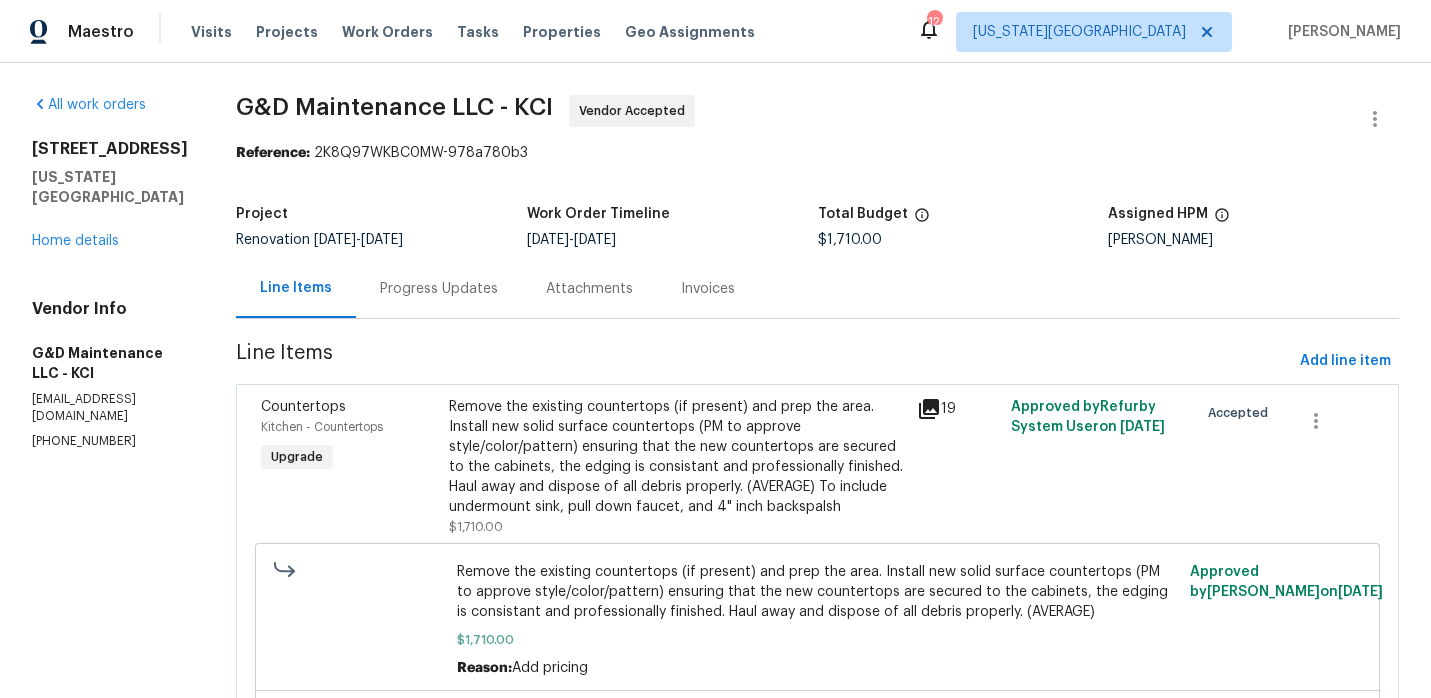 click on "Progress Updates" at bounding box center [439, 289] 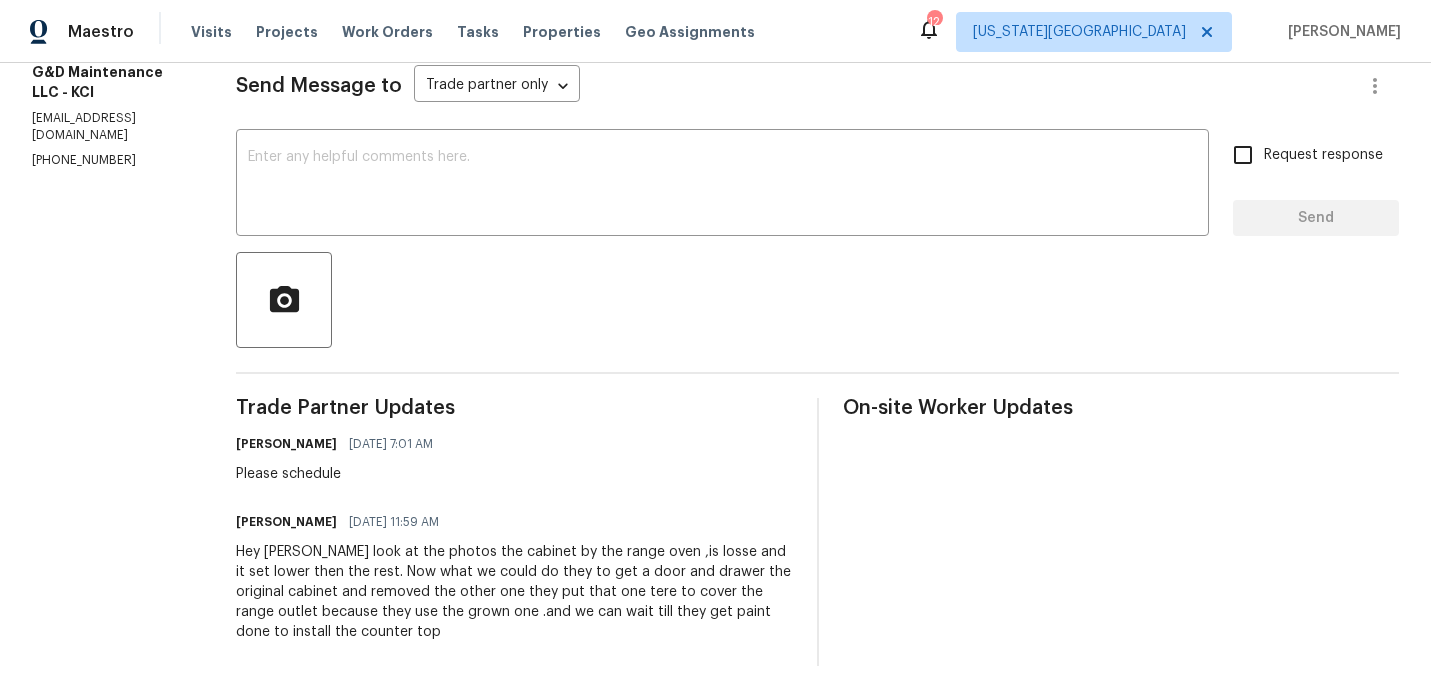 scroll, scrollTop: 0, scrollLeft: 0, axis: both 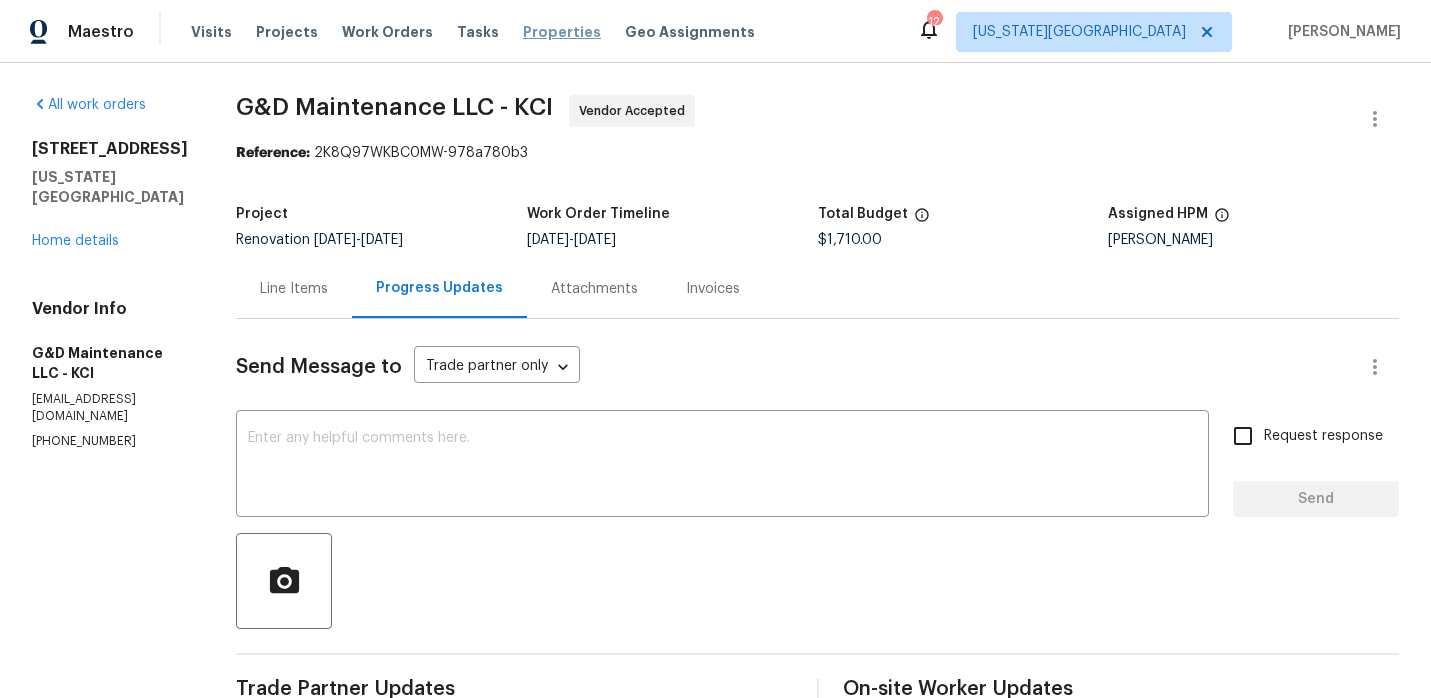 click on "Properties" at bounding box center (562, 32) 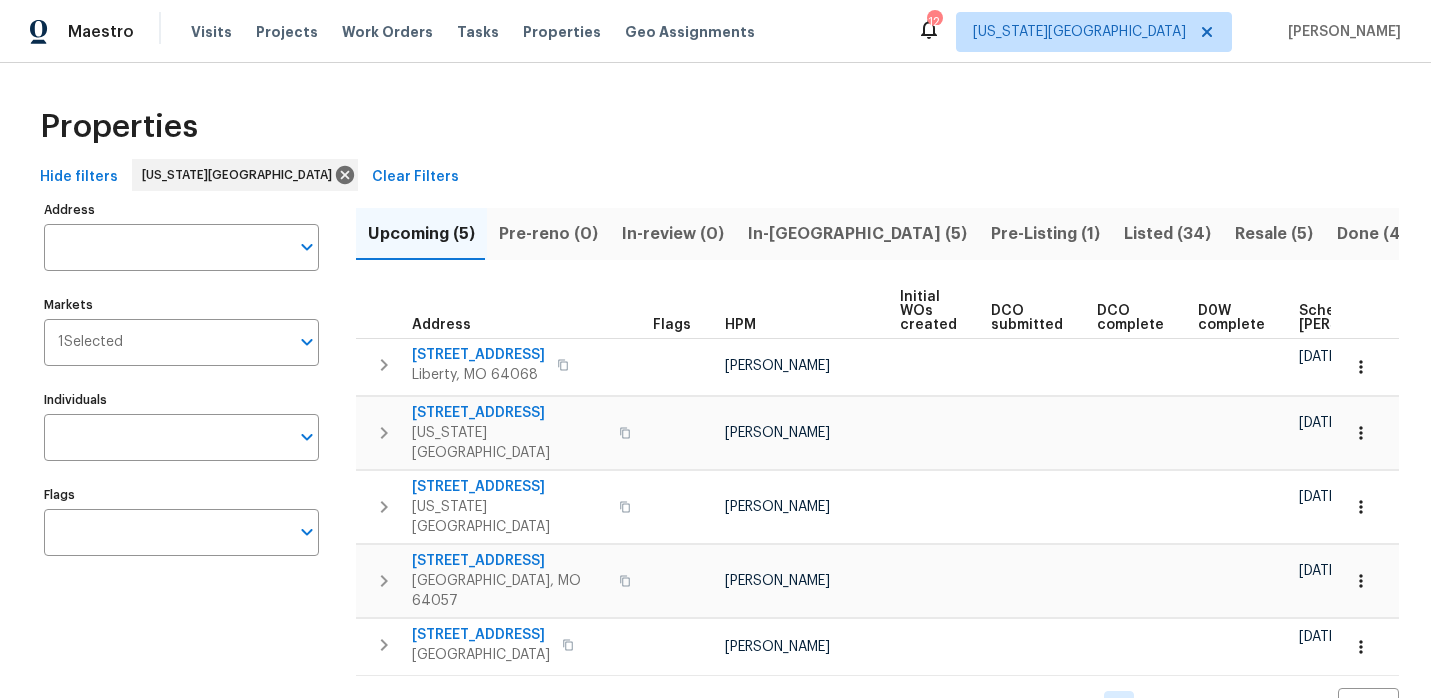 click on "In-[GEOGRAPHIC_DATA] (5)" at bounding box center [857, 234] 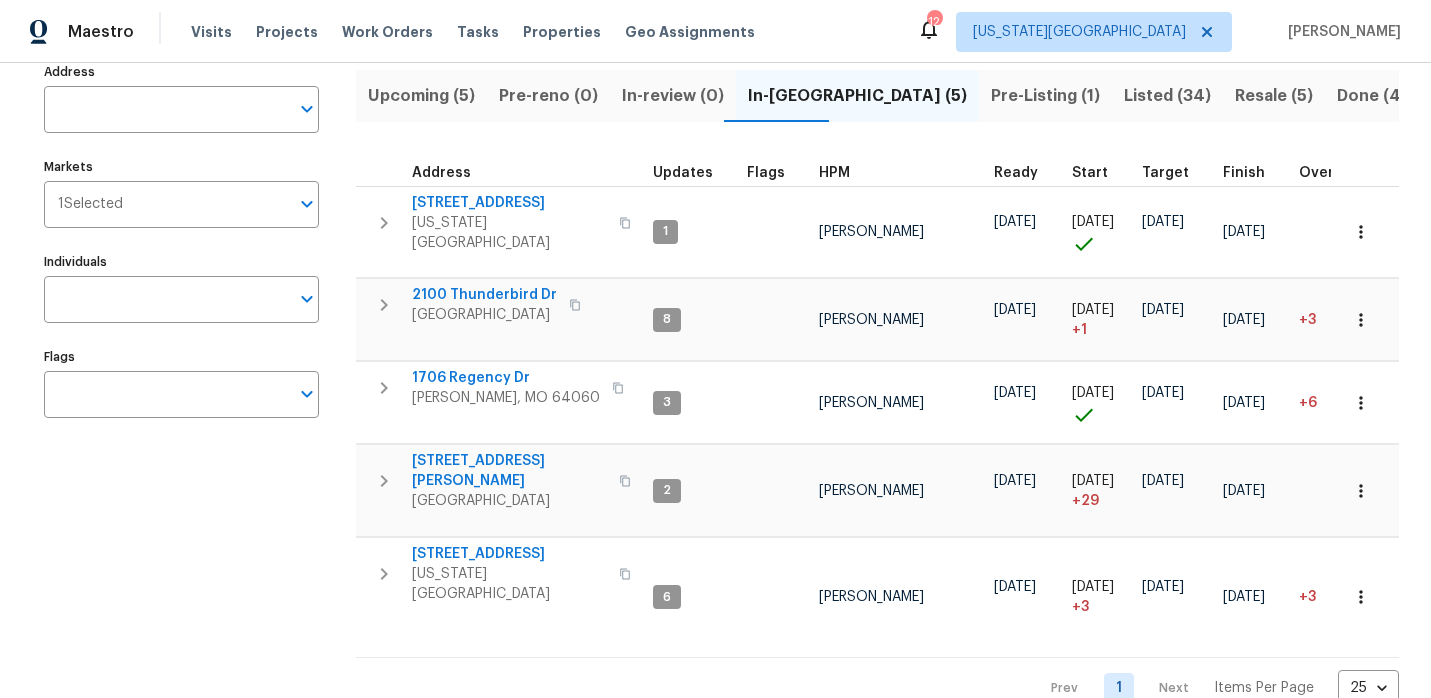 scroll, scrollTop: 149, scrollLeft: 0, axis: vertical 